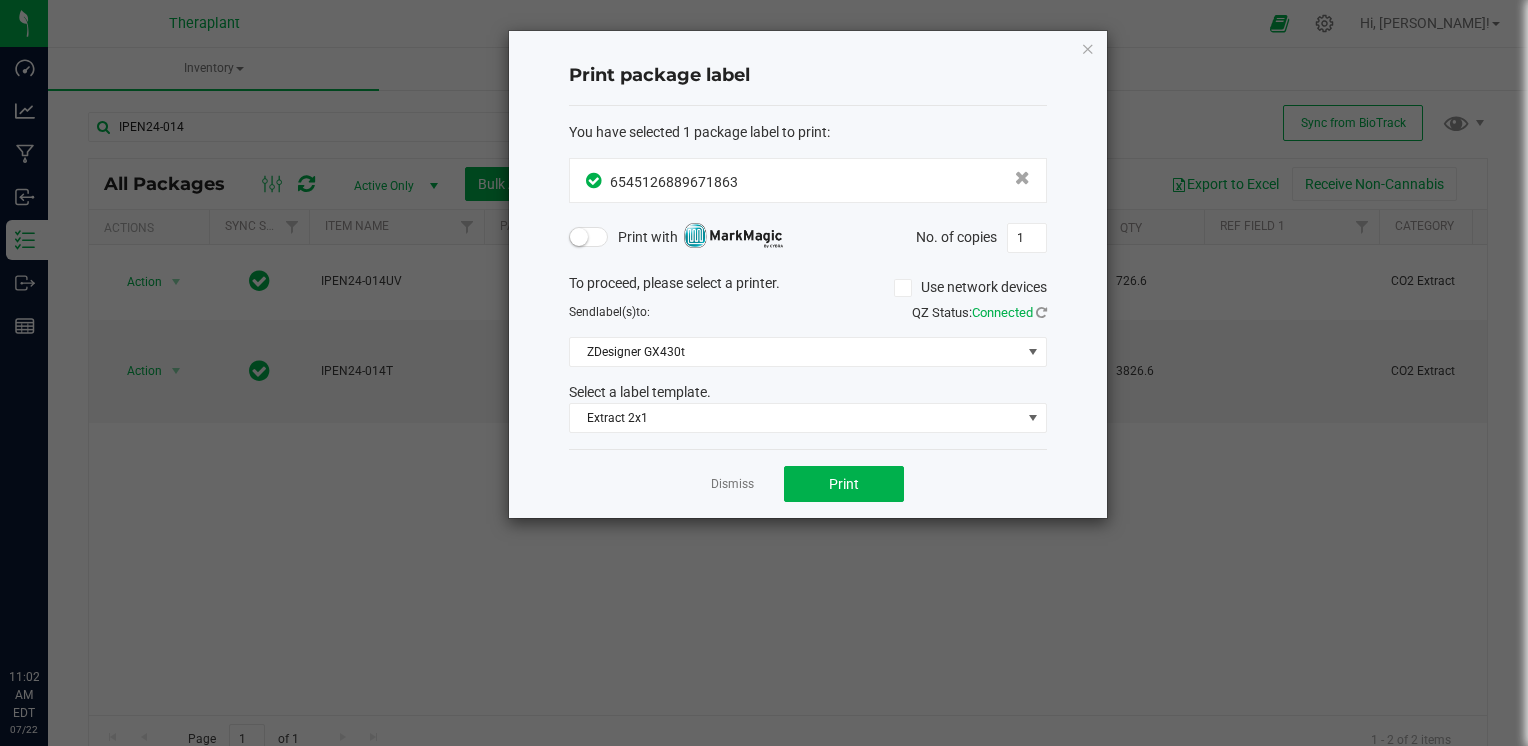 scroll, scrollTop: 0, scrollLeft: 0, axis: both 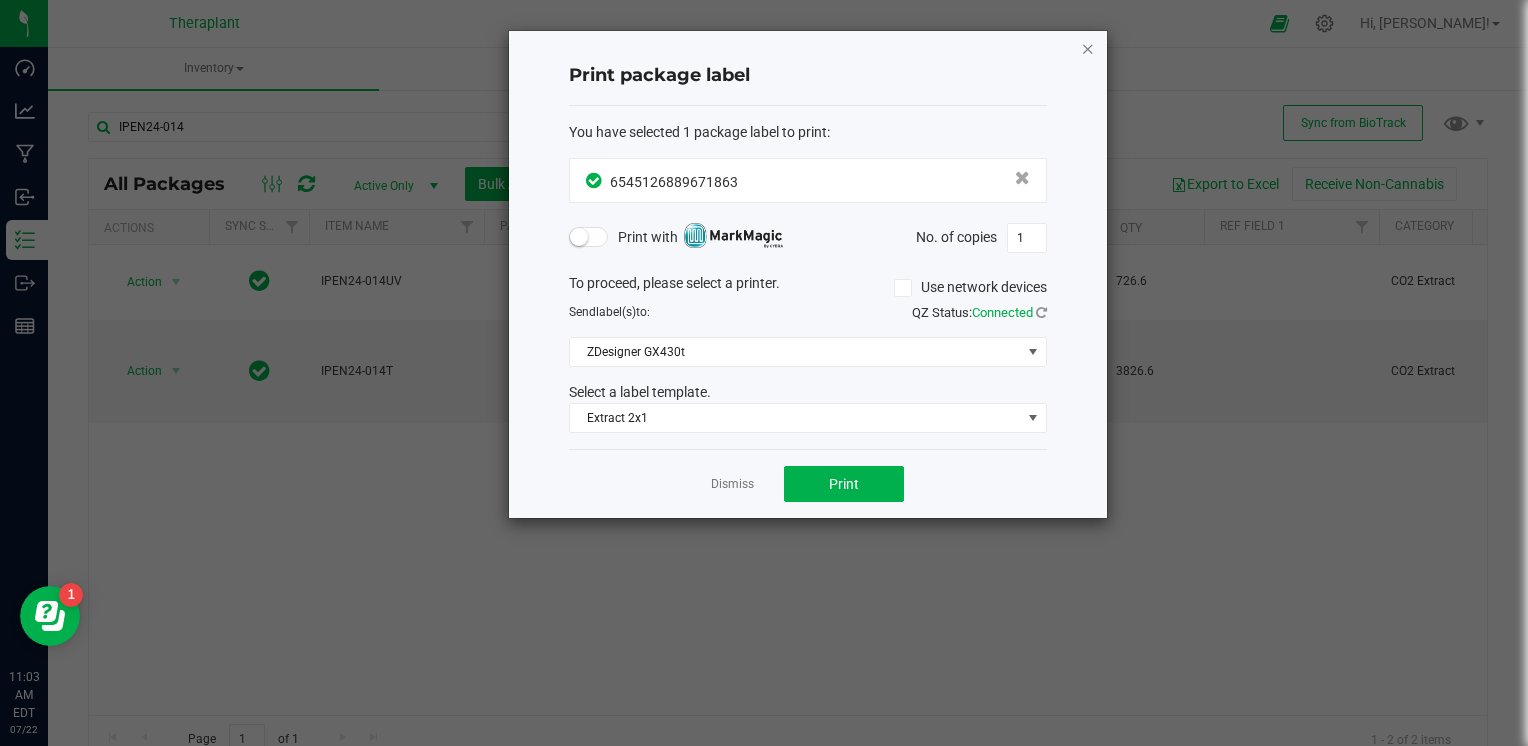 click 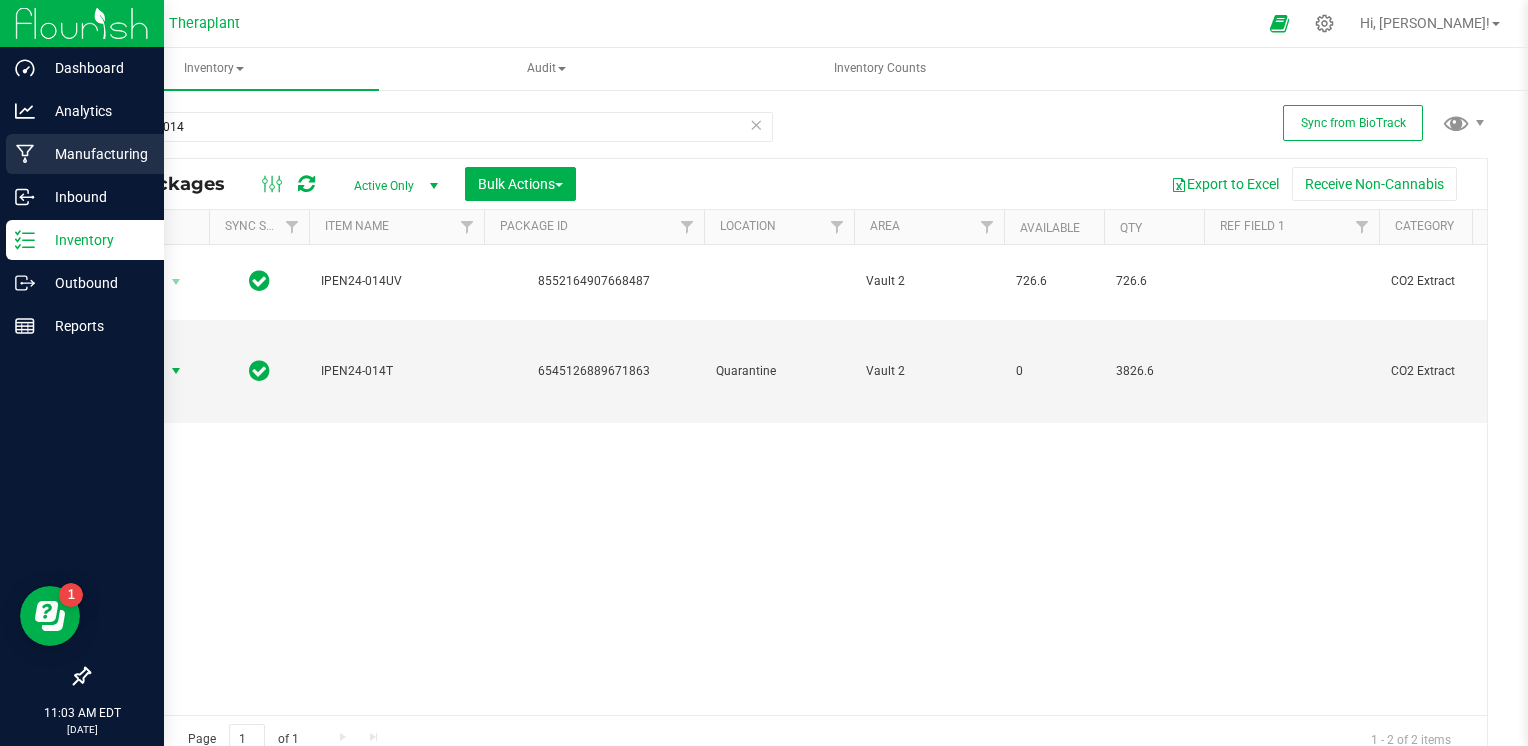 click on "Manufacturing" at bounding box center (95, 154) 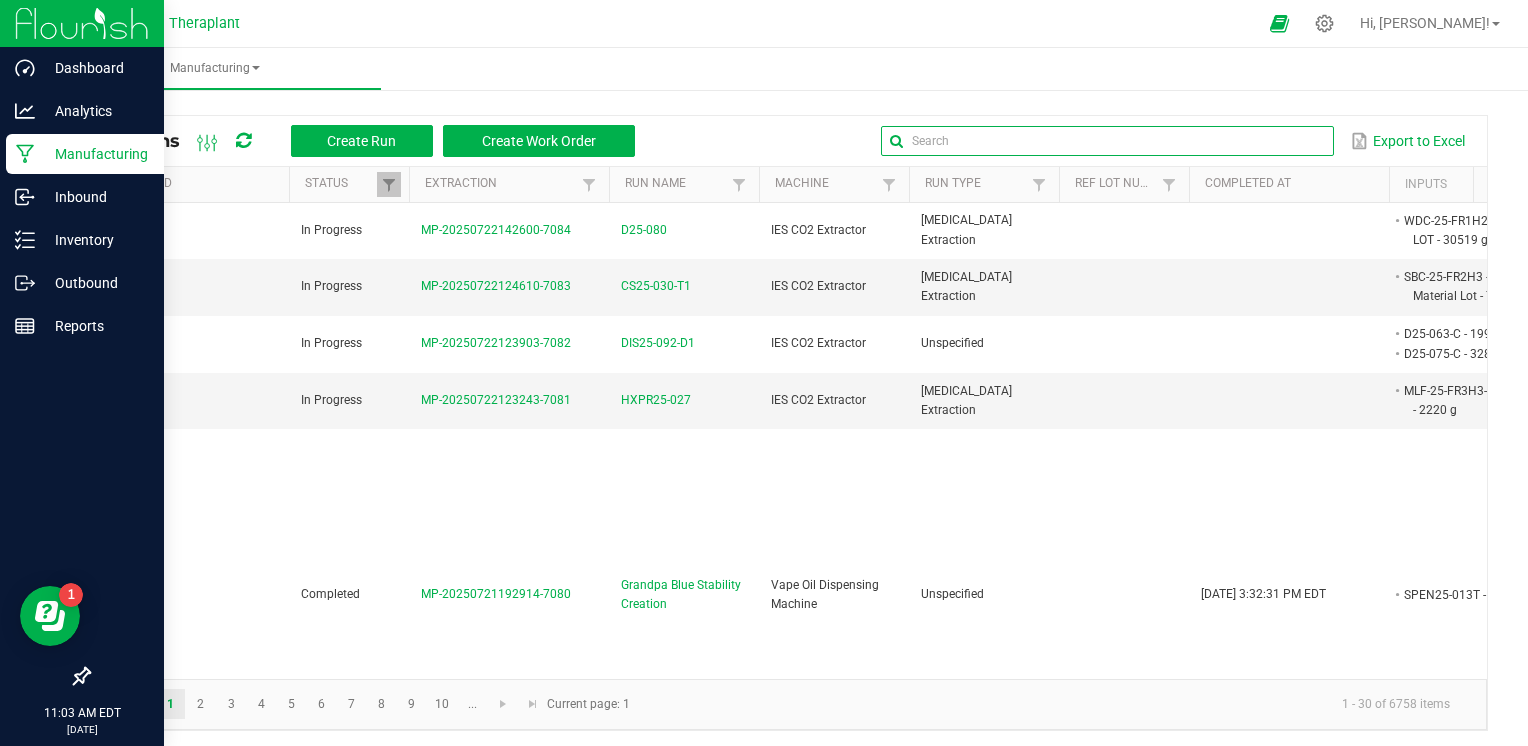 click at bounding box center (1107, 141) 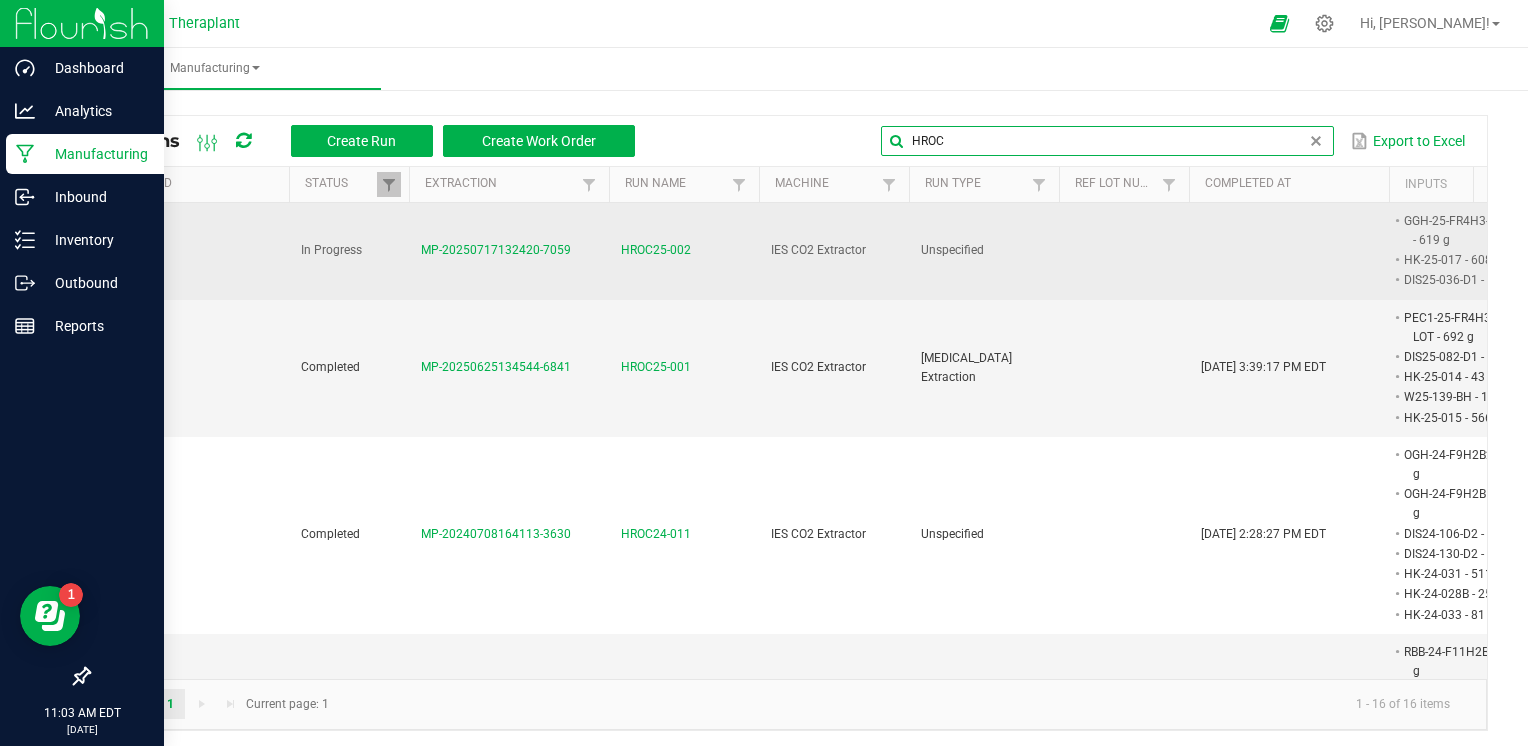 type on "HROC" 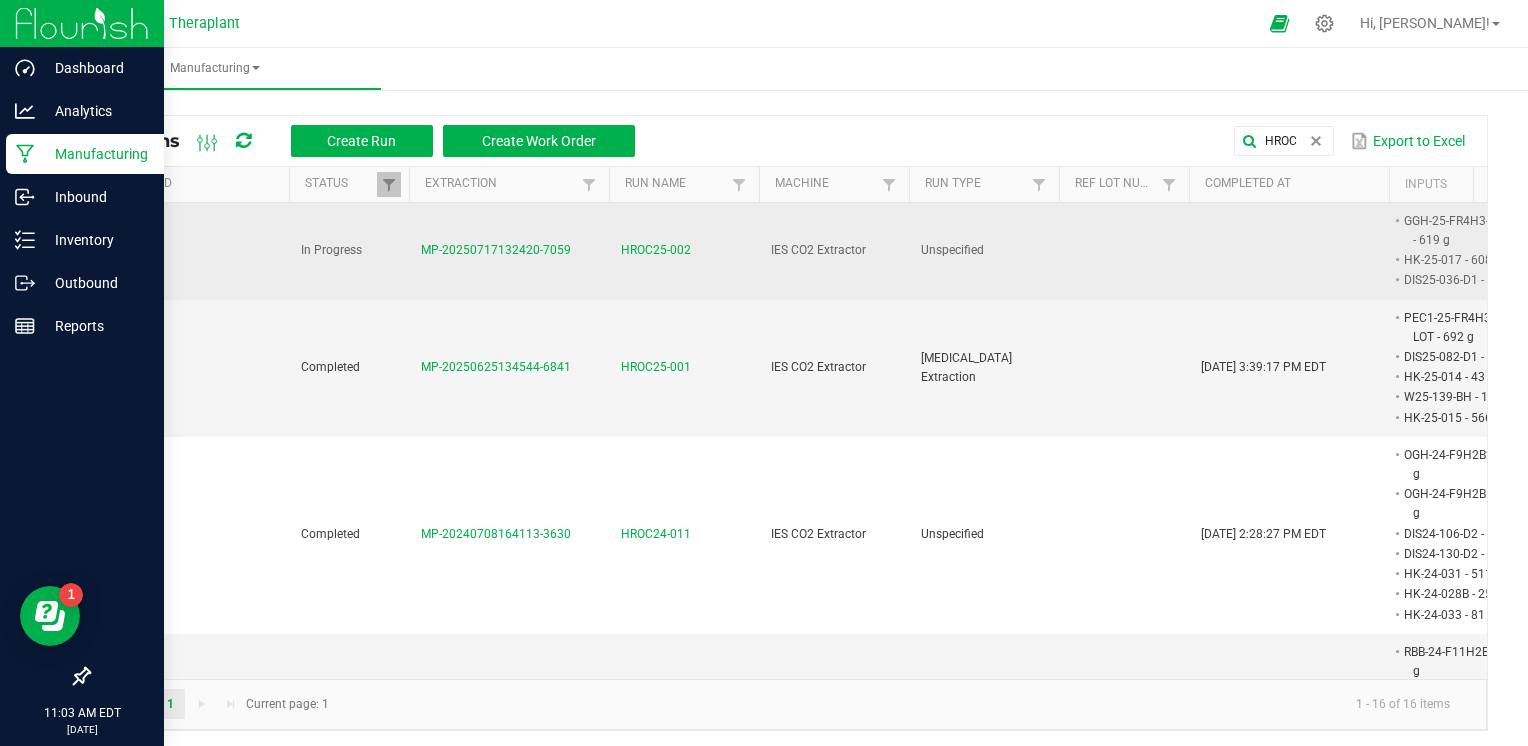 click on "HROC25-002" at bounding box center (656, 250) 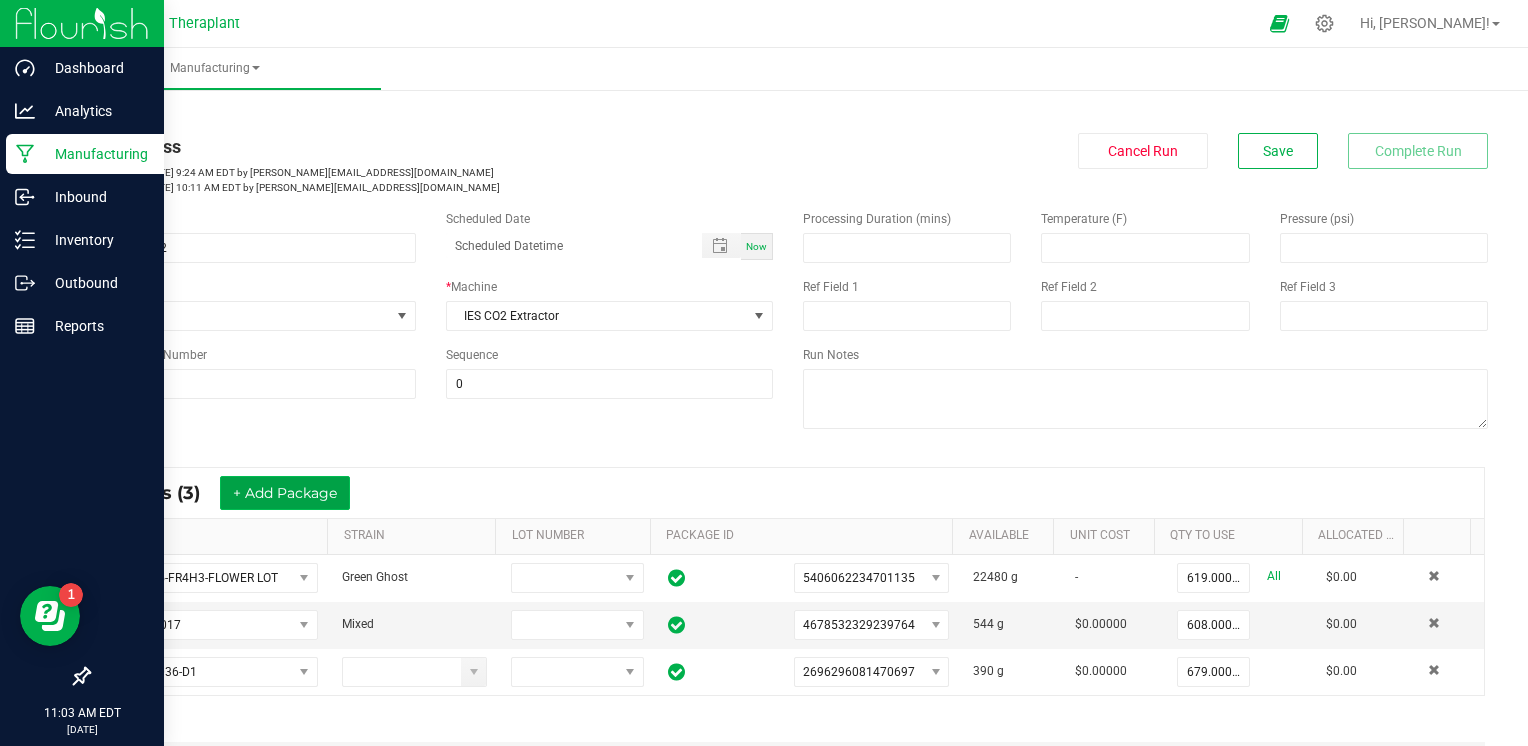 click on "+ Add Package" at bounding box center [285, 493] 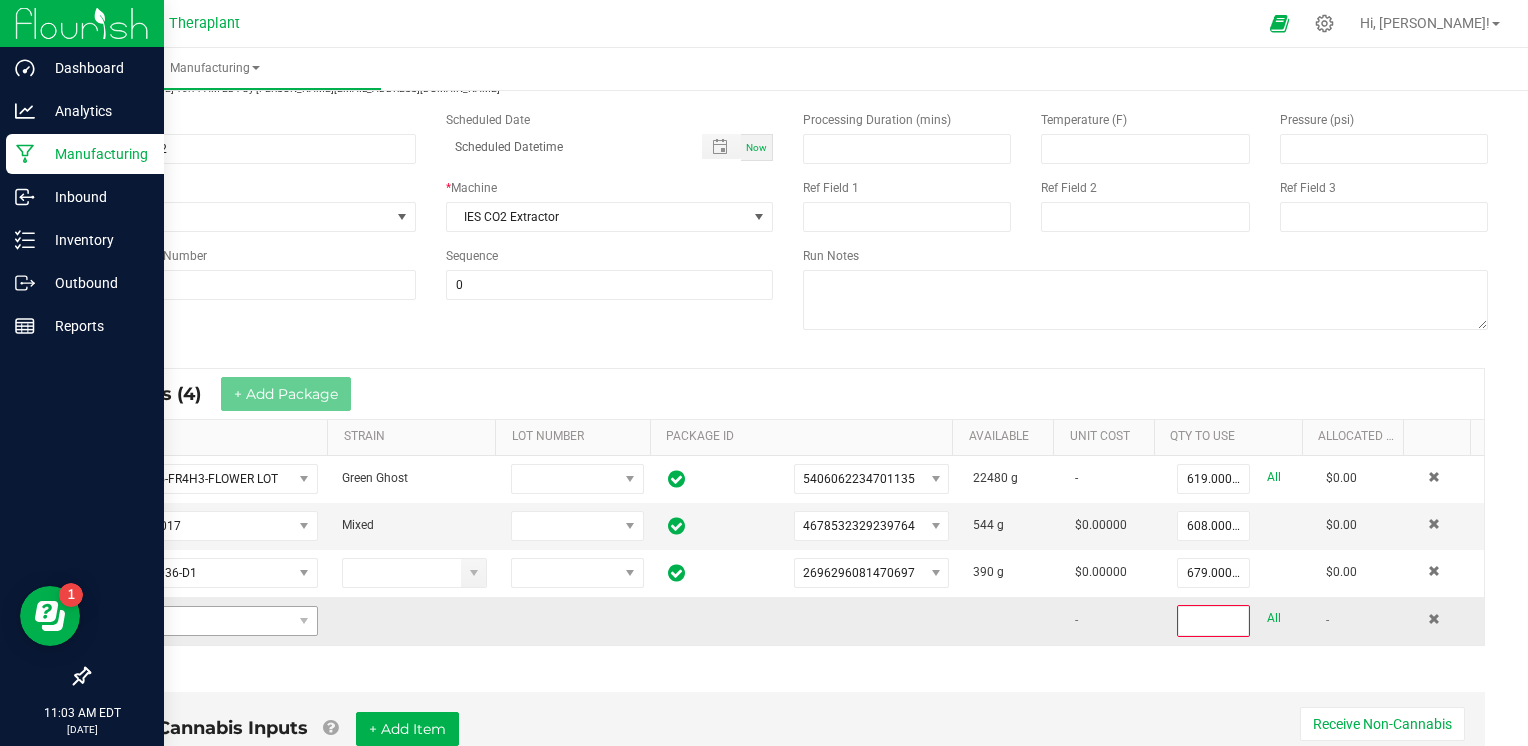 scroll, scrollTop: 100, scrollLeft: 0, axis: vertical 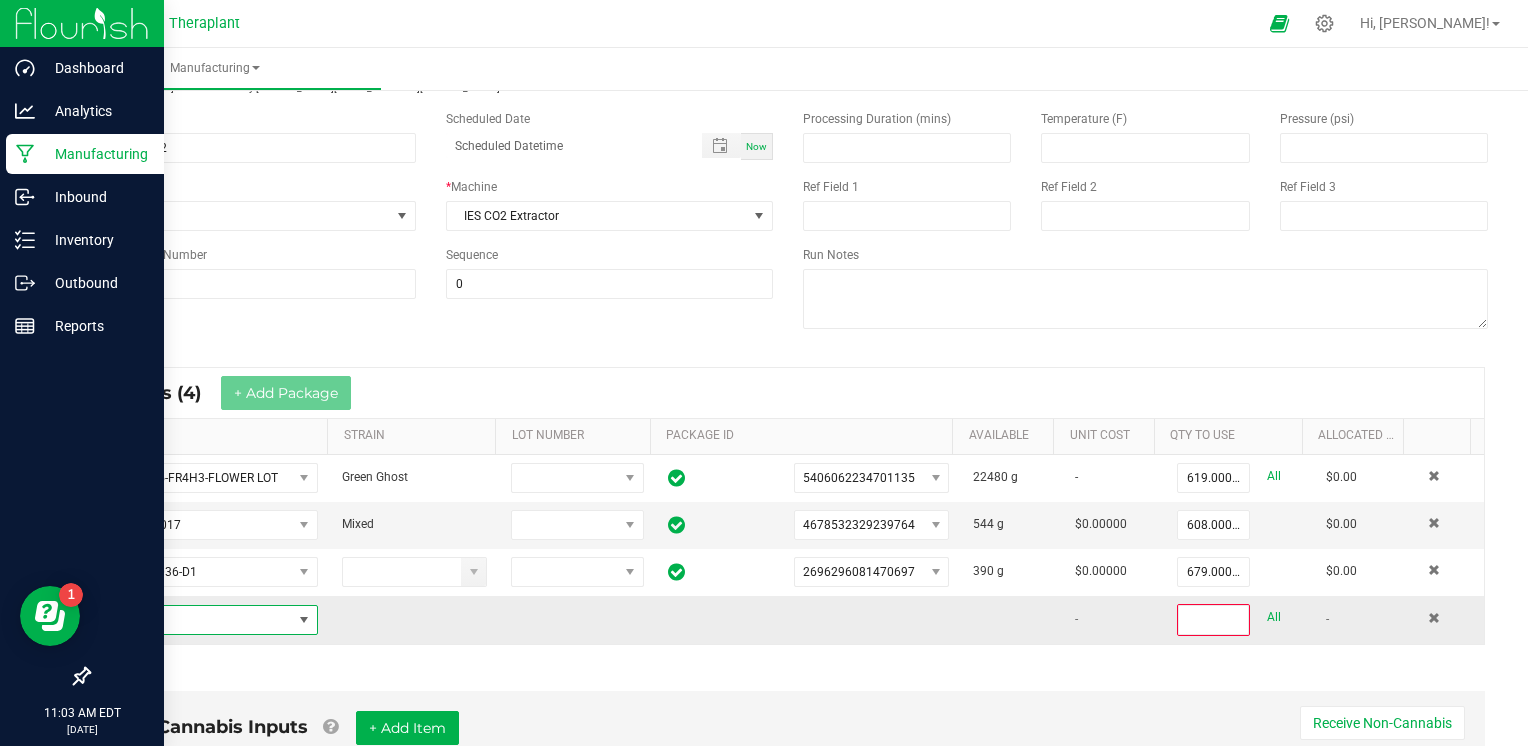 click at bounding box center [198, 620] 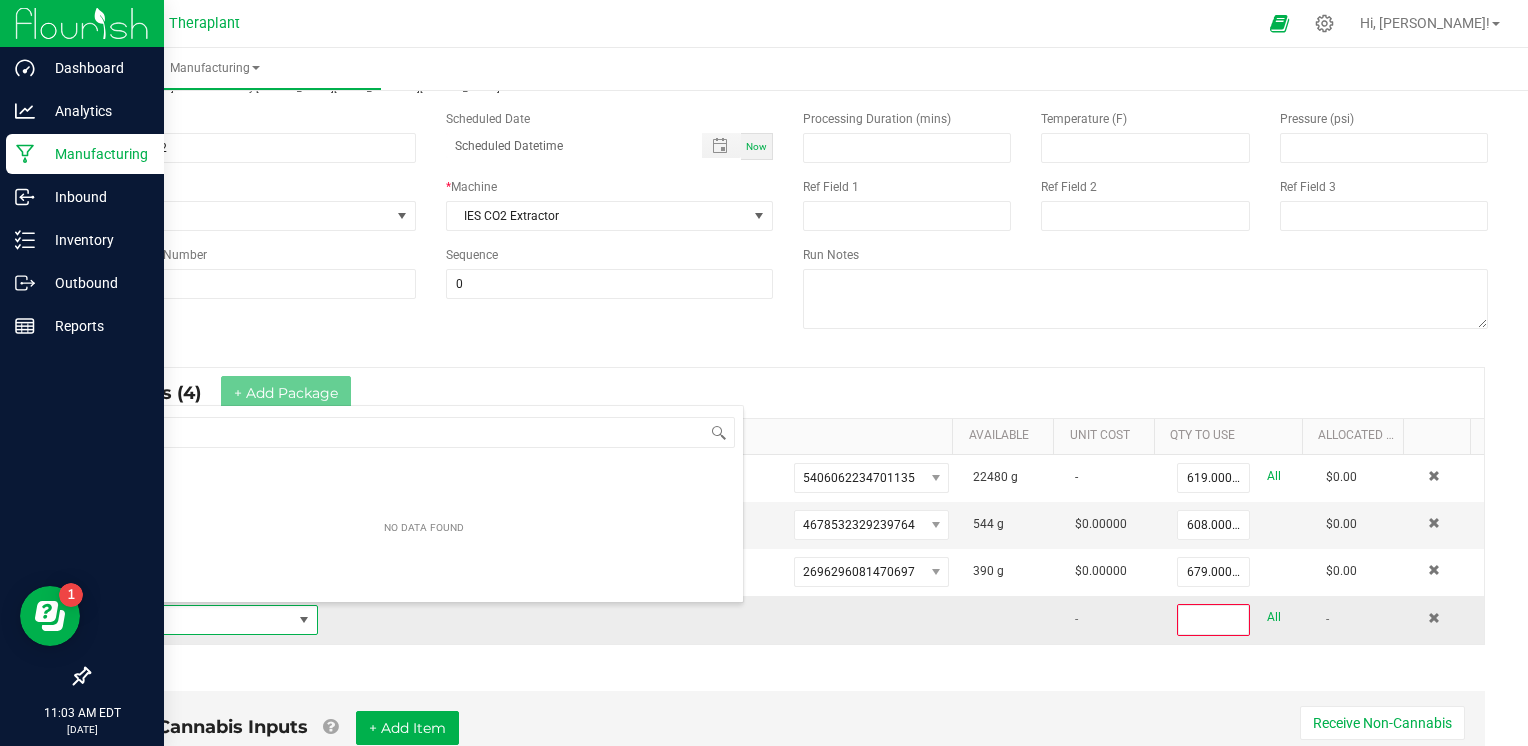 scroll, scrollTop: 99970, scrollLeft: 99791, axis: both 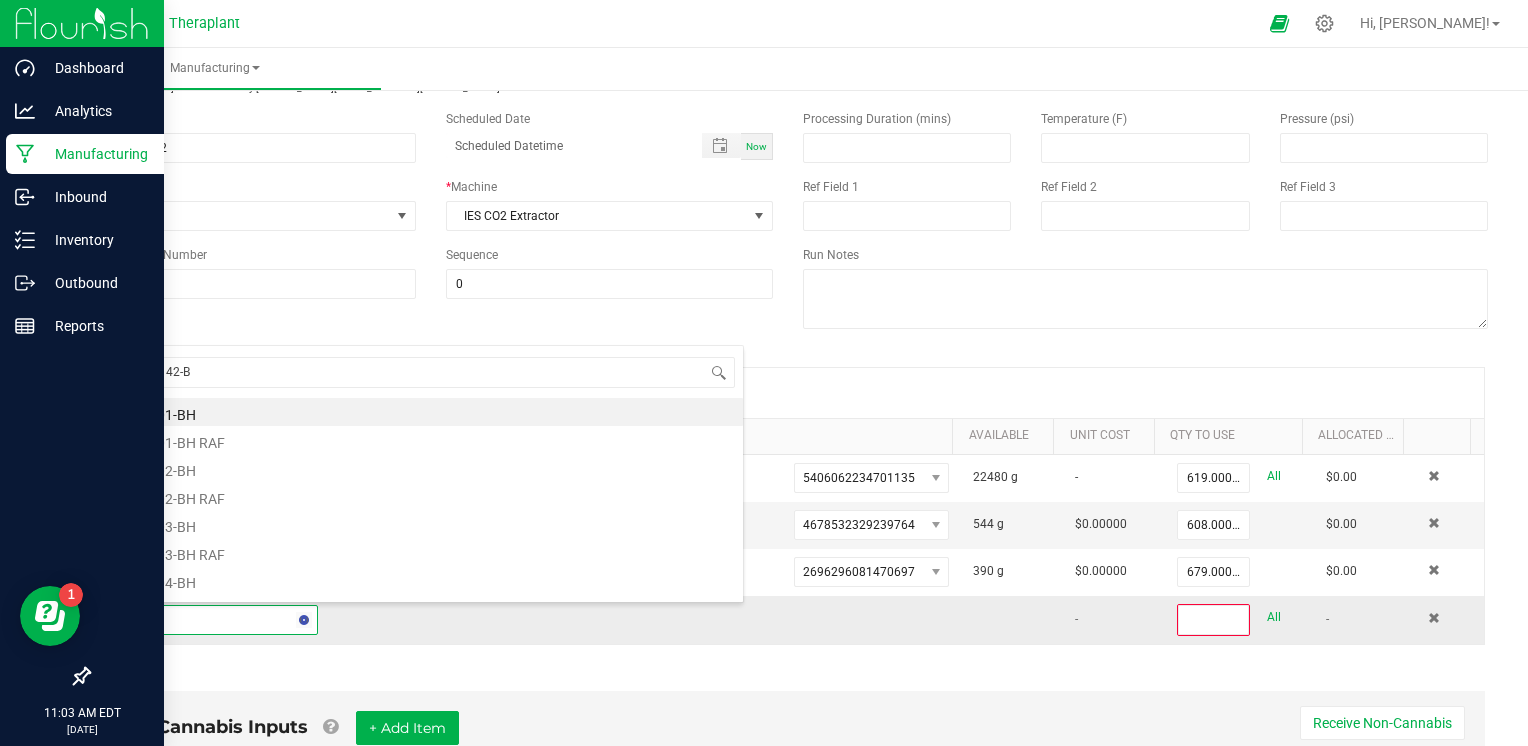 type on "W25-142-BH" 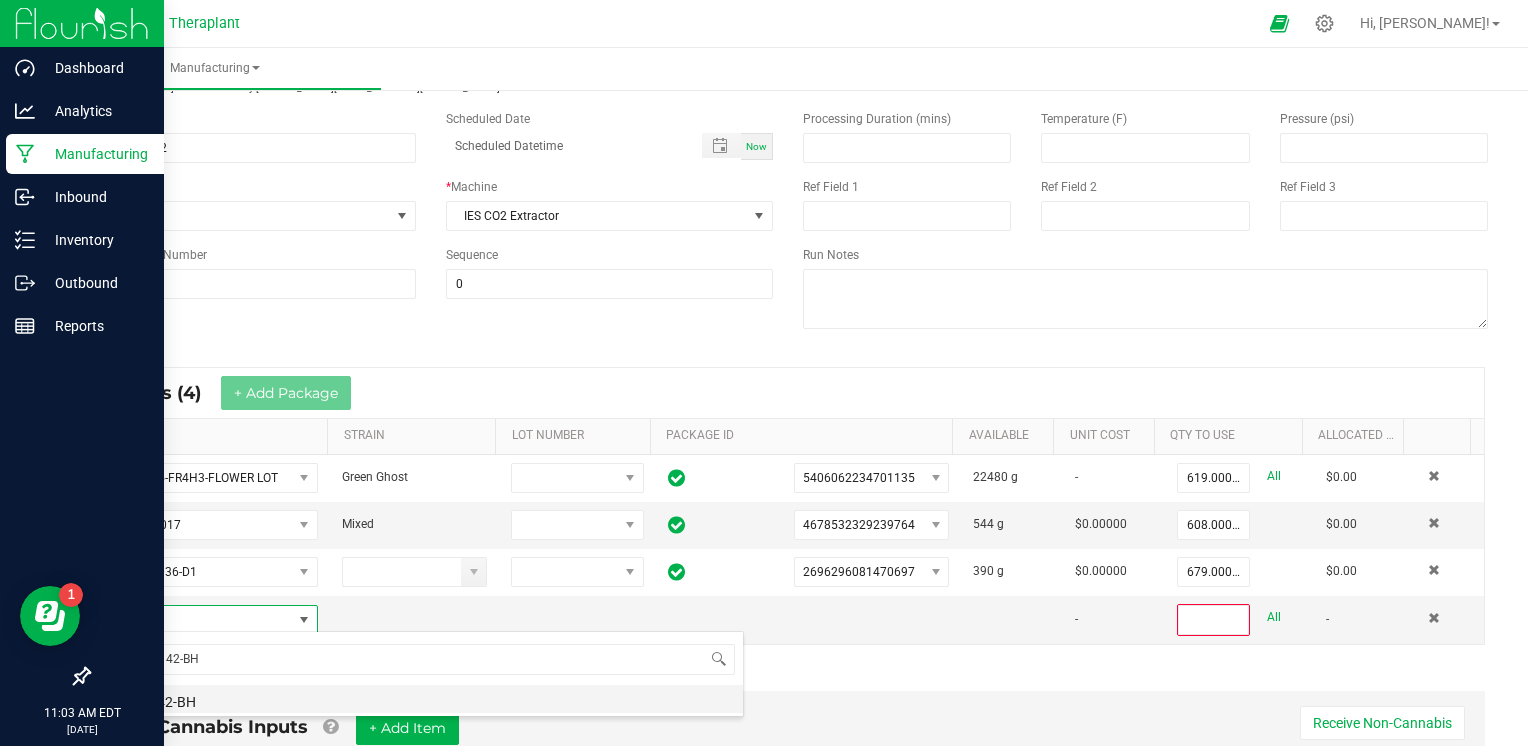 click on "W25-142-BH" at bounding box center (424, 699) 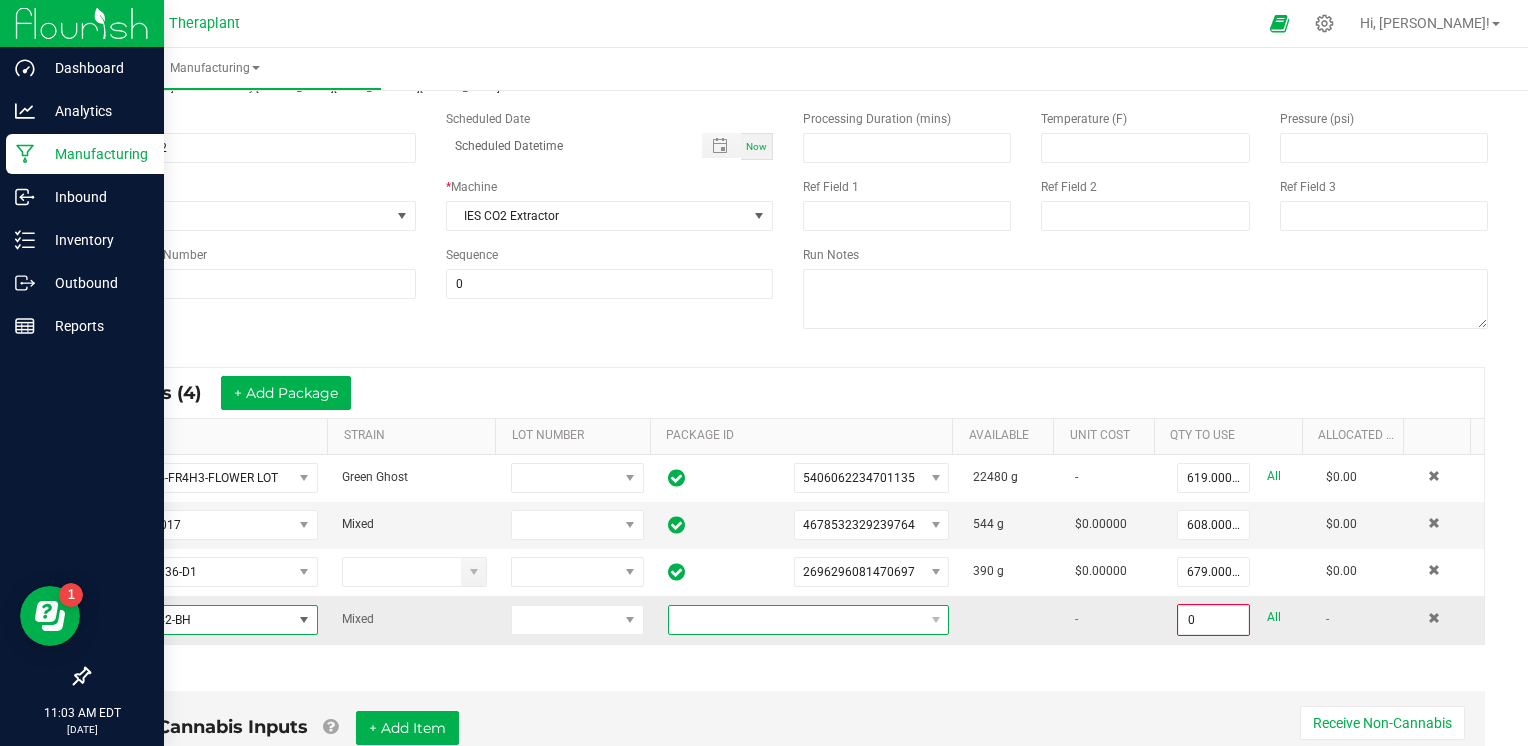 click at bounding box center [796, 620] 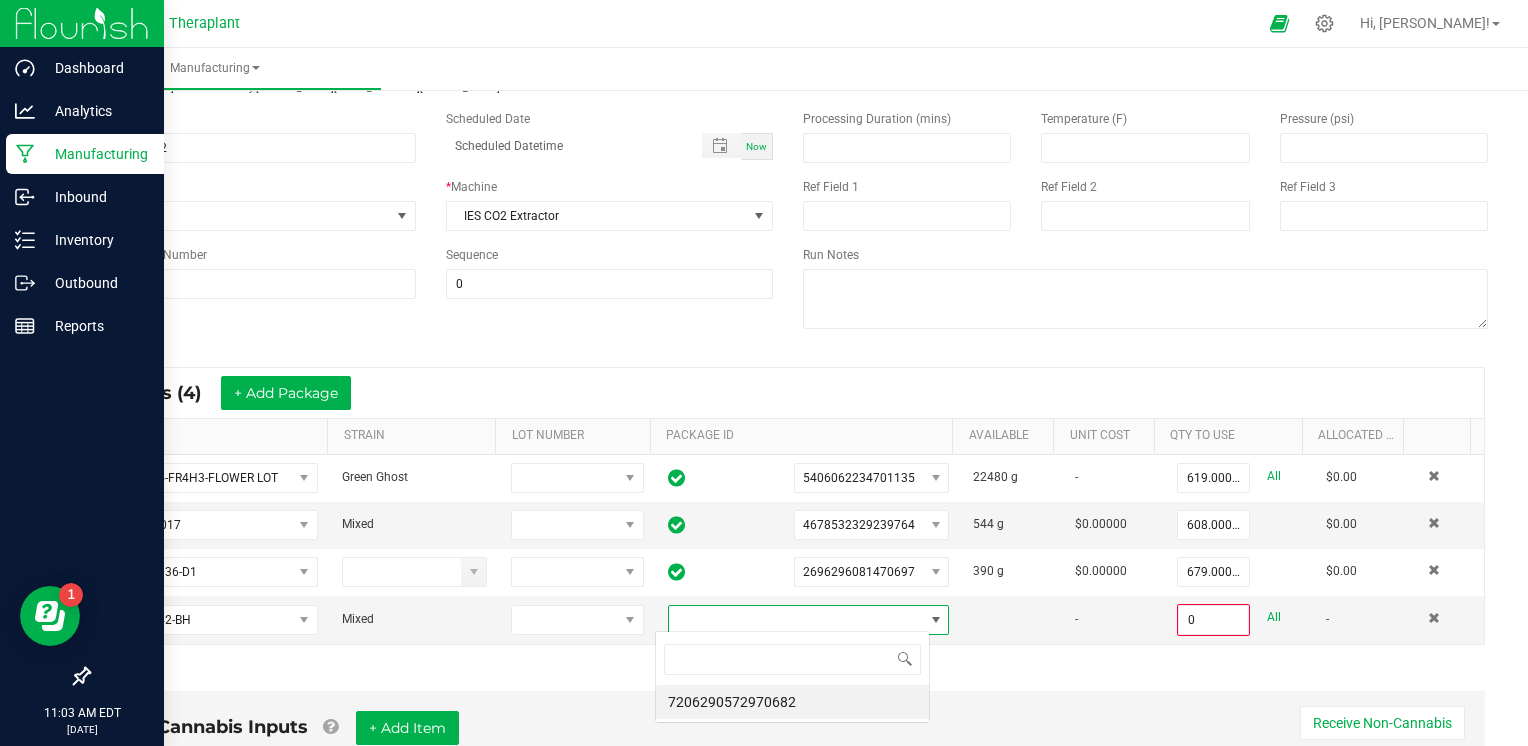 scroll, scrollTop: 99970, scrollLeft: 99724, axis: both 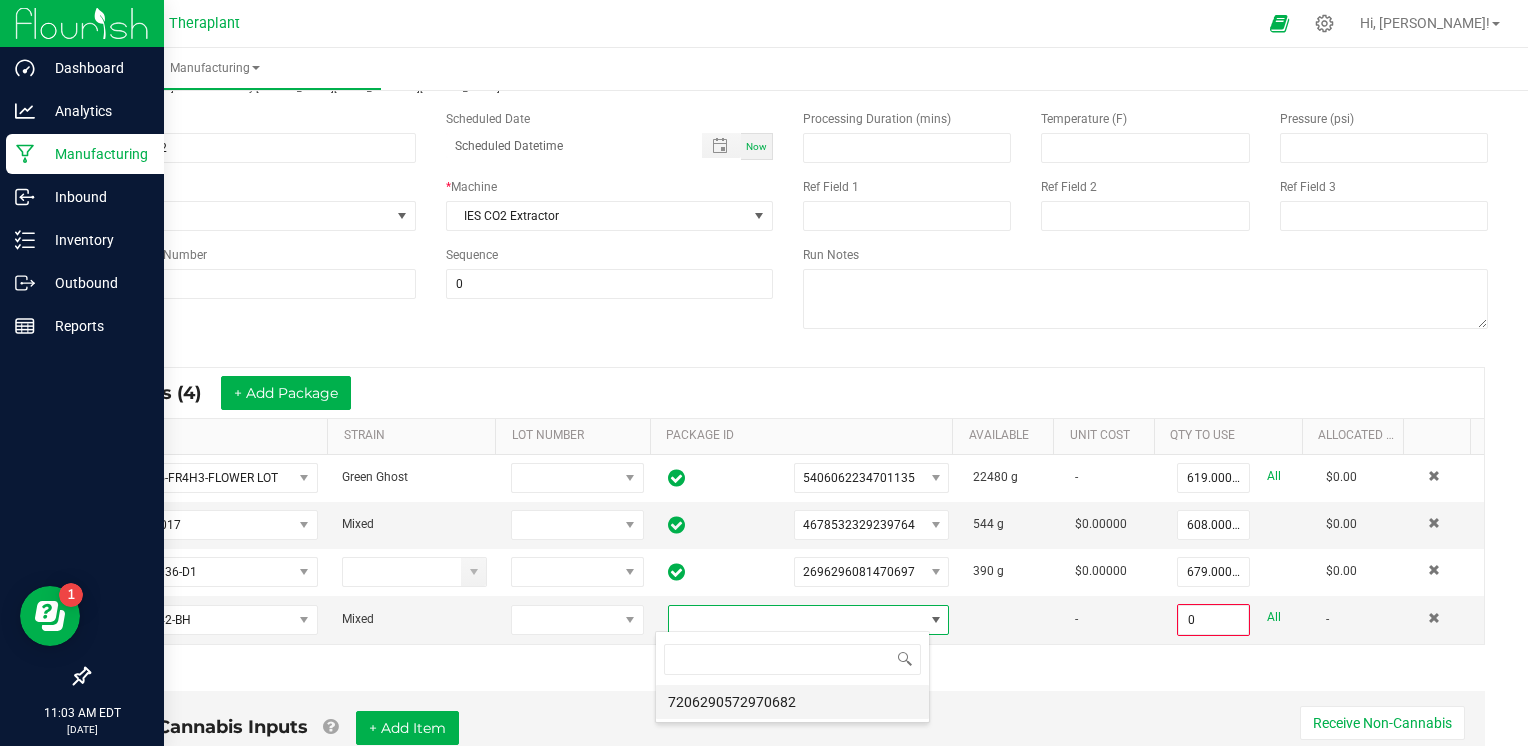 click on "7206290572970682" at bounding box center (792, 702) 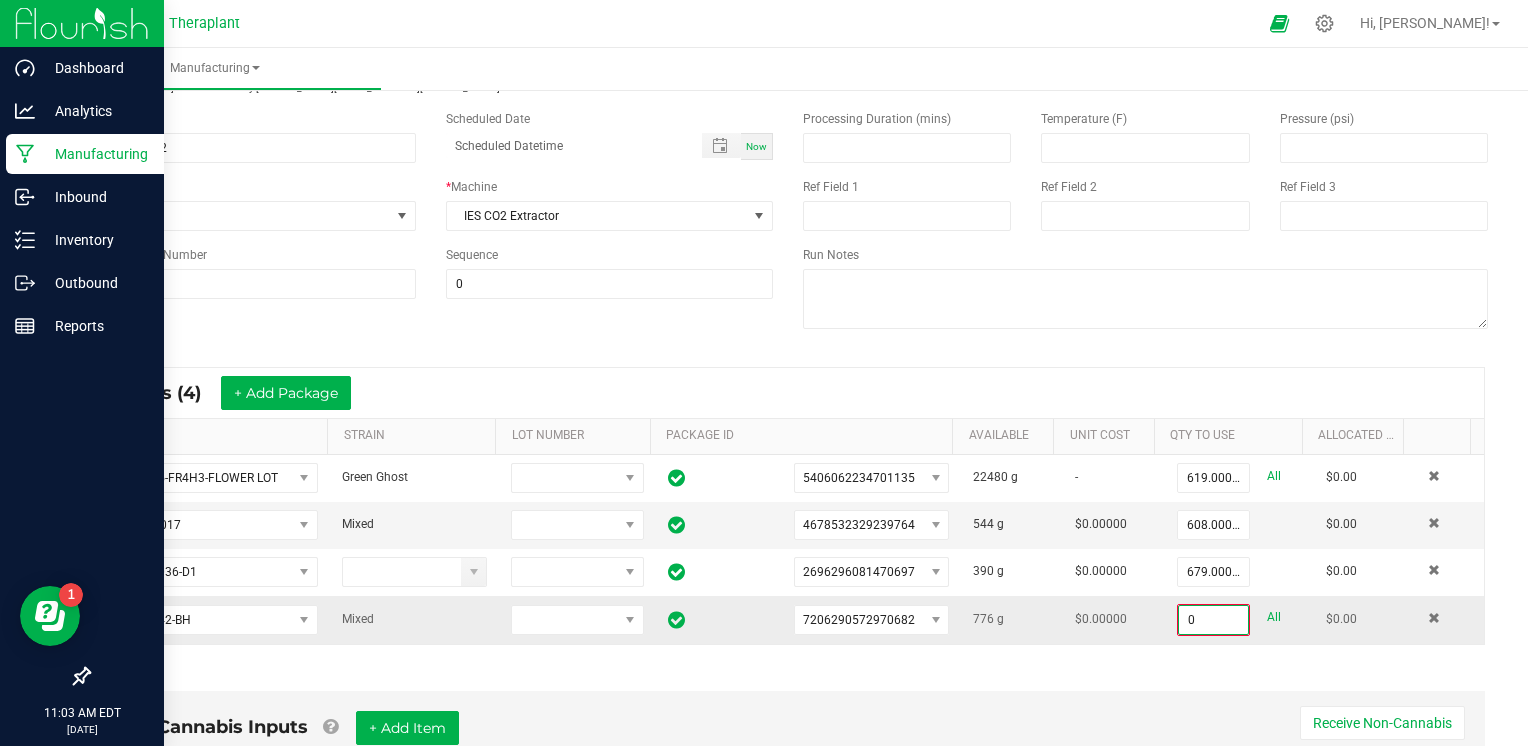 click on "0" at bounding box center [1213, 620] 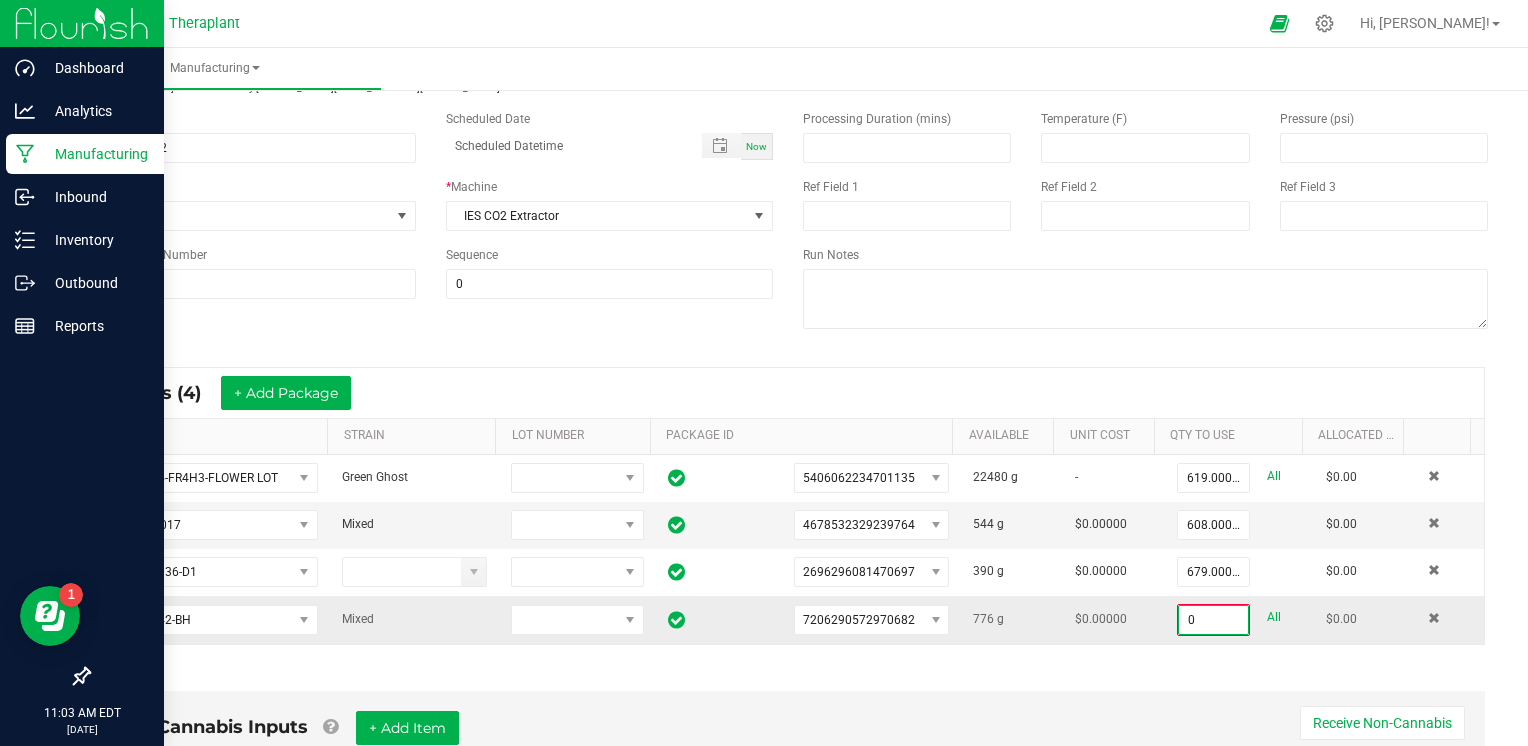 click on "0" at bounding box center [1213, 620] 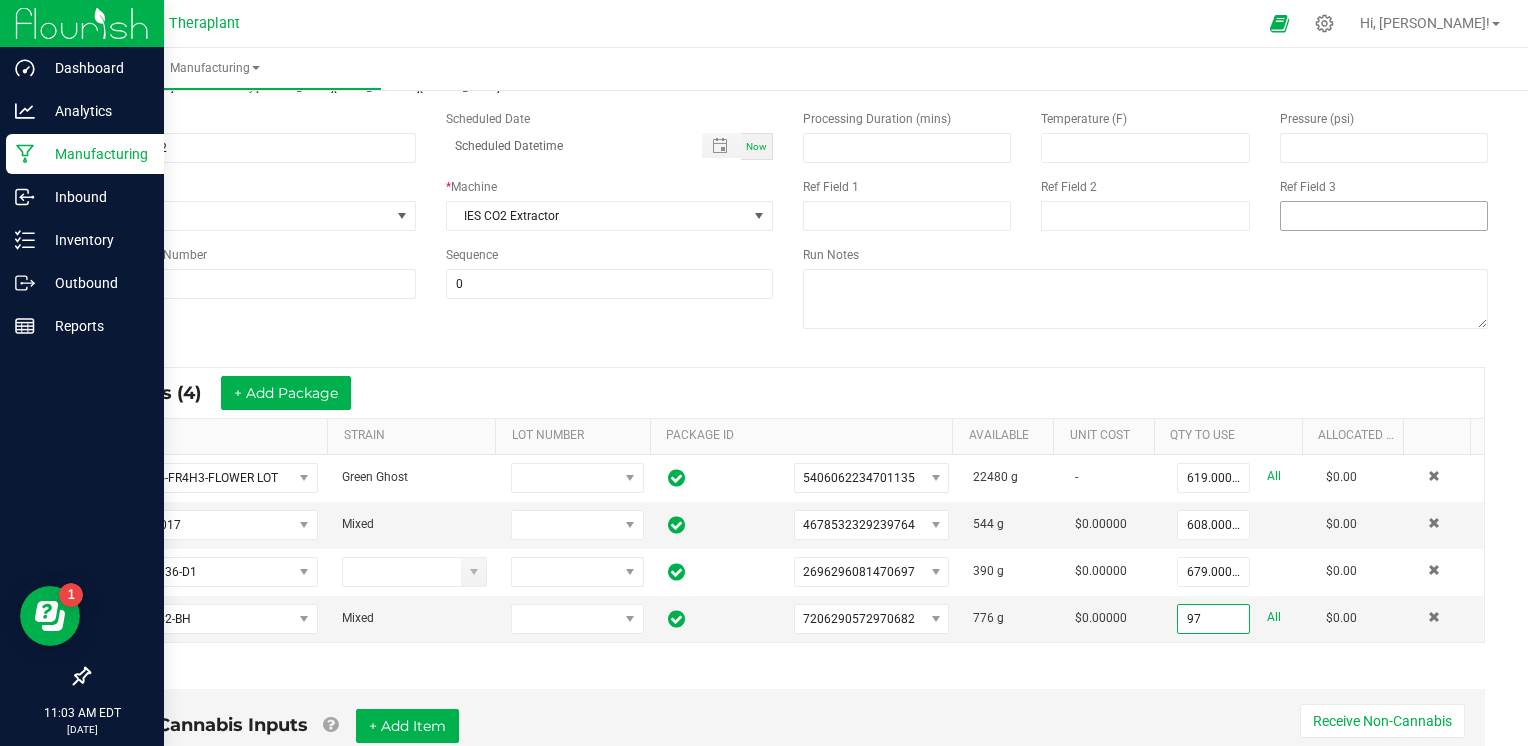 scroll, scrollTop: 0, scrollLeft: 0, axis: both 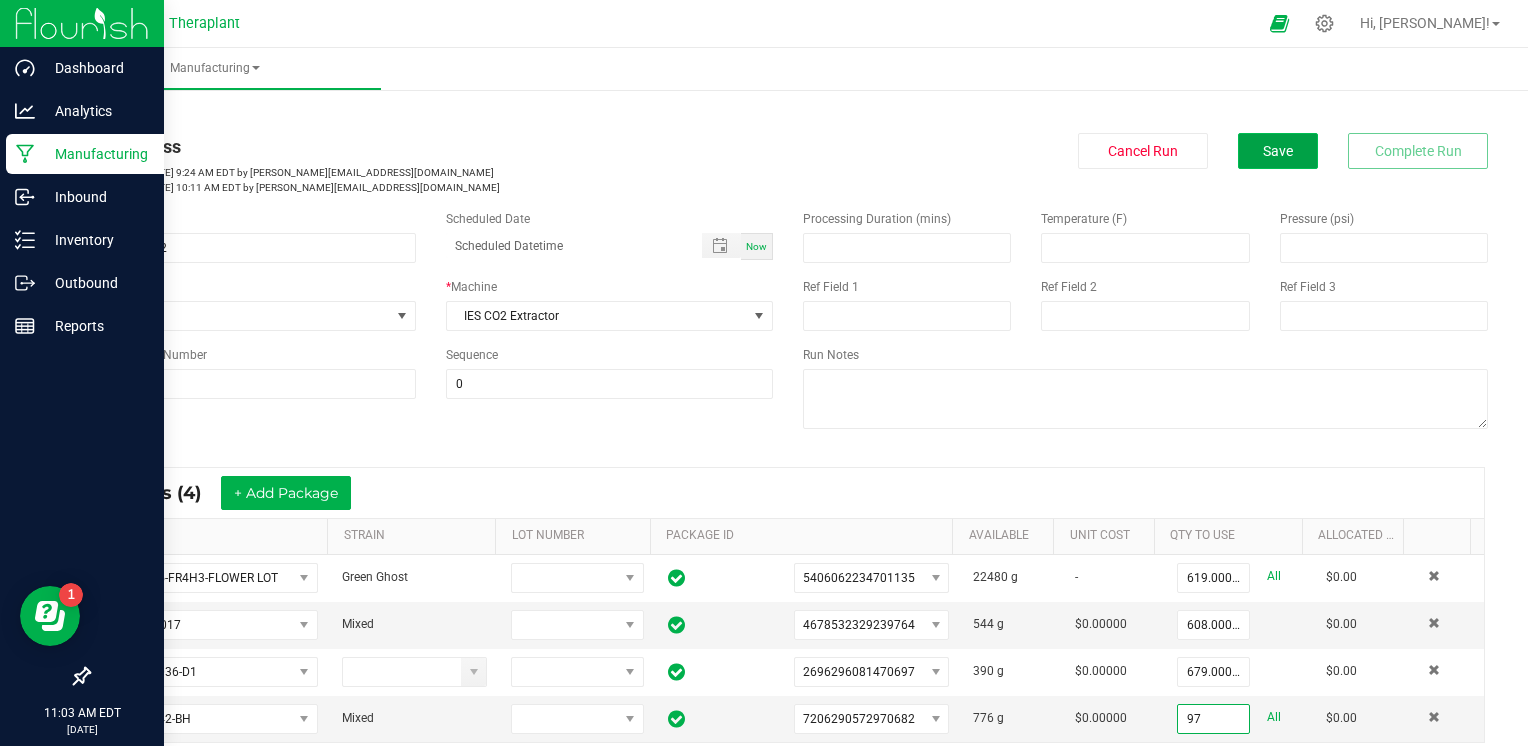 type on "97.0000 g" 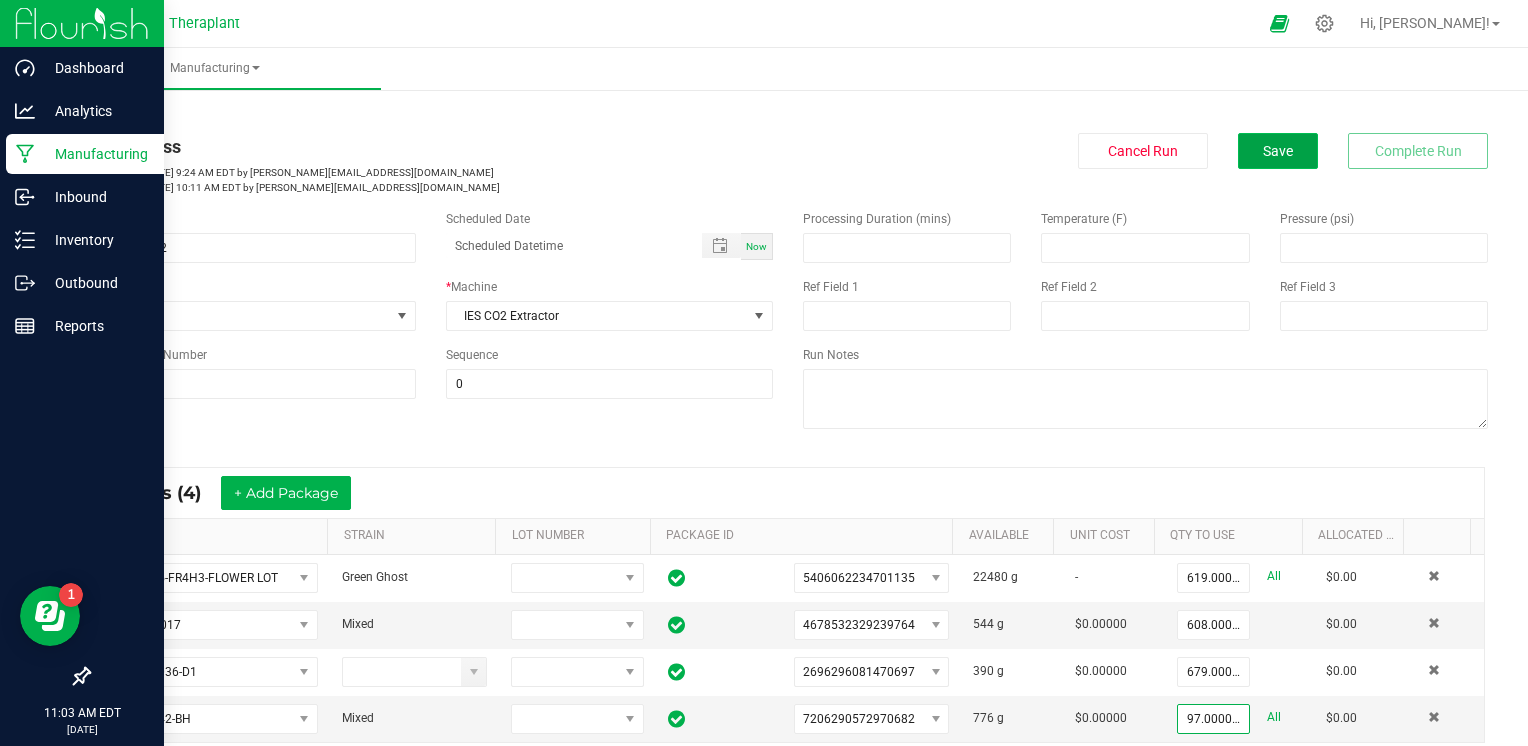 click on "Save" at bounding box center [1278, 151] 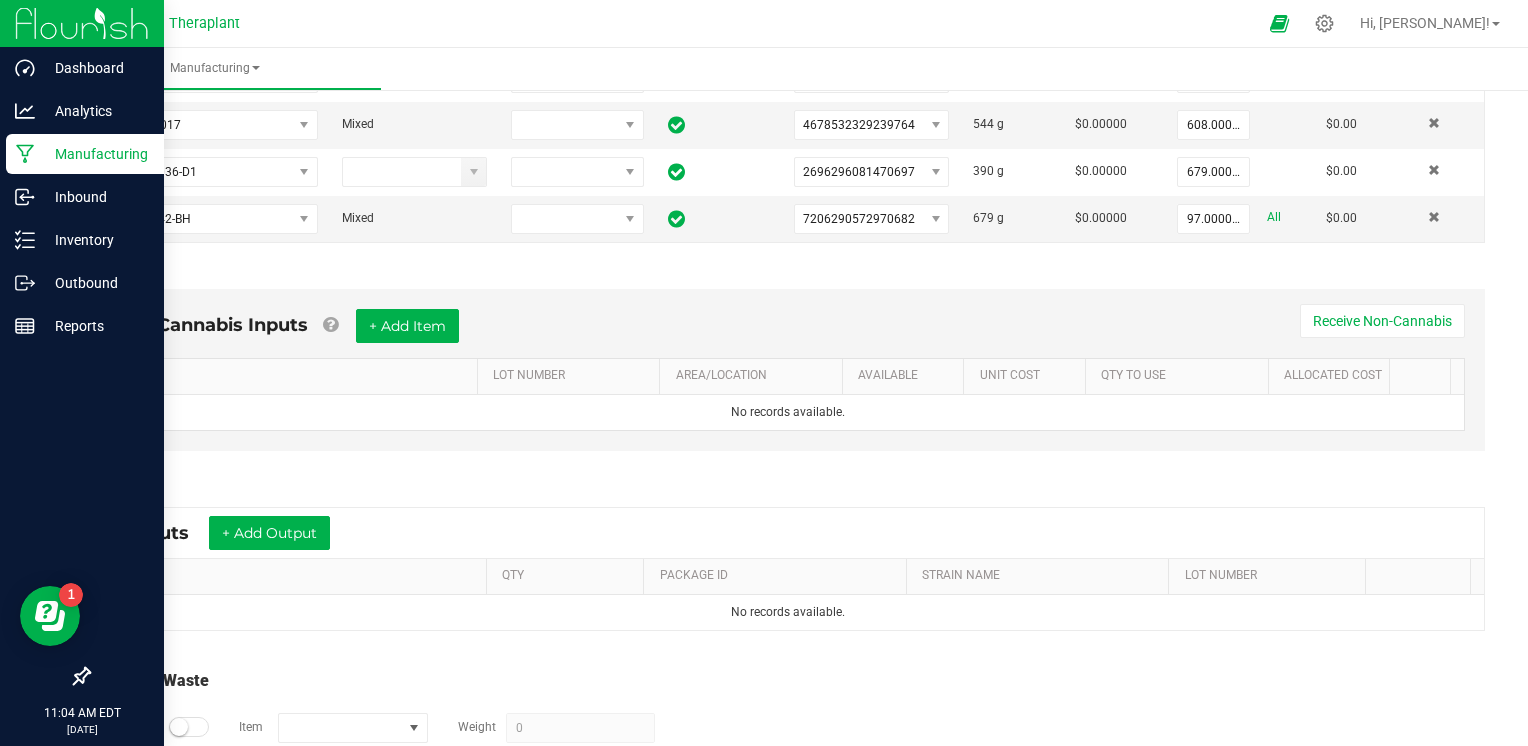 scroll, scrollTop: 0, scrollLeft: 0, axis: both 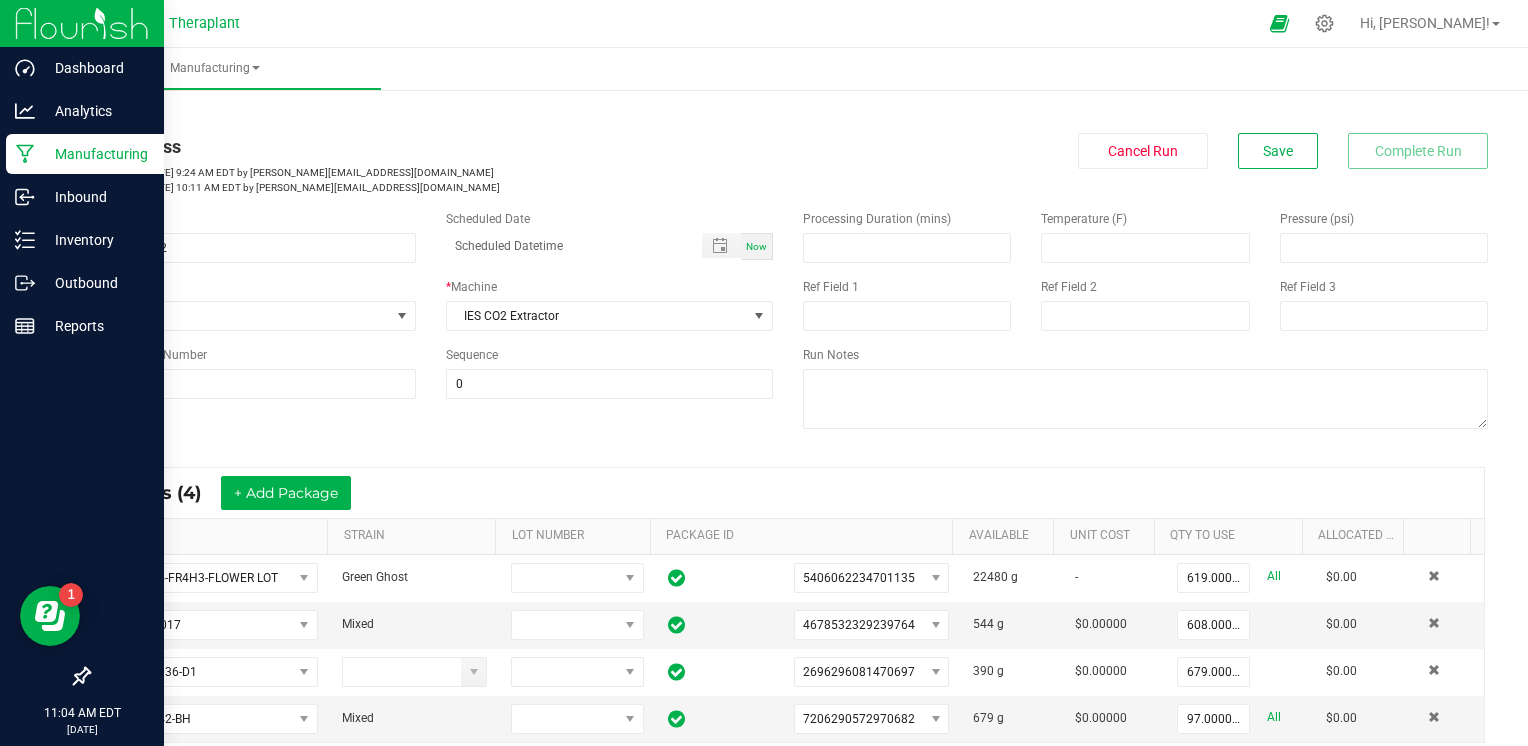 click on "< All Runs" at bounding box center [114, 114] 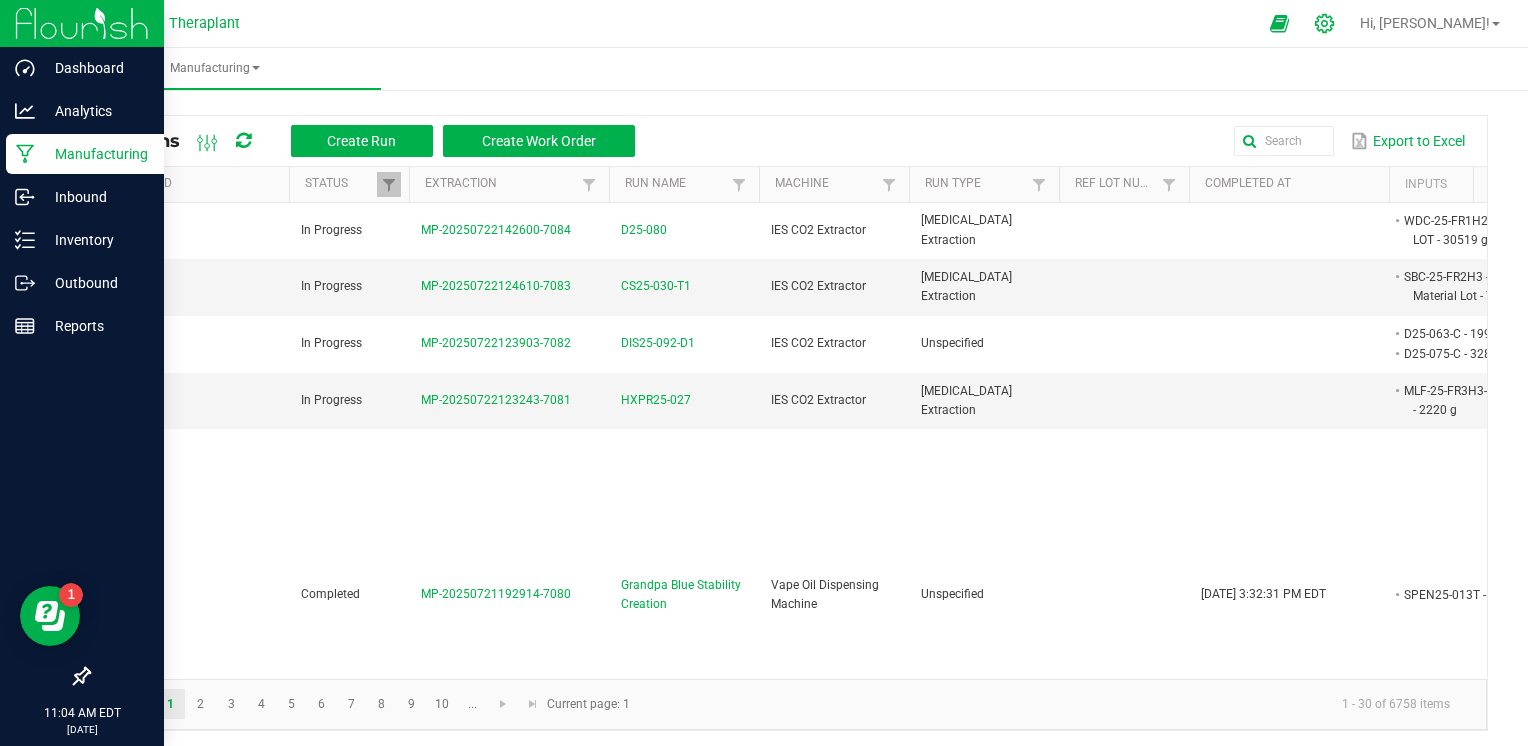 click 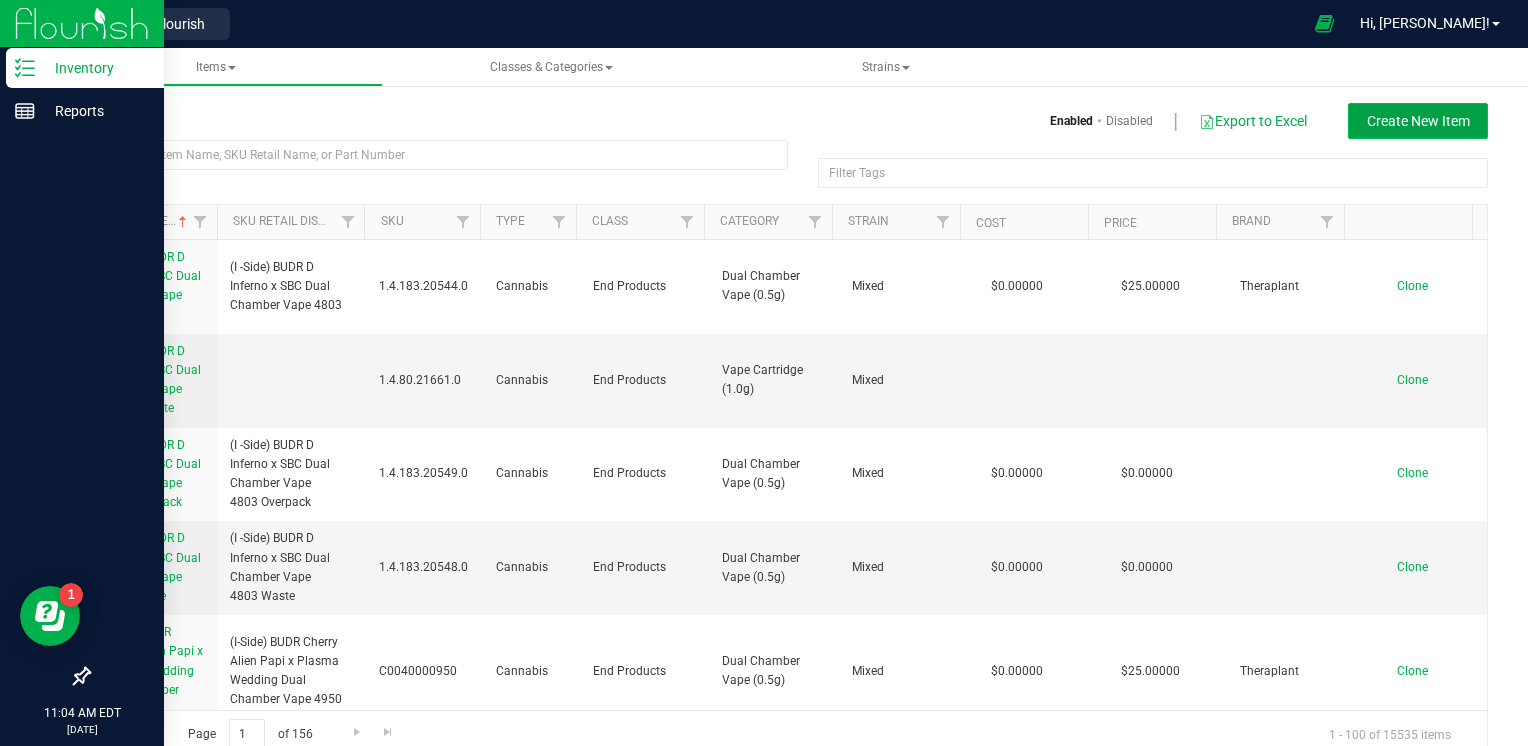 click on "Create New Item" at bounding box center [1418, 121] 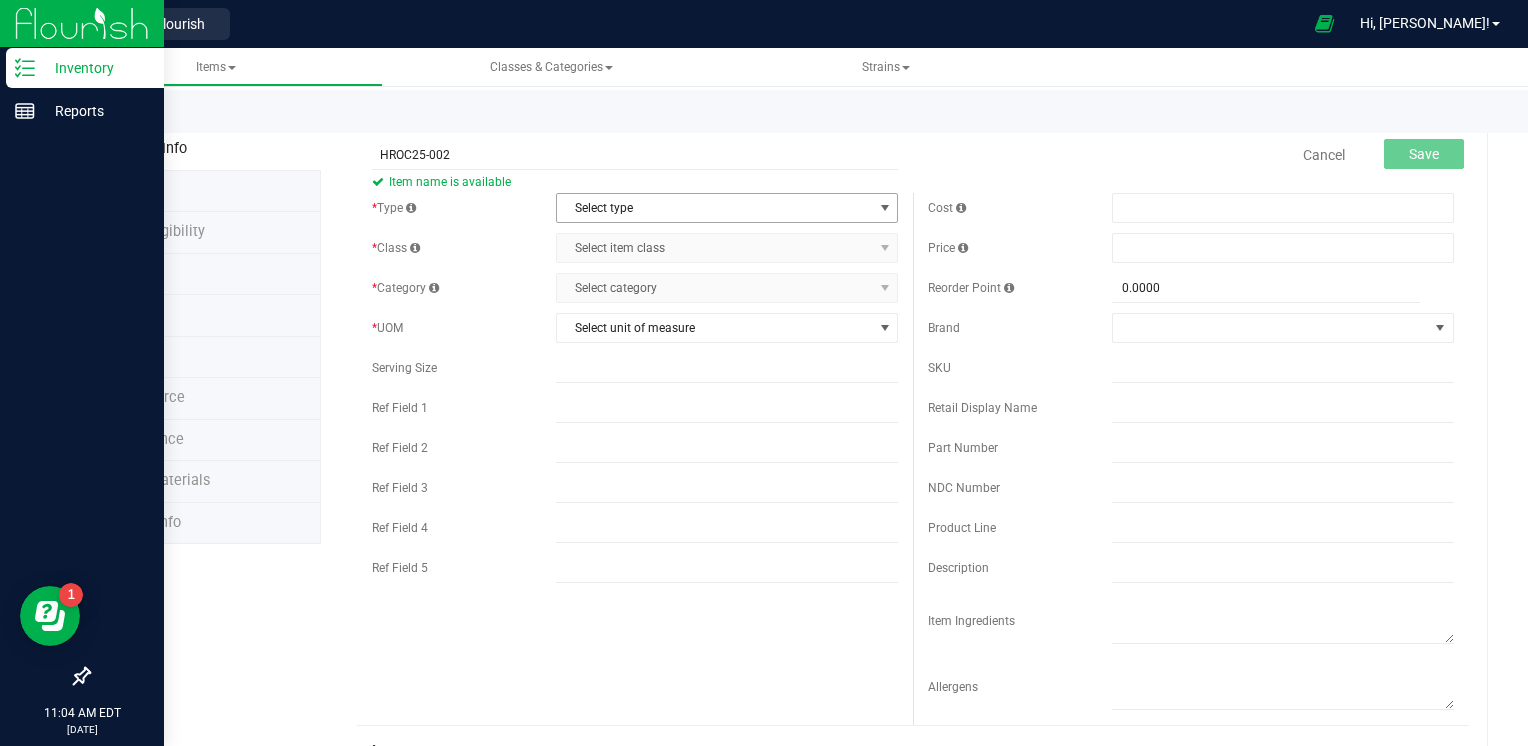 type on "HROC25-002" 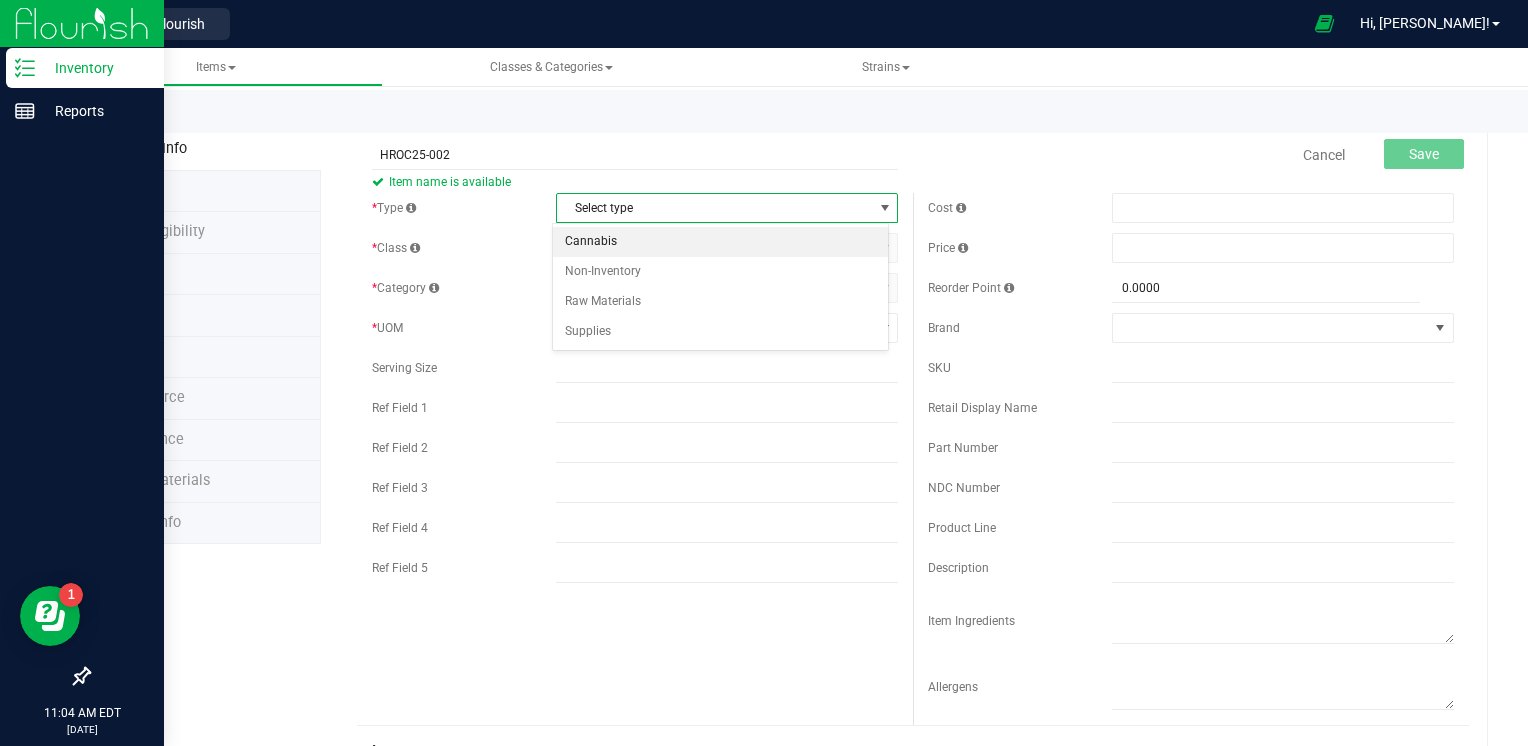 click on "Cannabis" at bounding box center [721, 242] 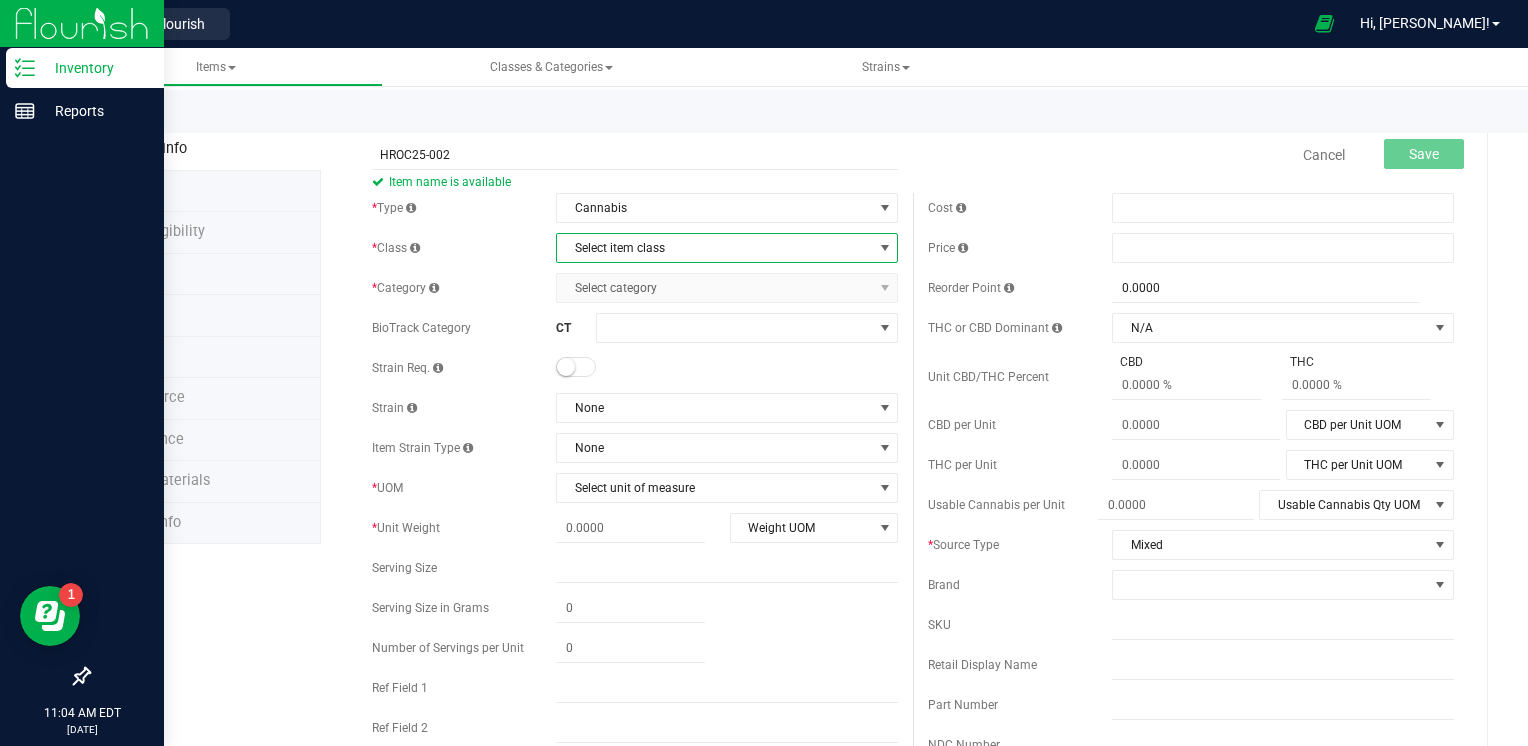 click on "Select item class" at bounding box center (714, 248) 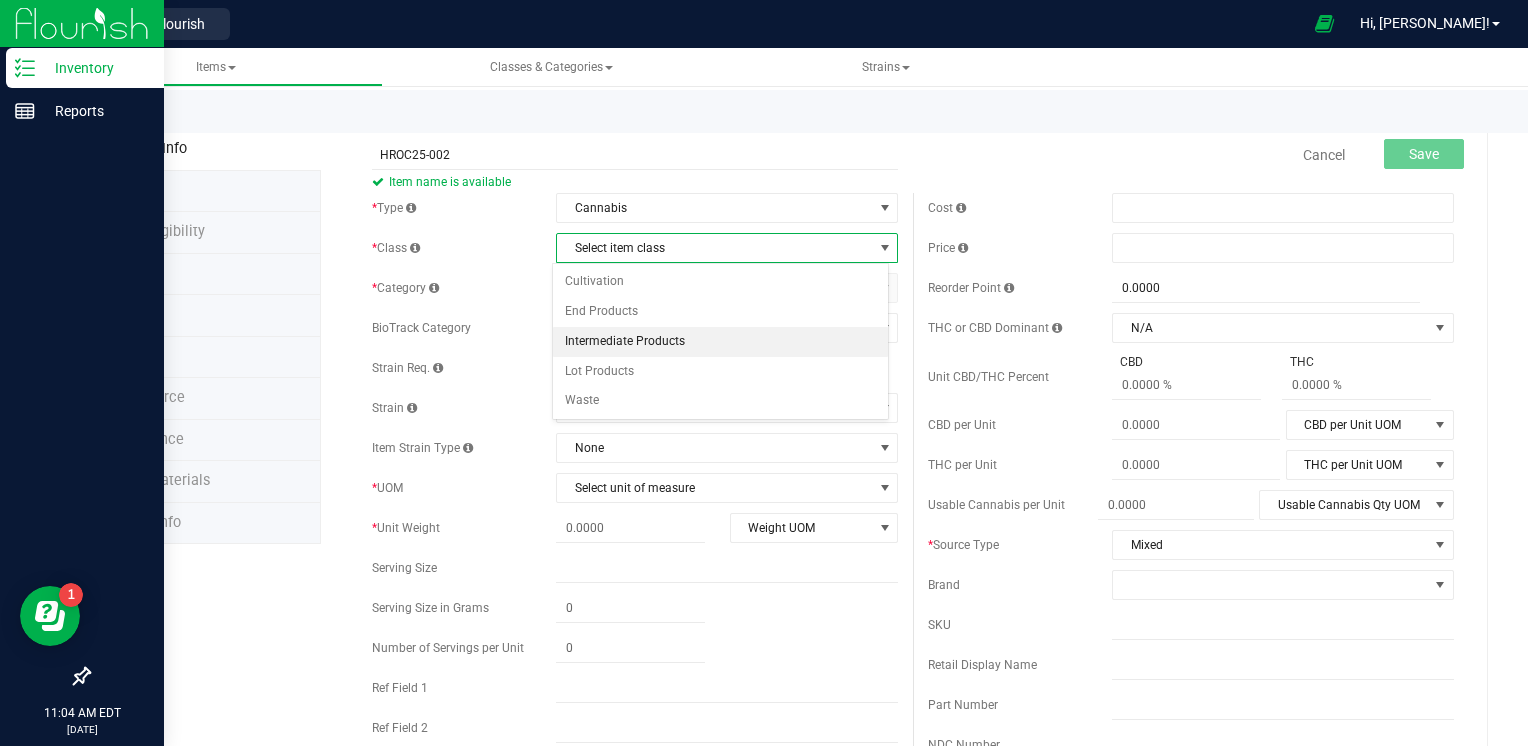 click on "Intermediate Products" at bounding box center [721, 342] 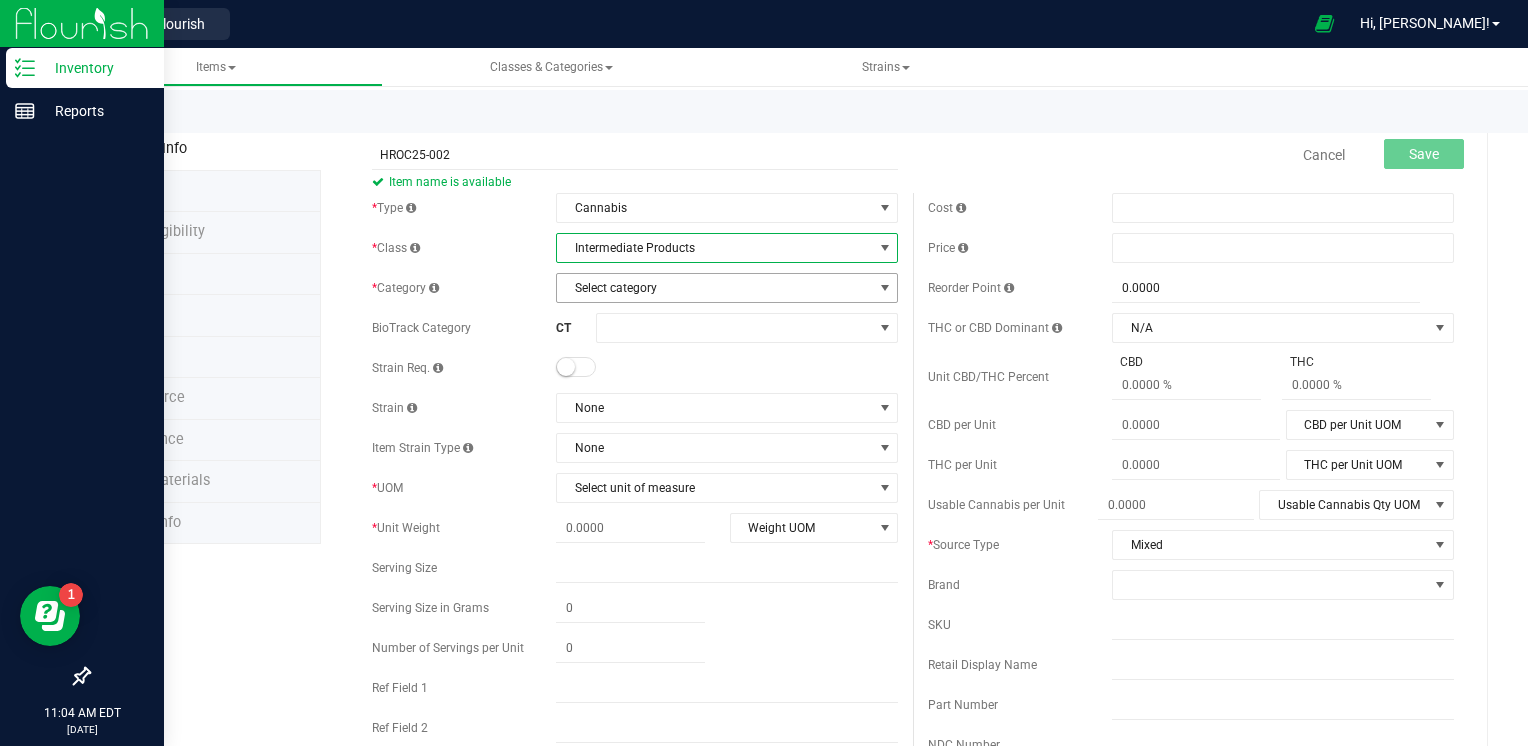 click on "Select category" at bounding box center (714, 288) 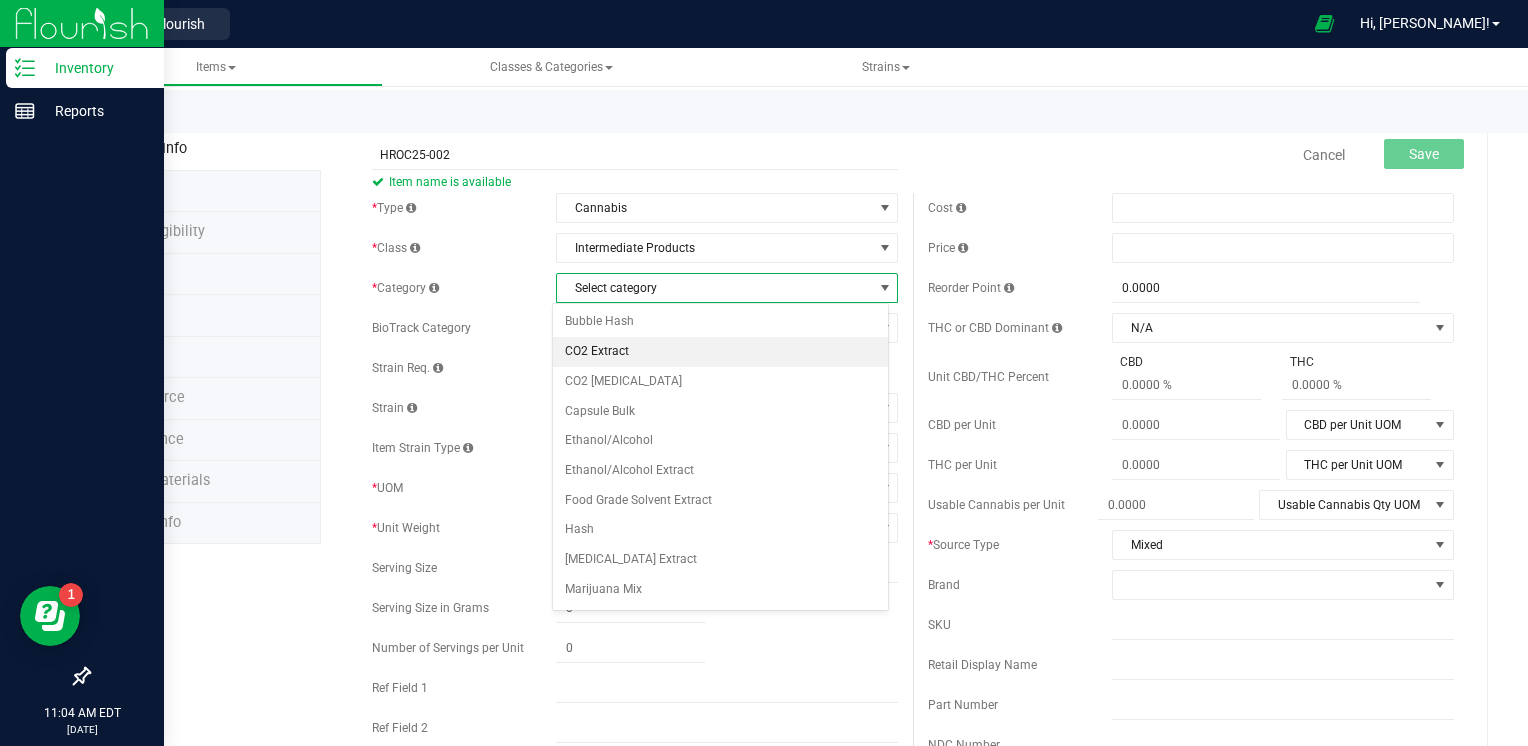 click on "CO2 Extract" at bounding box center [721, 352] 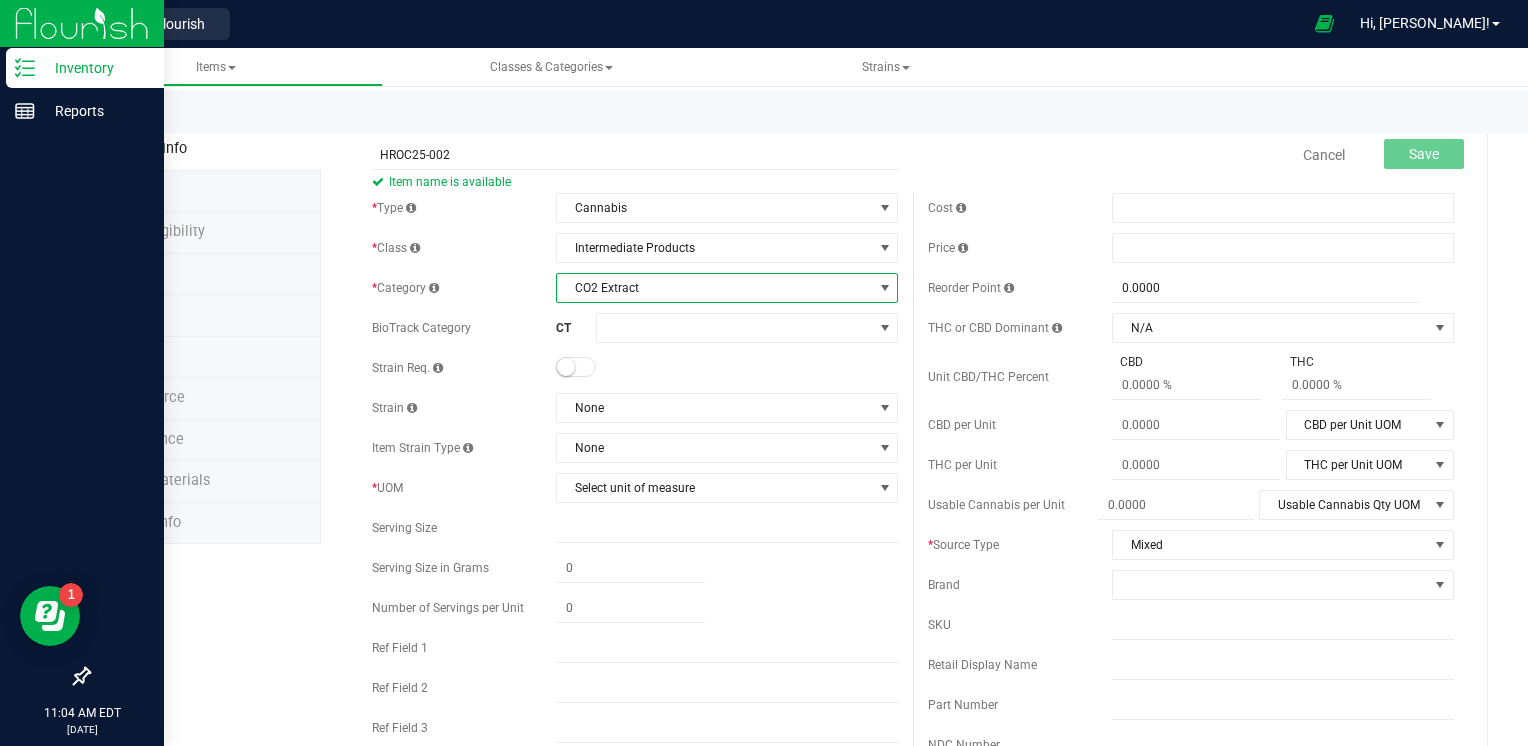 click on "*
Type
Cannabis Select type Cannabis Non-Inventory Raw Materials Supplies
*
Class
Intermediate Products Select item class Cultivation End Products Intermediate Products Lot Products Waste
*
Category
Hash" at bounding box center (635, 513) 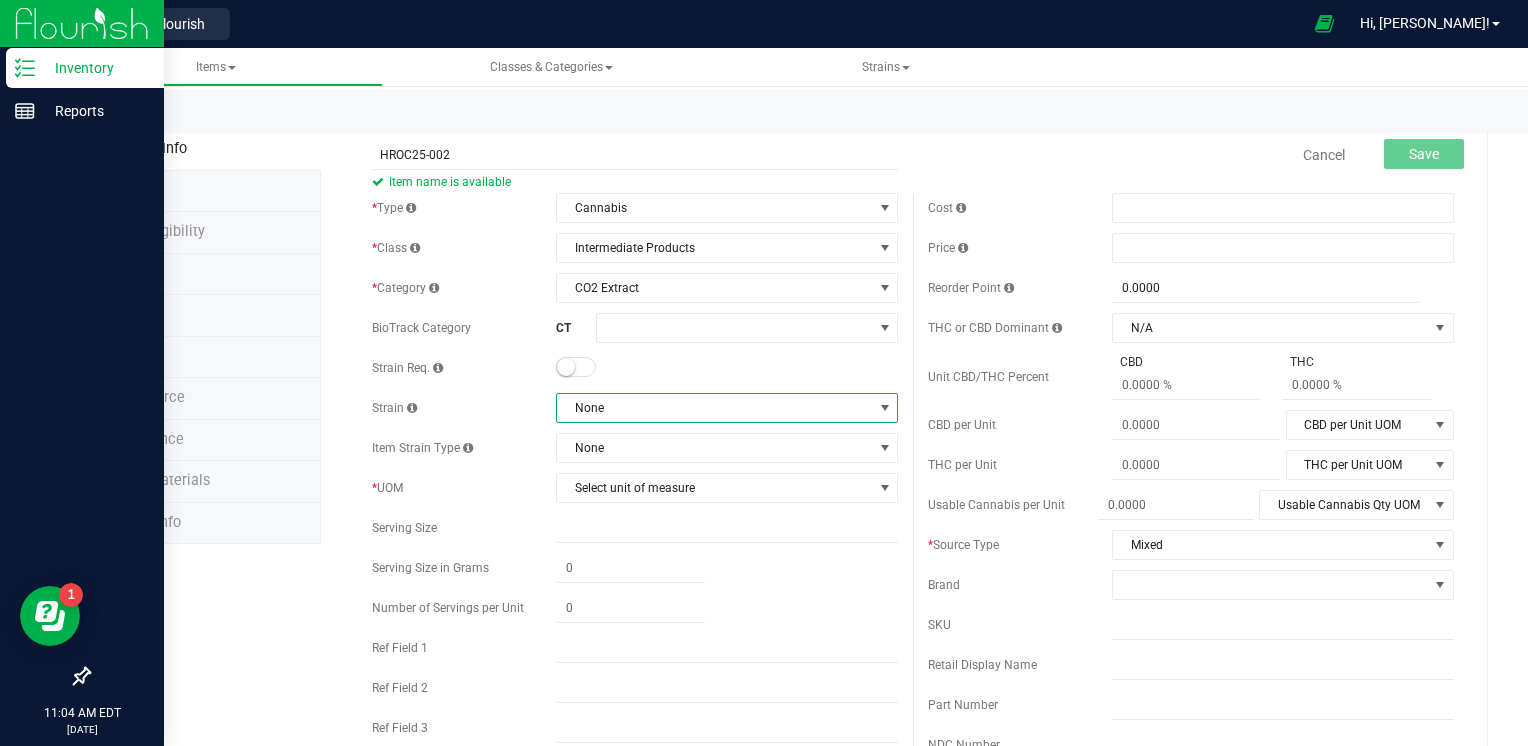 click on "None" at bounding box center [714, 408] 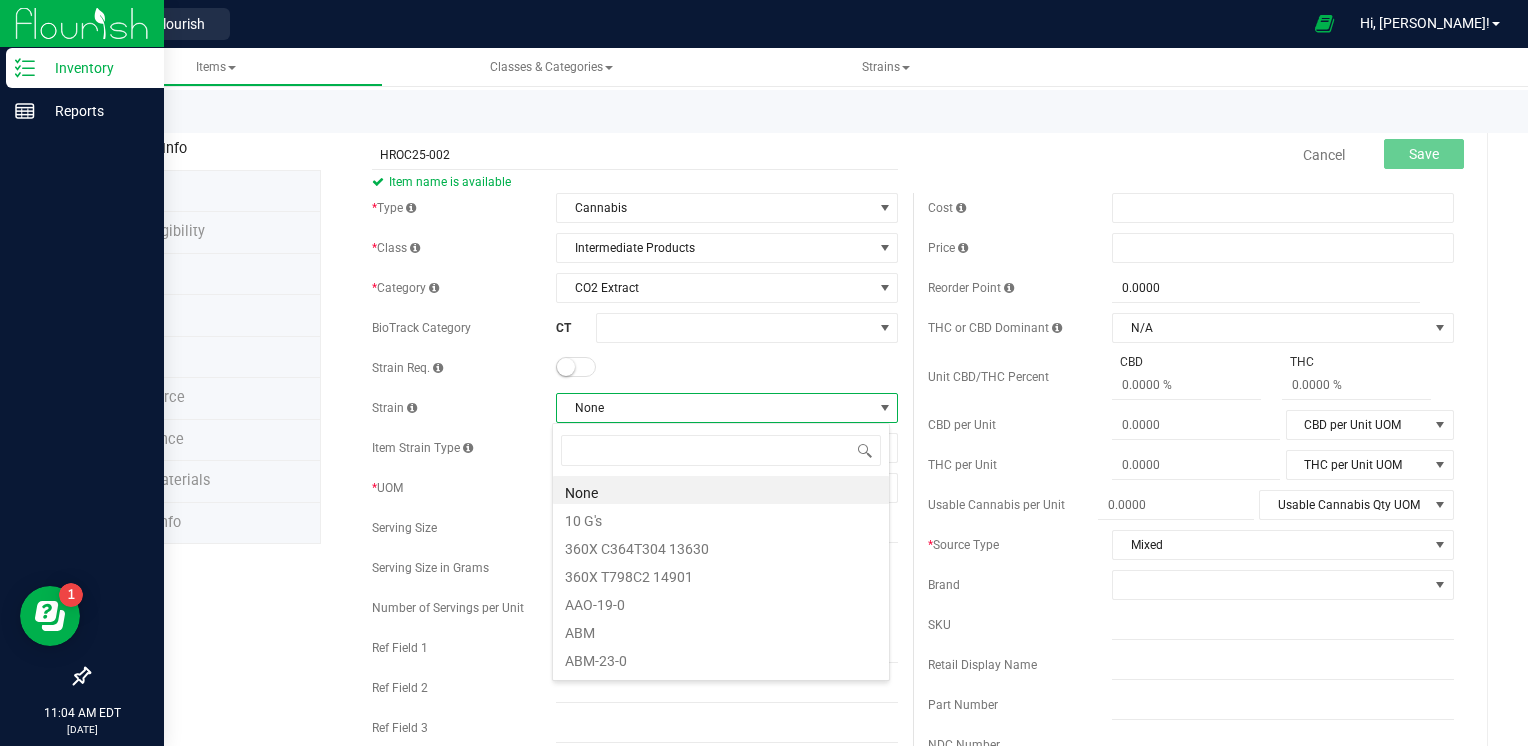 scroll, scrollTop: 99970, scrollLeft: 99662, axis: both 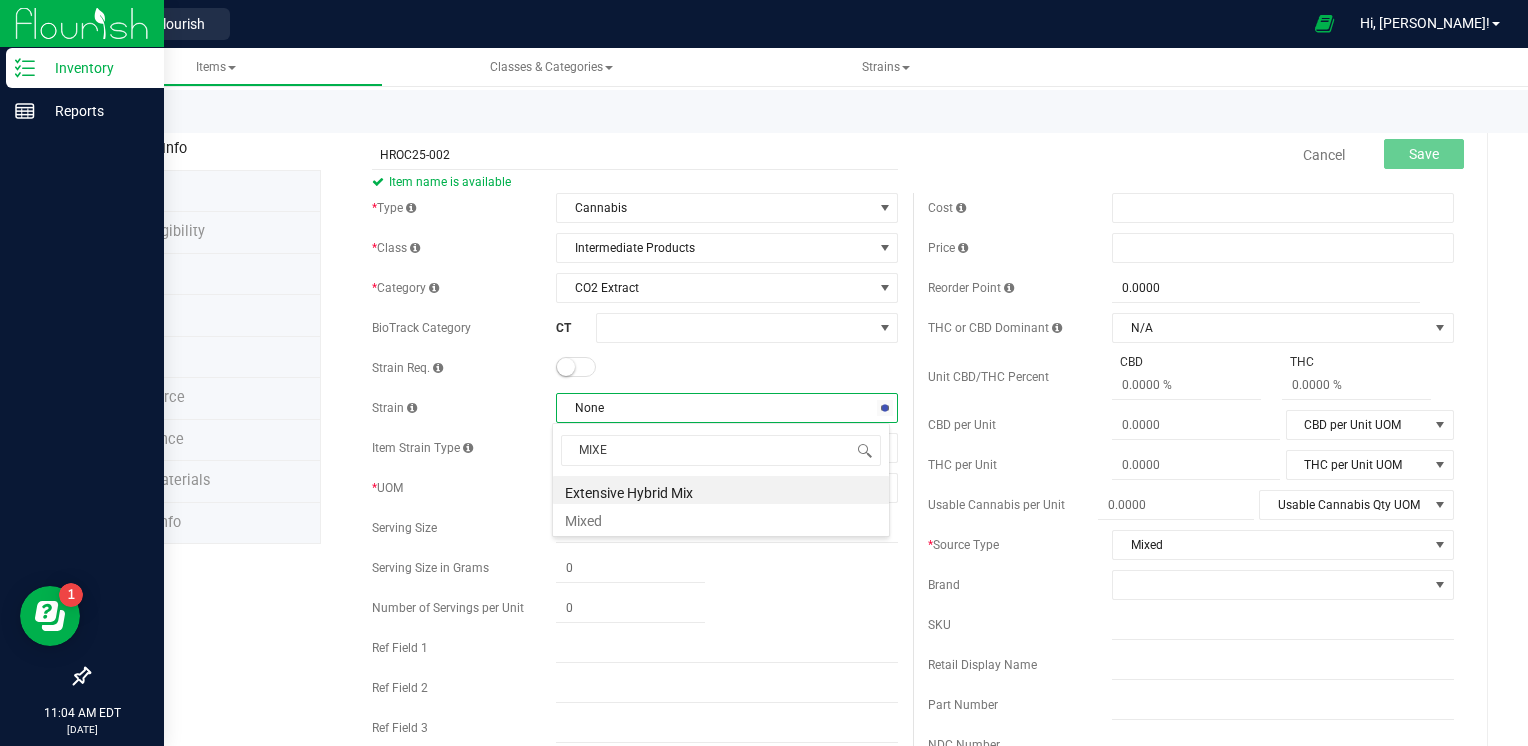 type on "MIXED" 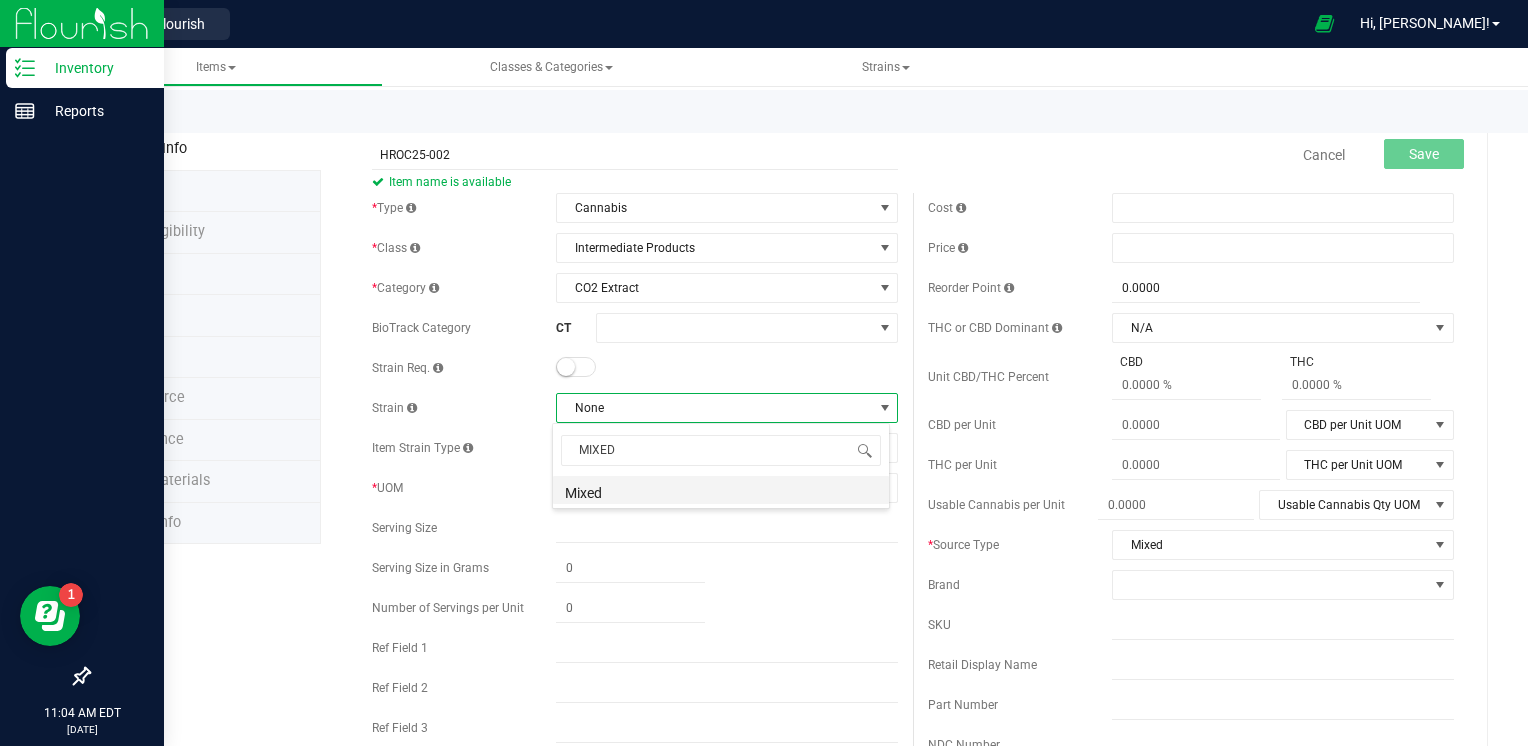 click on "Mixed" at bounding box center [721, 490] 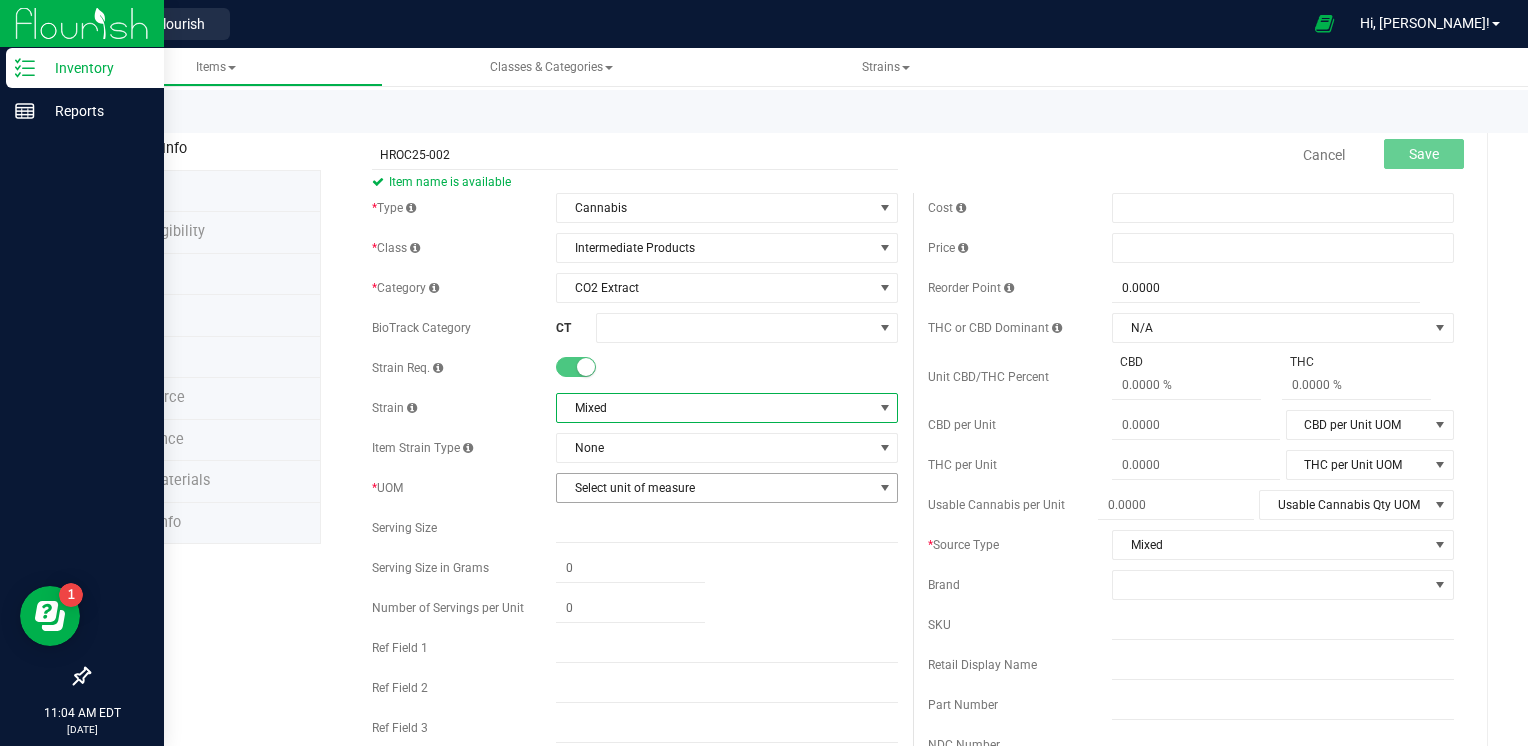 click on "Select unit of measure" at bounding box center (714, 488) 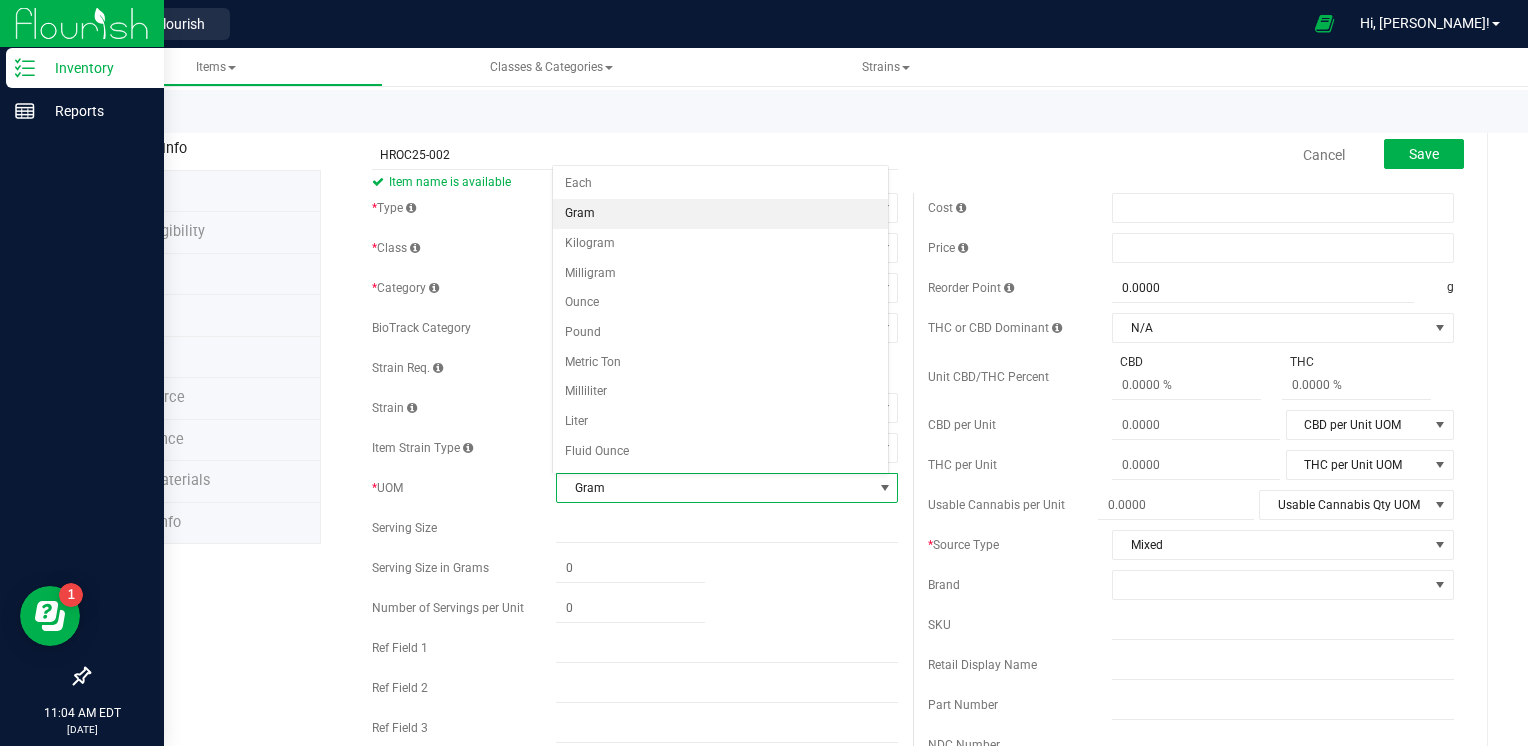 click on "Gram" at bounding box center [721, 214] 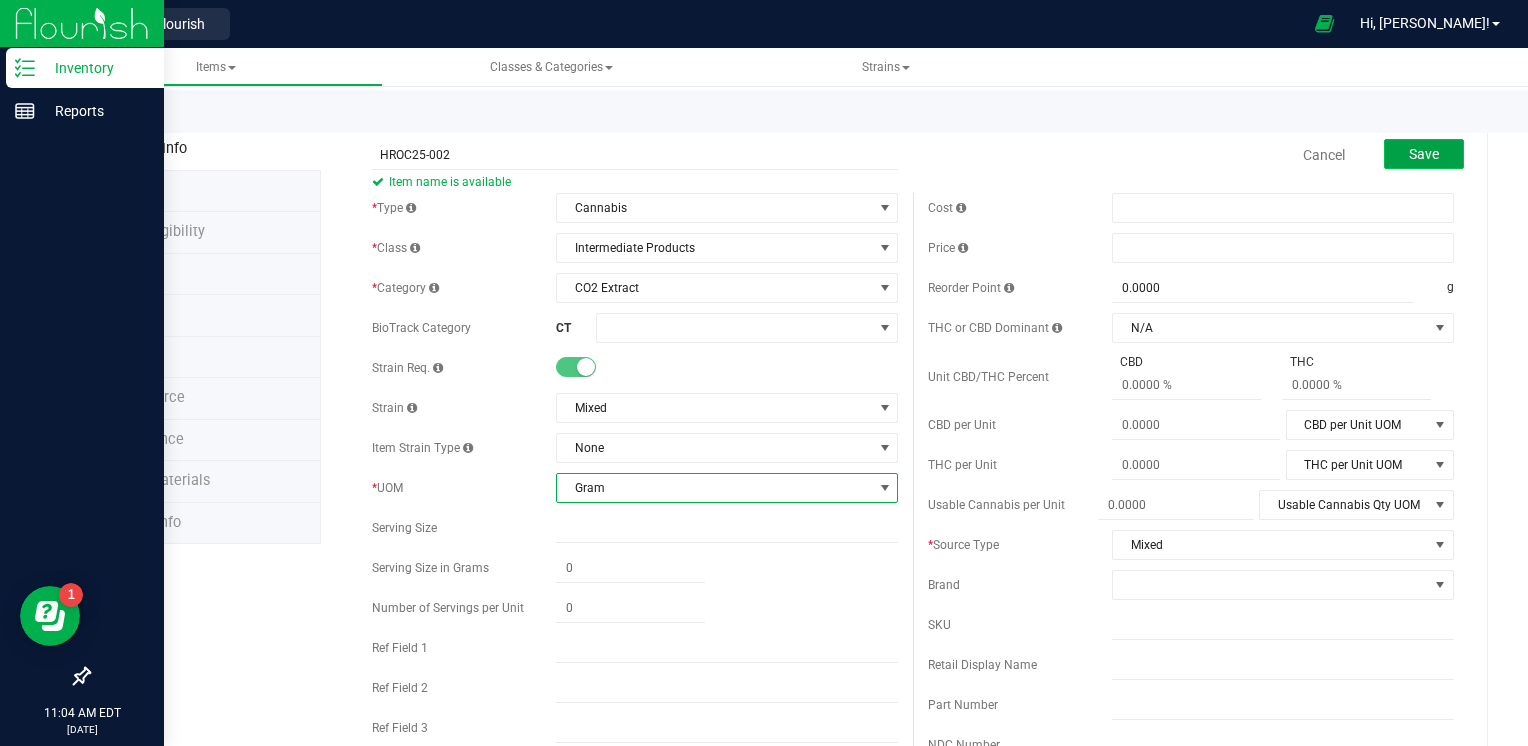 click on "Save" at bounding box center [1424, 154] 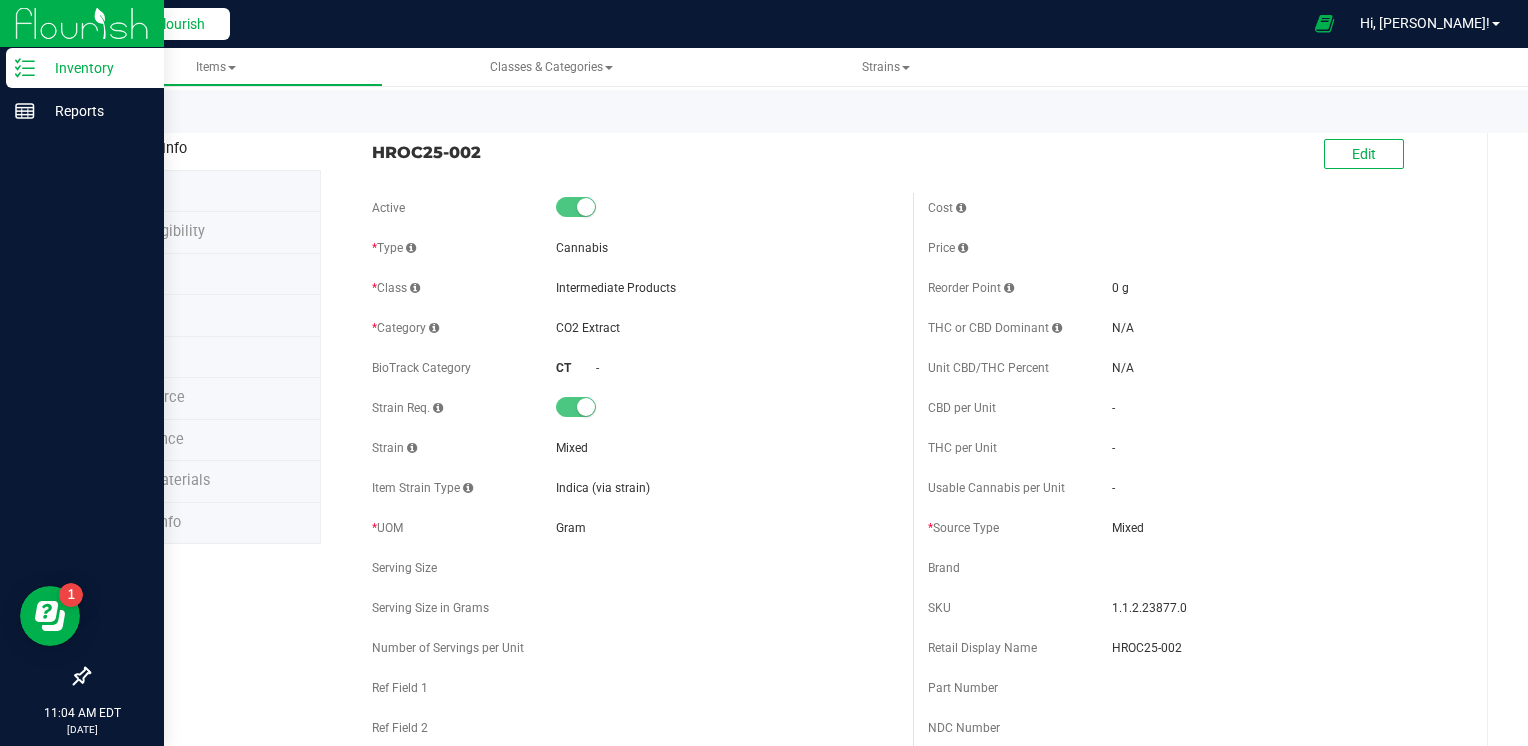 click on "Back to Flourish" at bounding box center [155, 24] 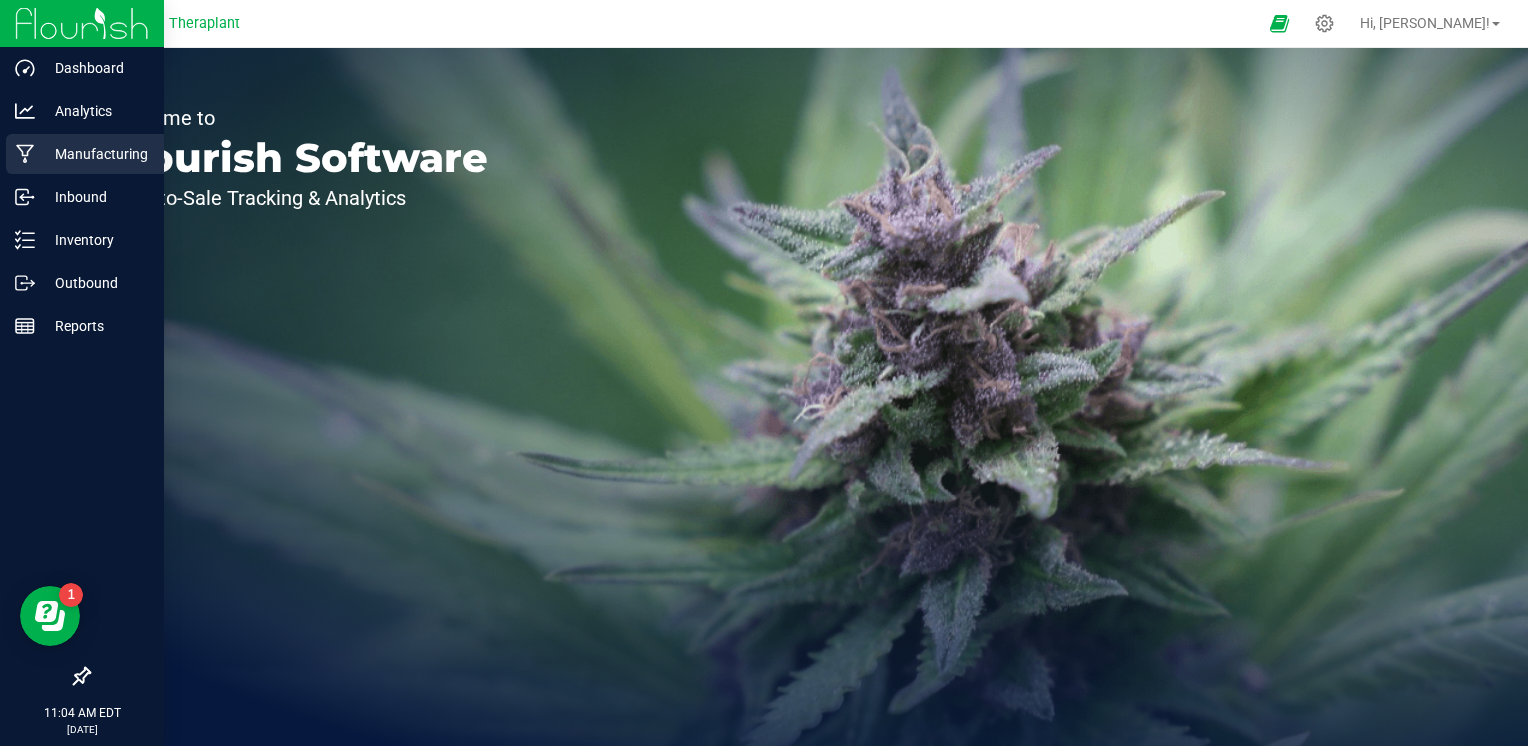click on "Manufacturing" at bounding box center [95, 154] 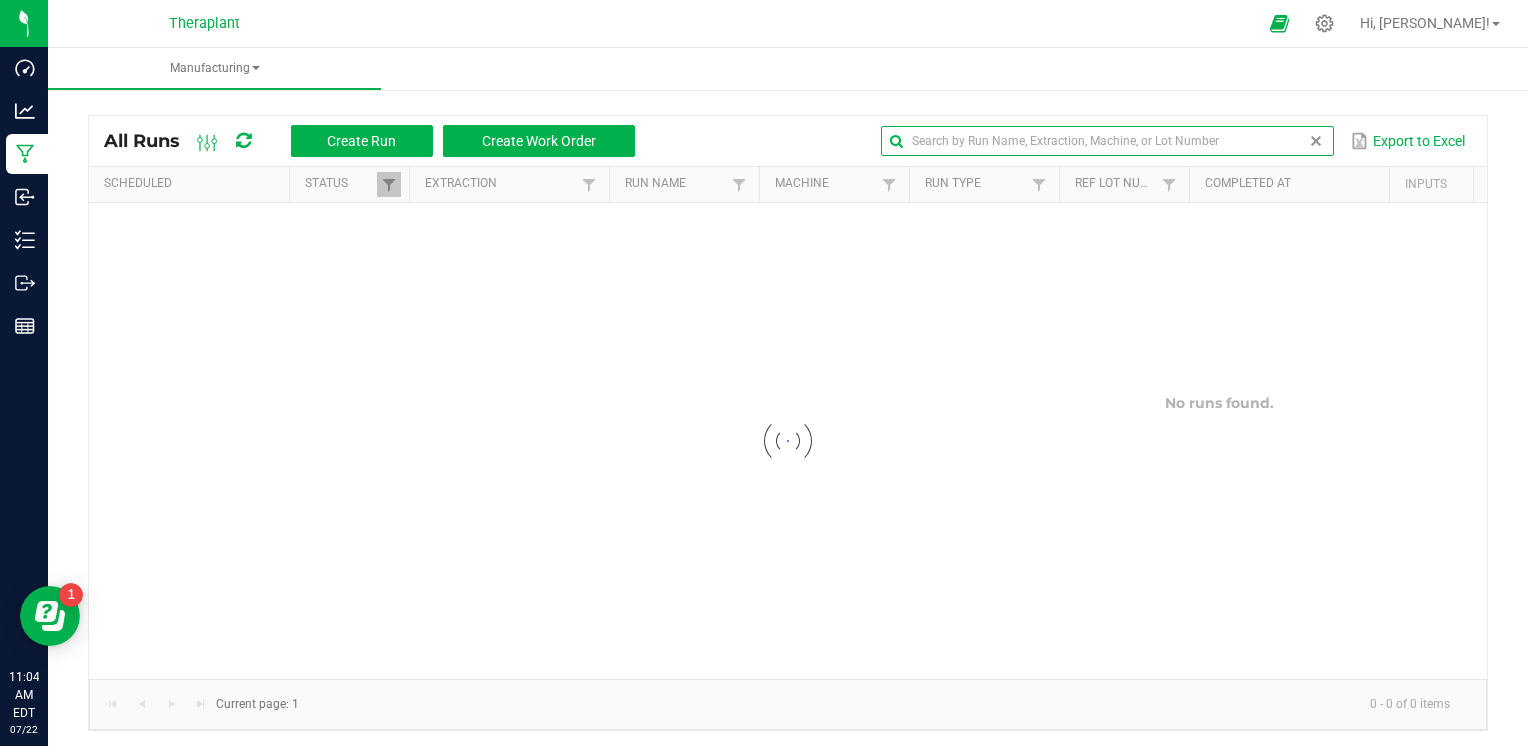 click at bounding box center (1107, 141) 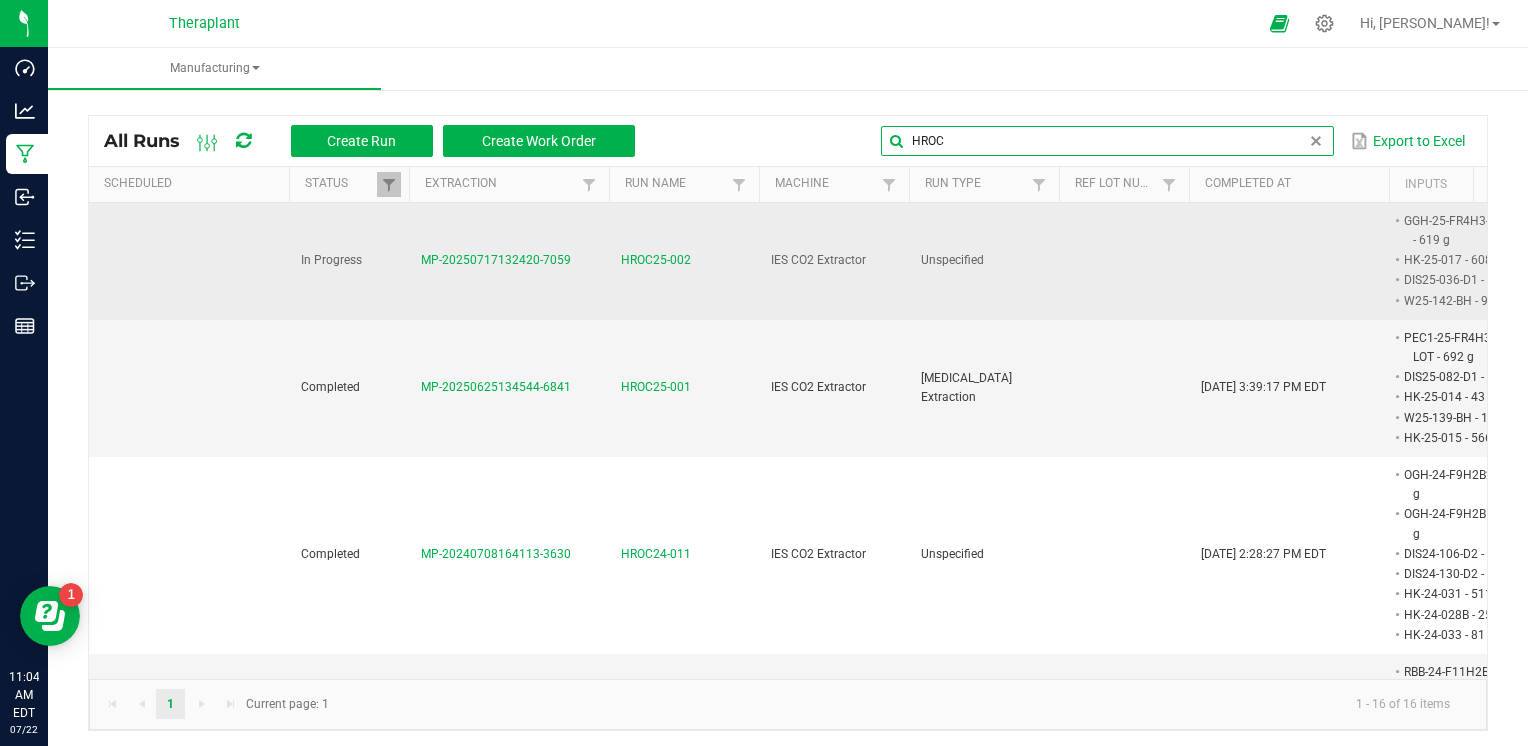 type on "HROC" 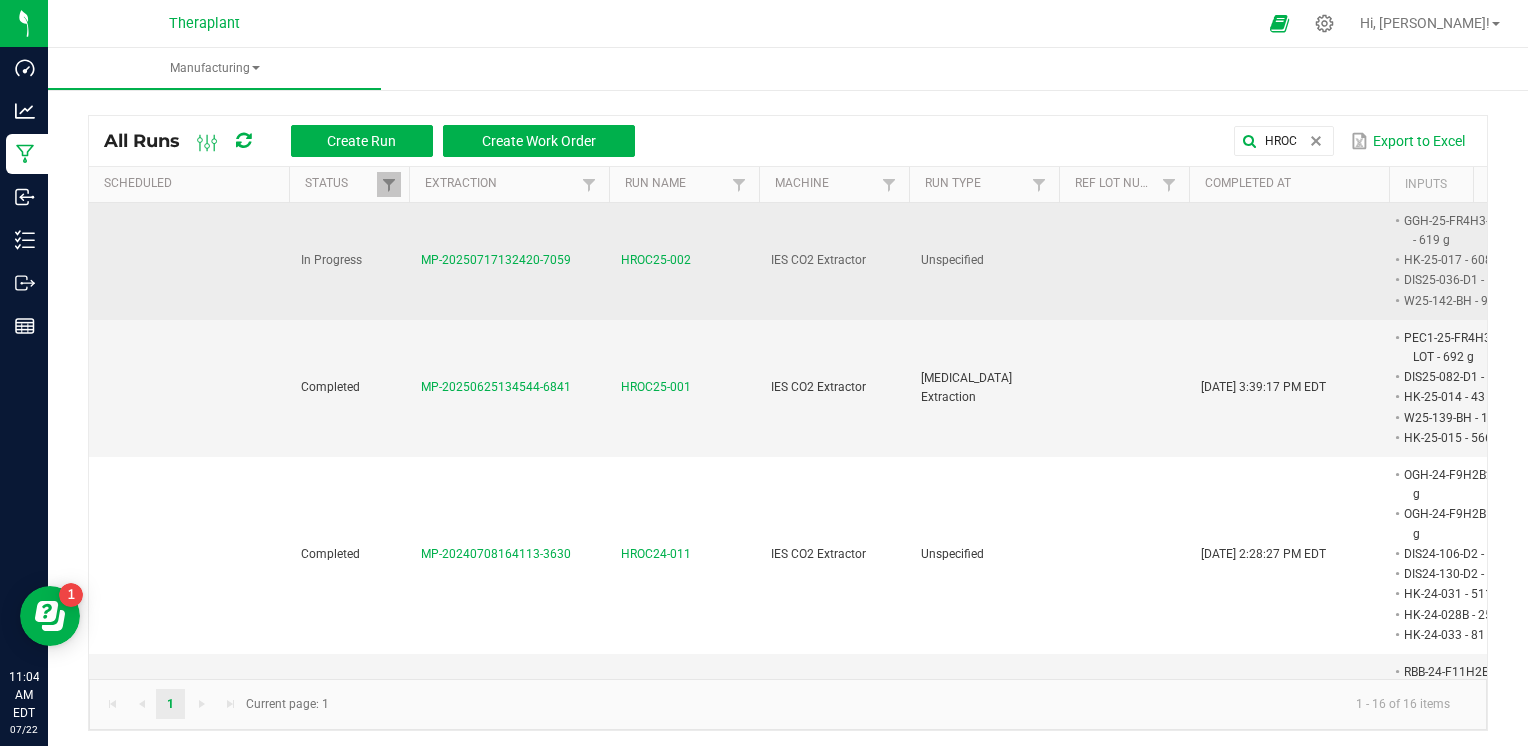 click on "HROC25-002" at bounding box center (656, 260) 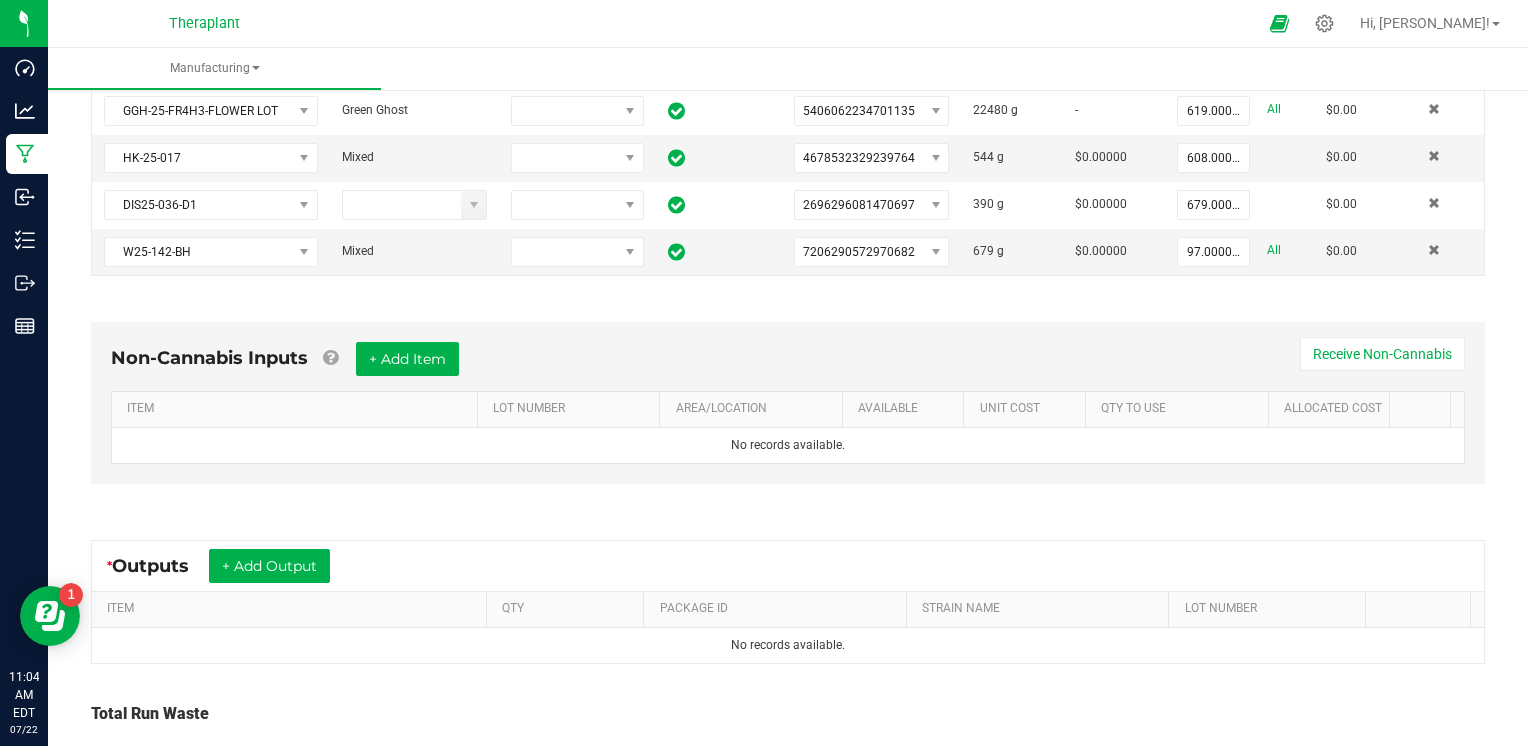 scroll, scrollTop: 600, scrollLeft: 0, axis: vertical 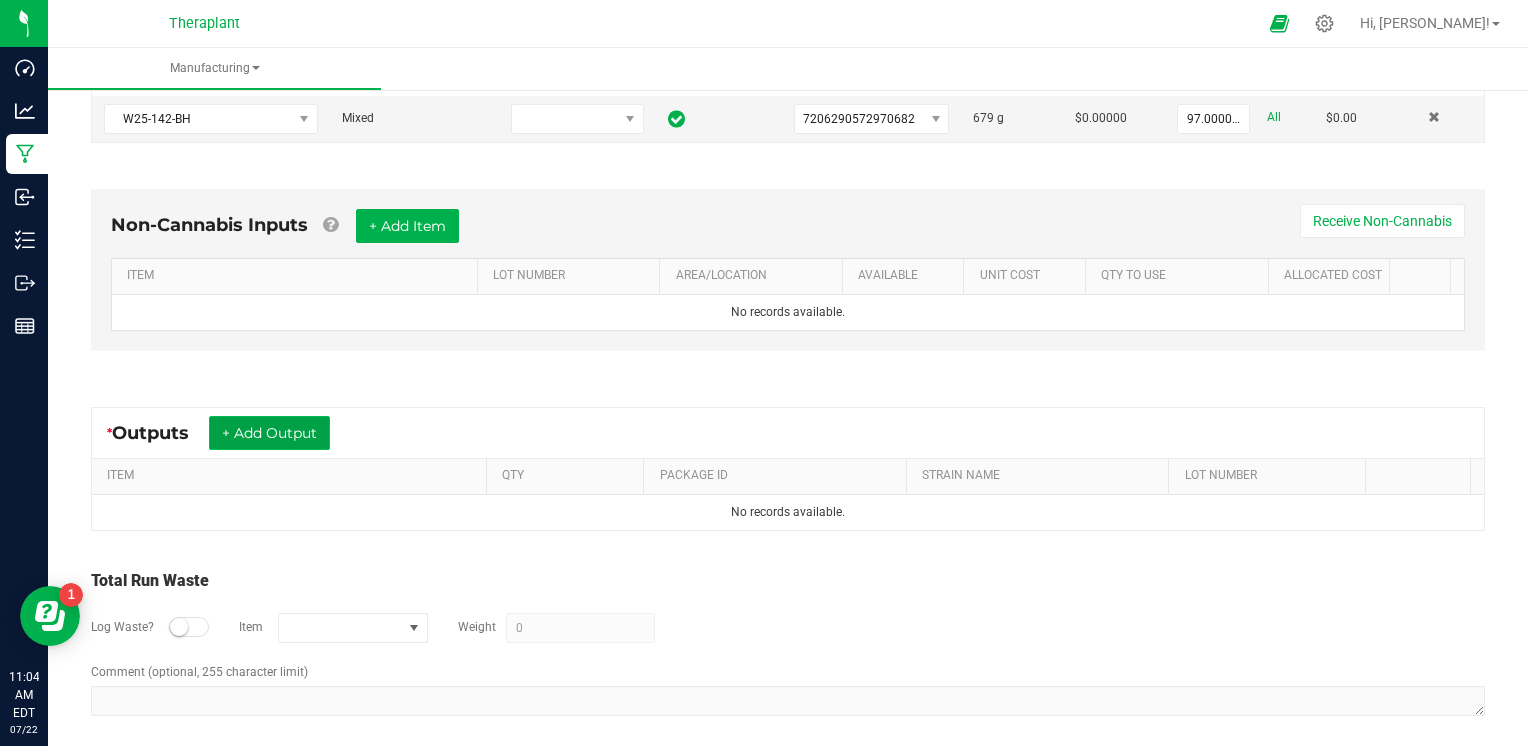 click on "+ Add Output" at bounding box center [269, 433] 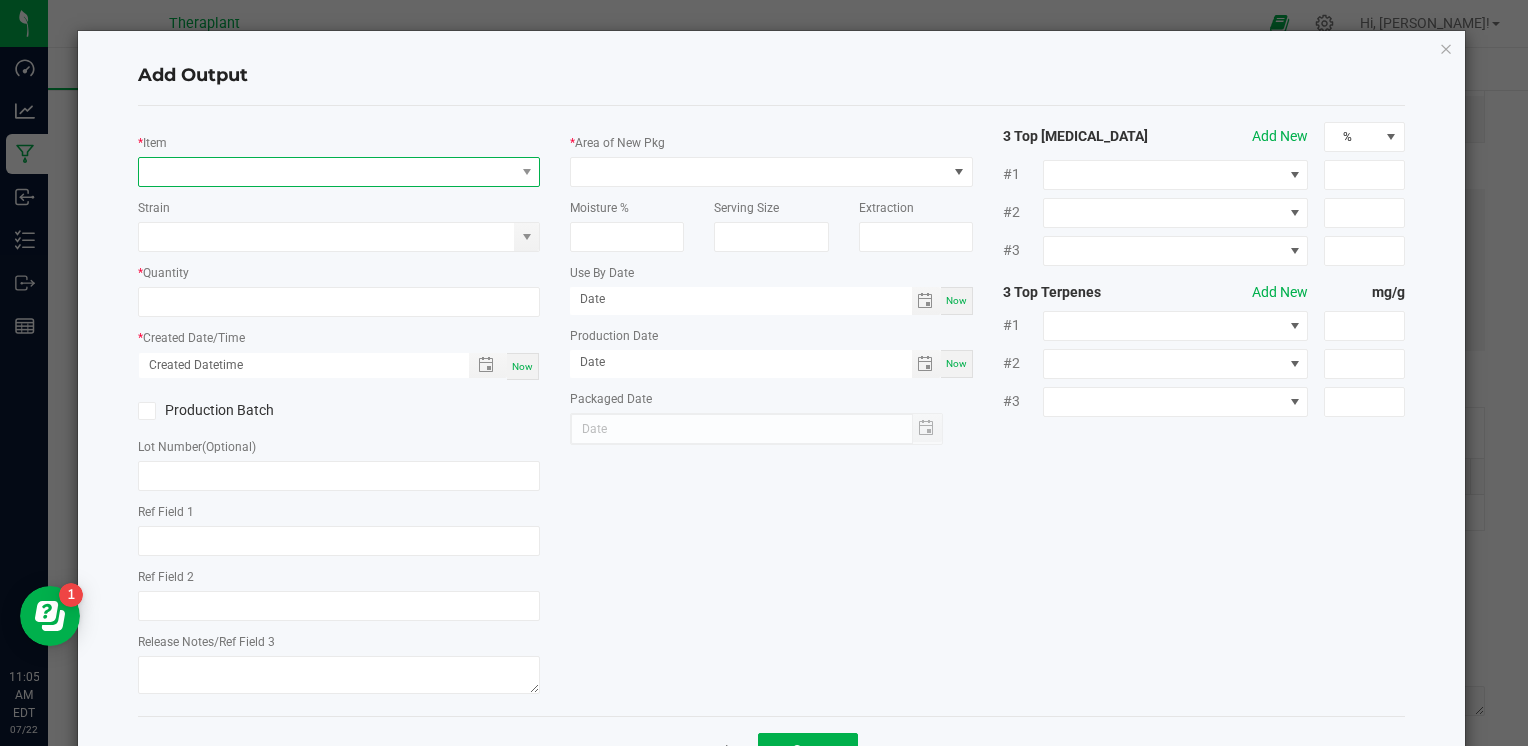 click at bounding box center [326, 172] 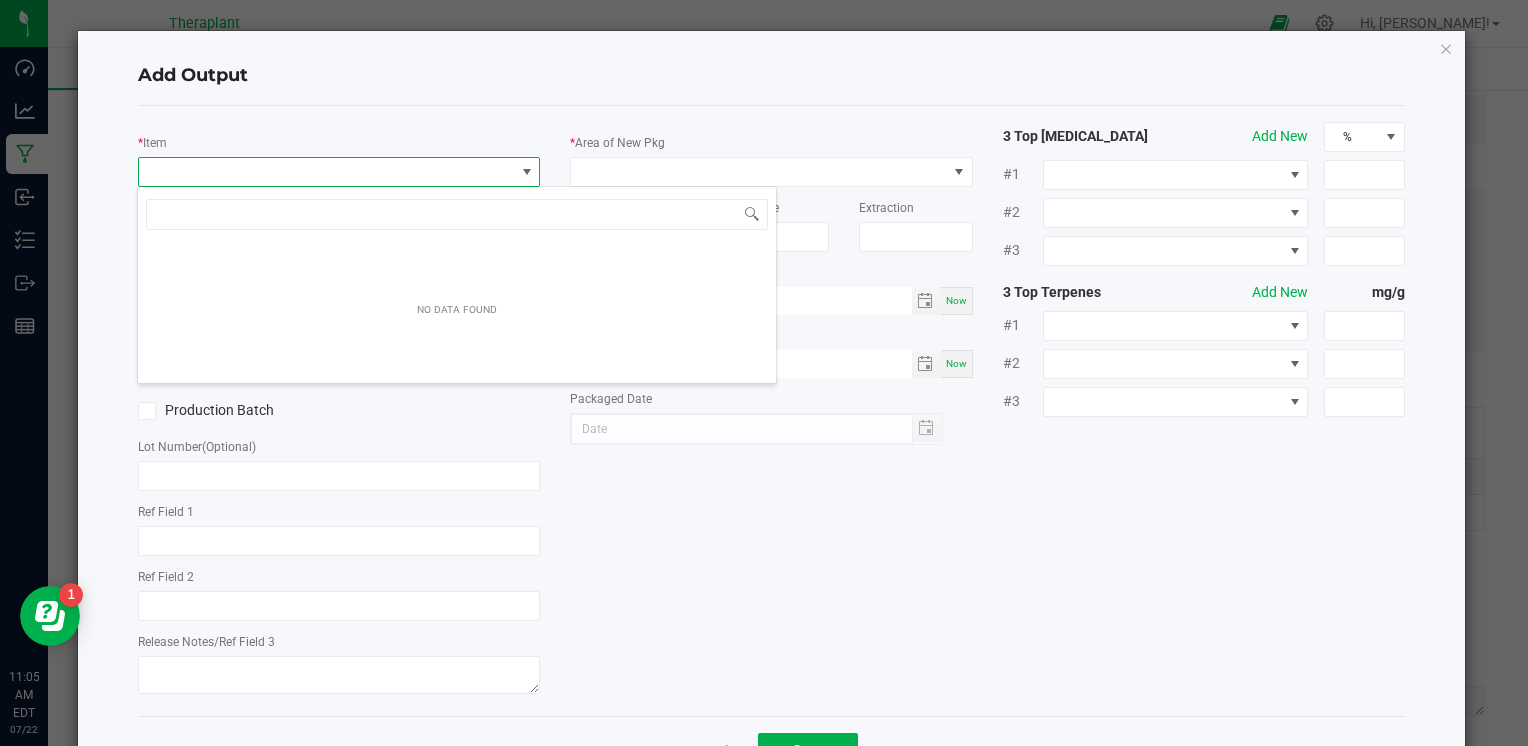 scroll, scrollTop: 99970, scrollLeft: 99602, axis: both 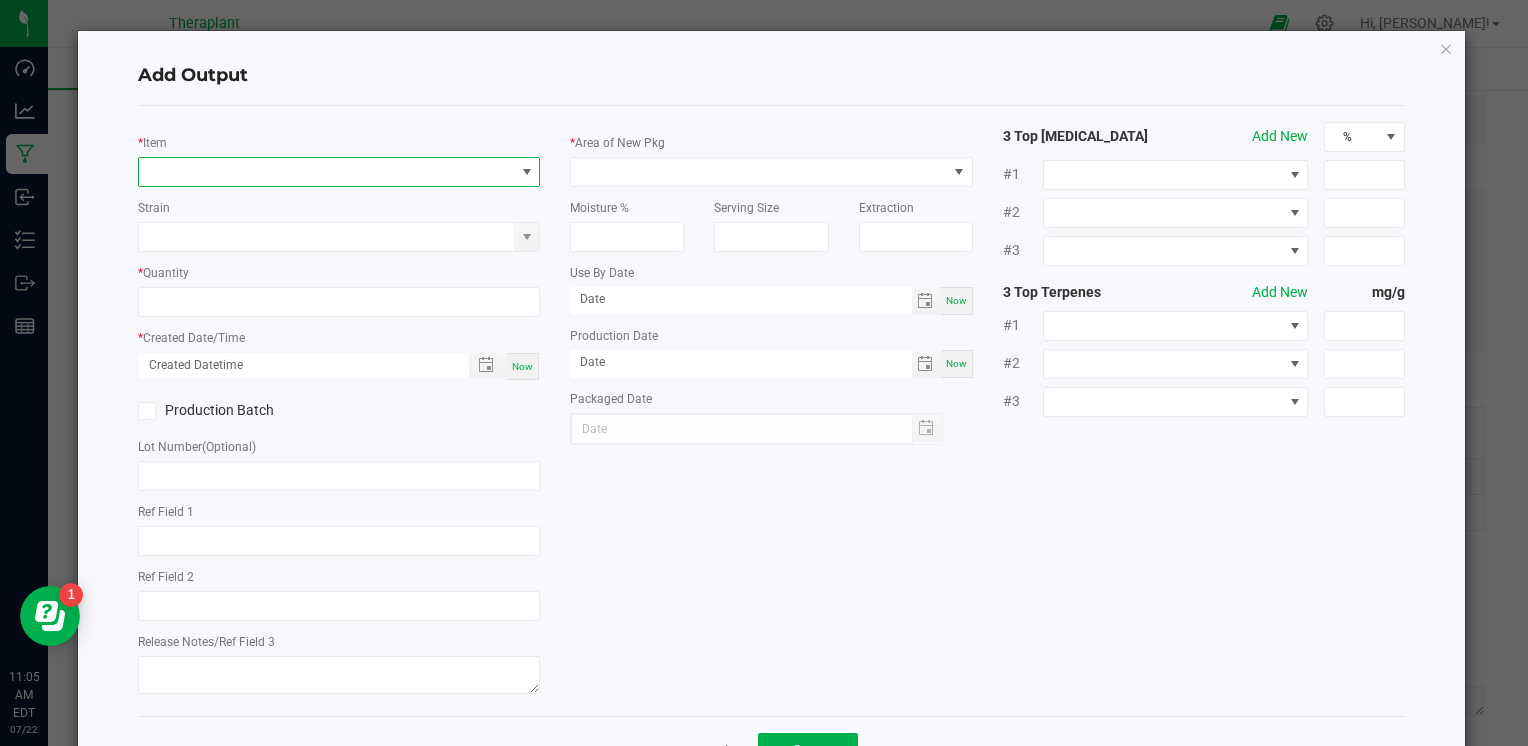click on "*   Item" 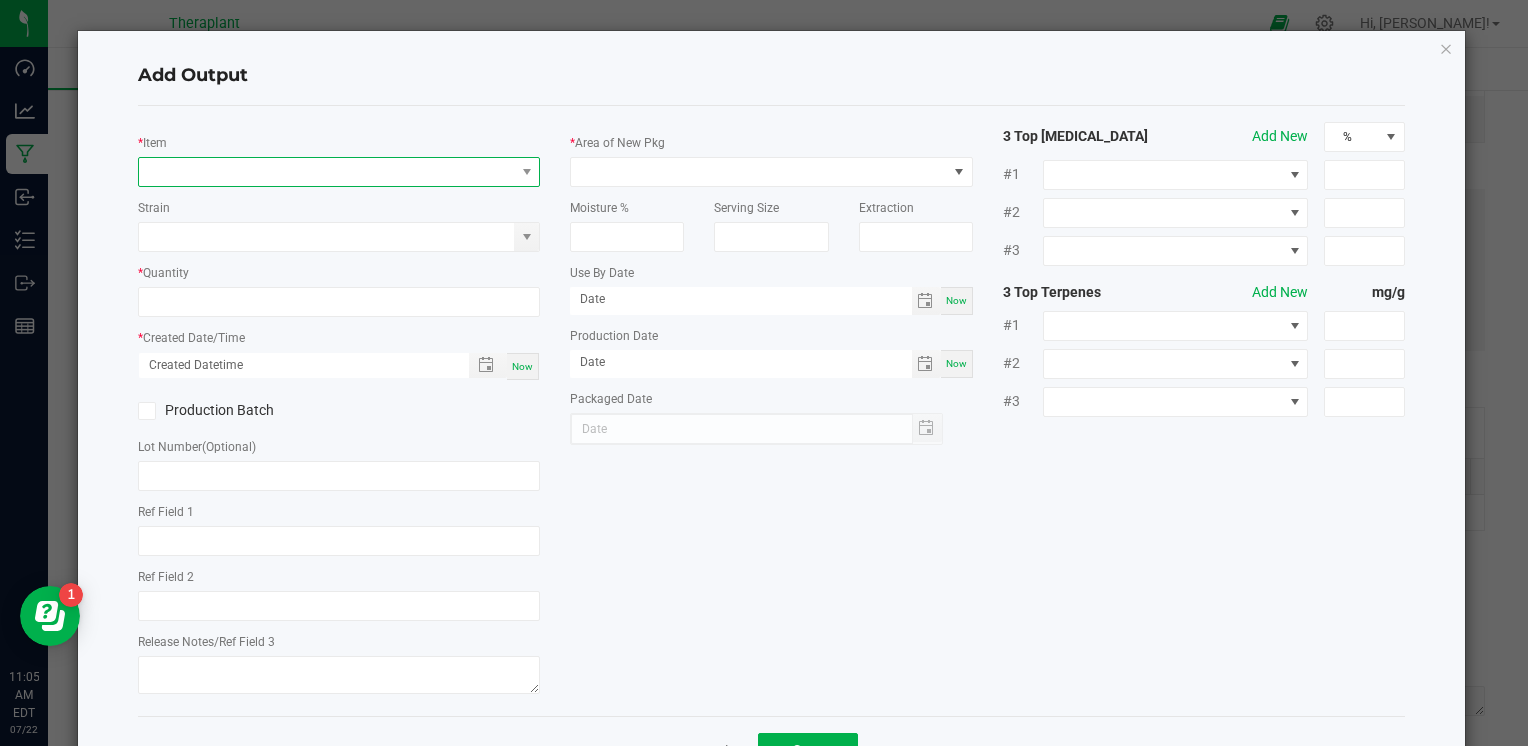 click at bounding box center [326, 172] 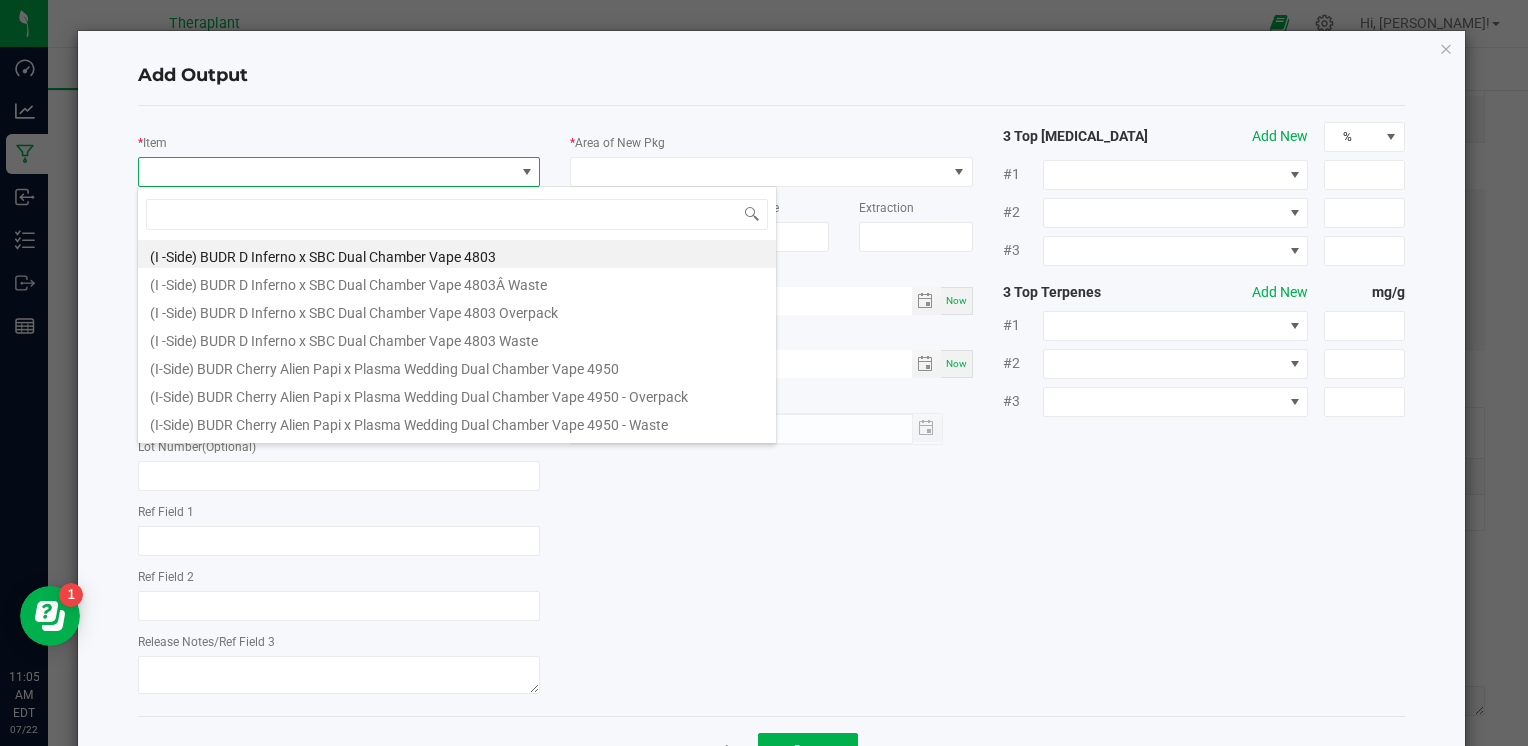 scroll, scrollTop: 99970, scrollLeft: 99602, axis: both 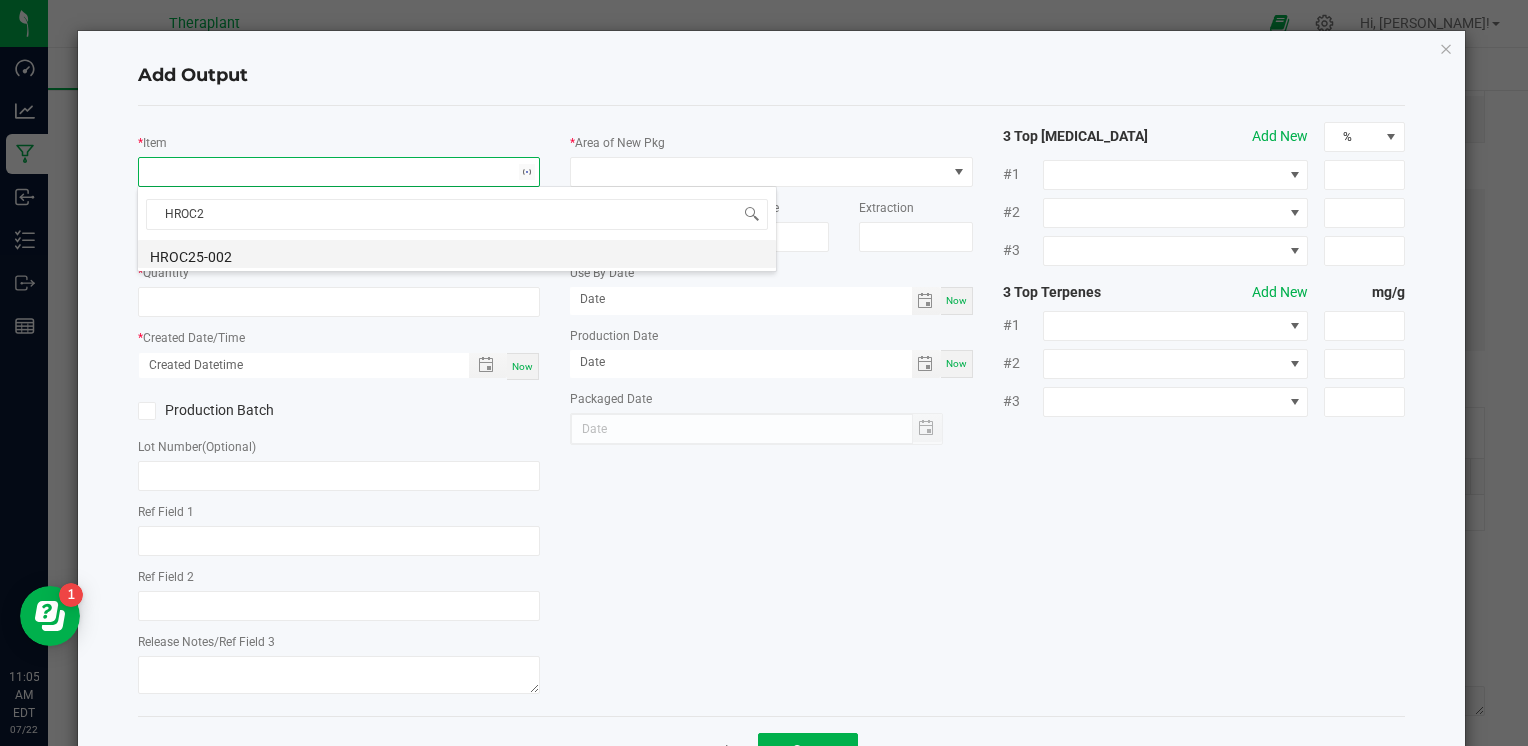 type on "HROC" 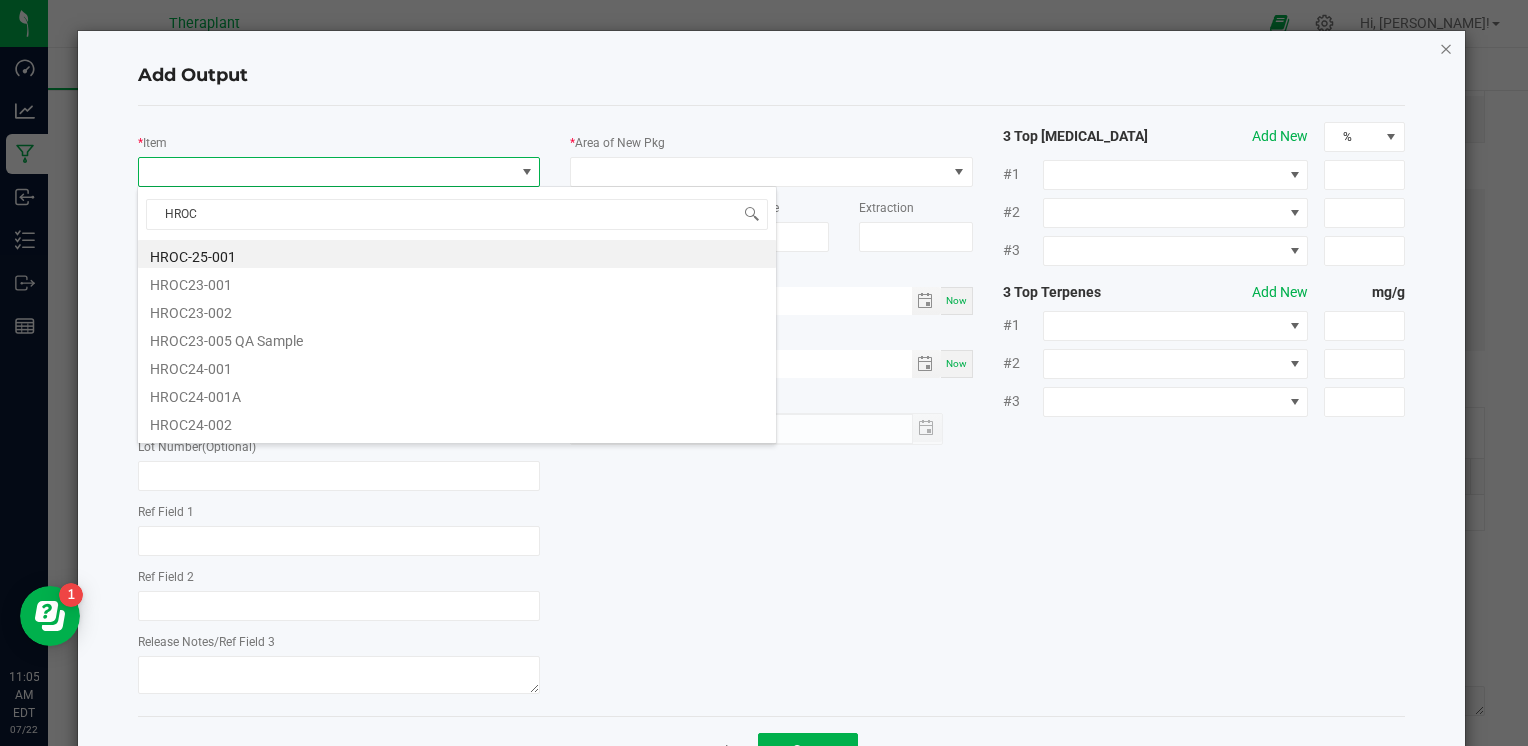 click 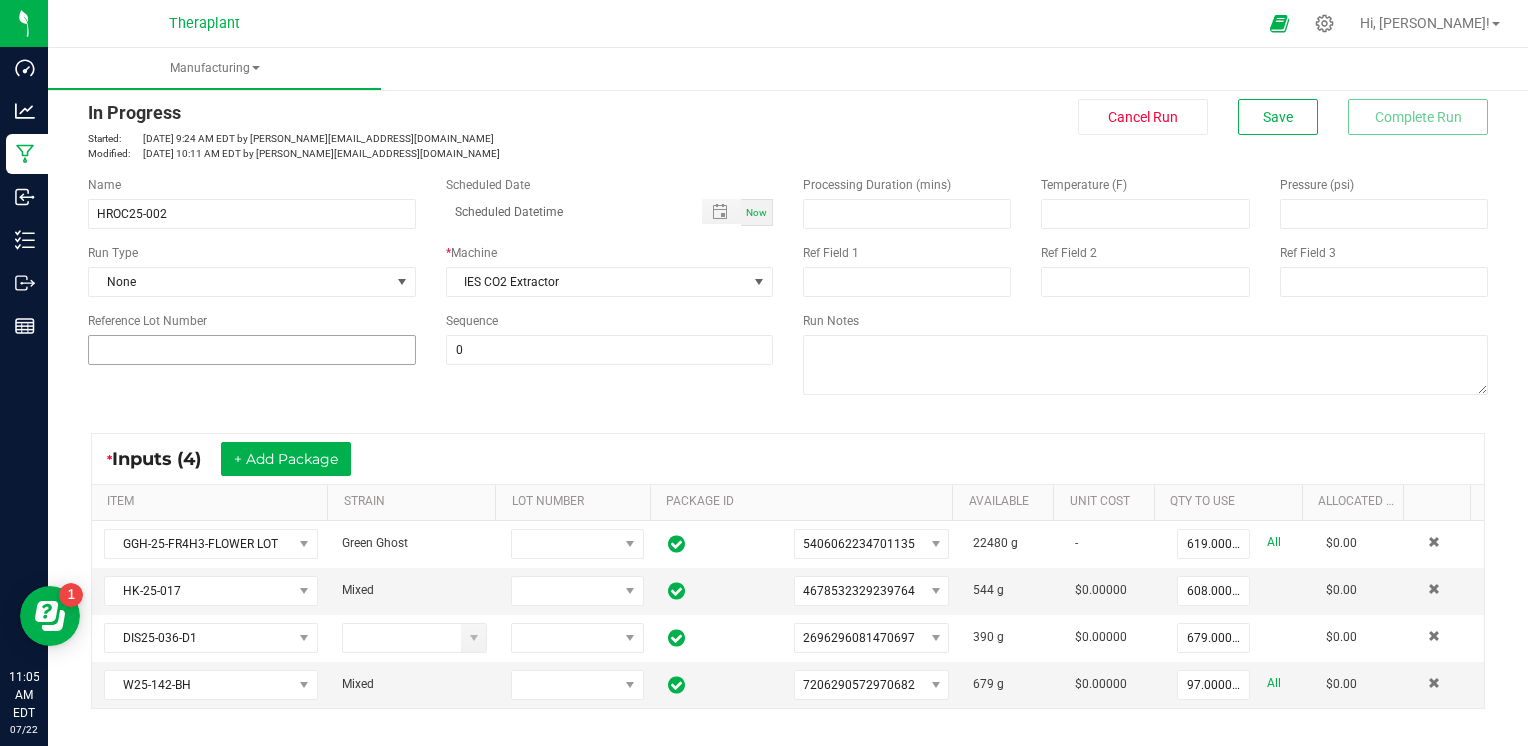 scroll, scrollTop: 0, scrollLeft: 0, axis: both 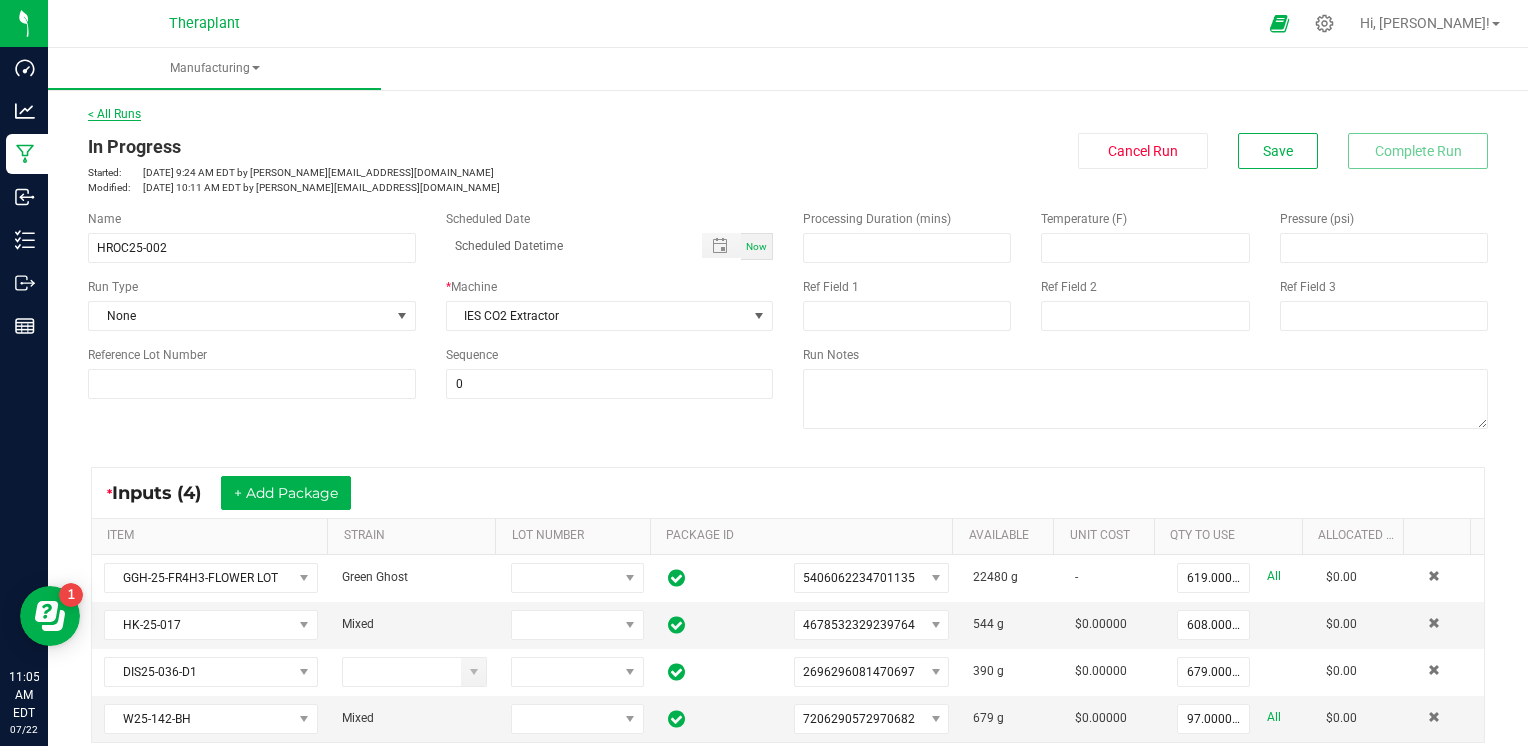 click on "< All Runs" at bounding box center [114, 114] 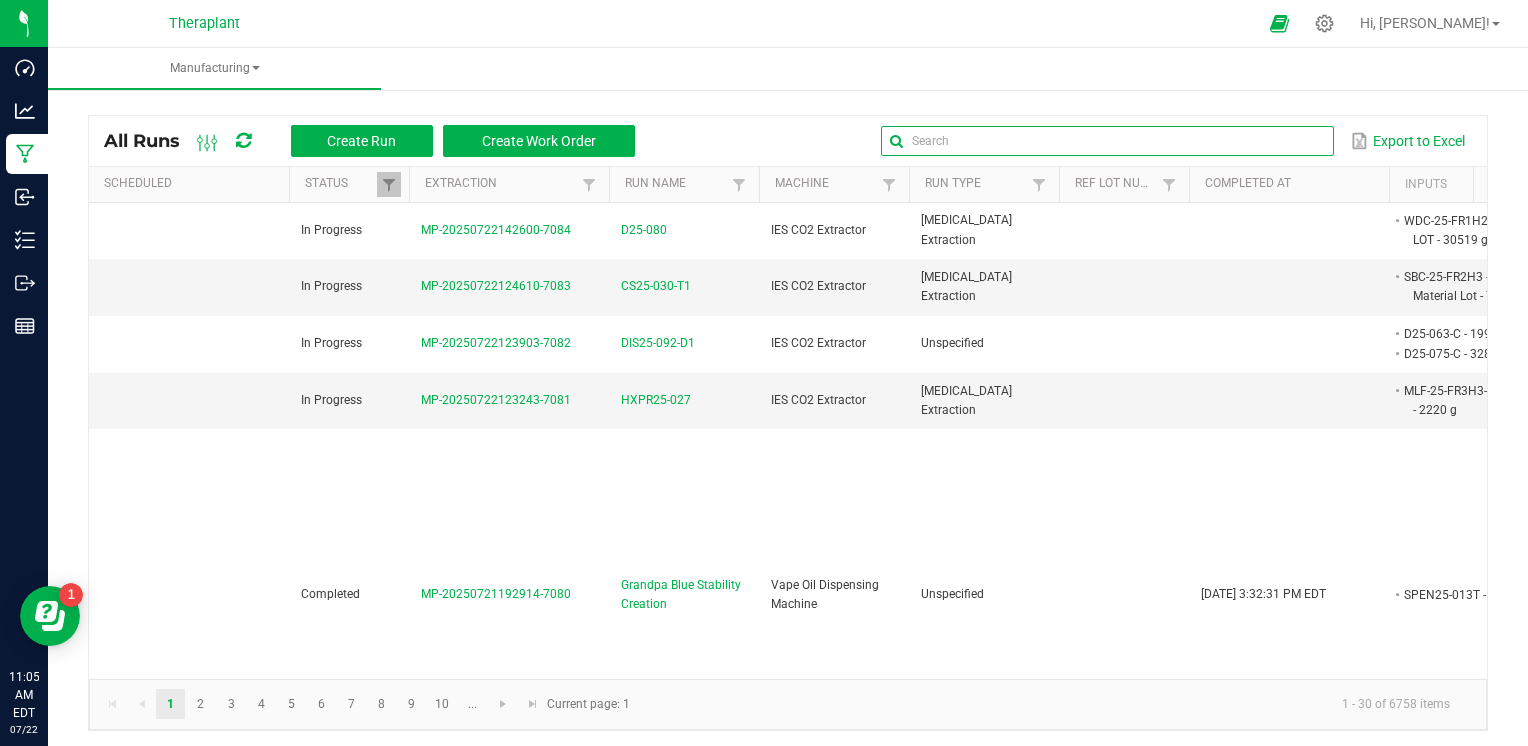 click at bounding box center [1107, 141] 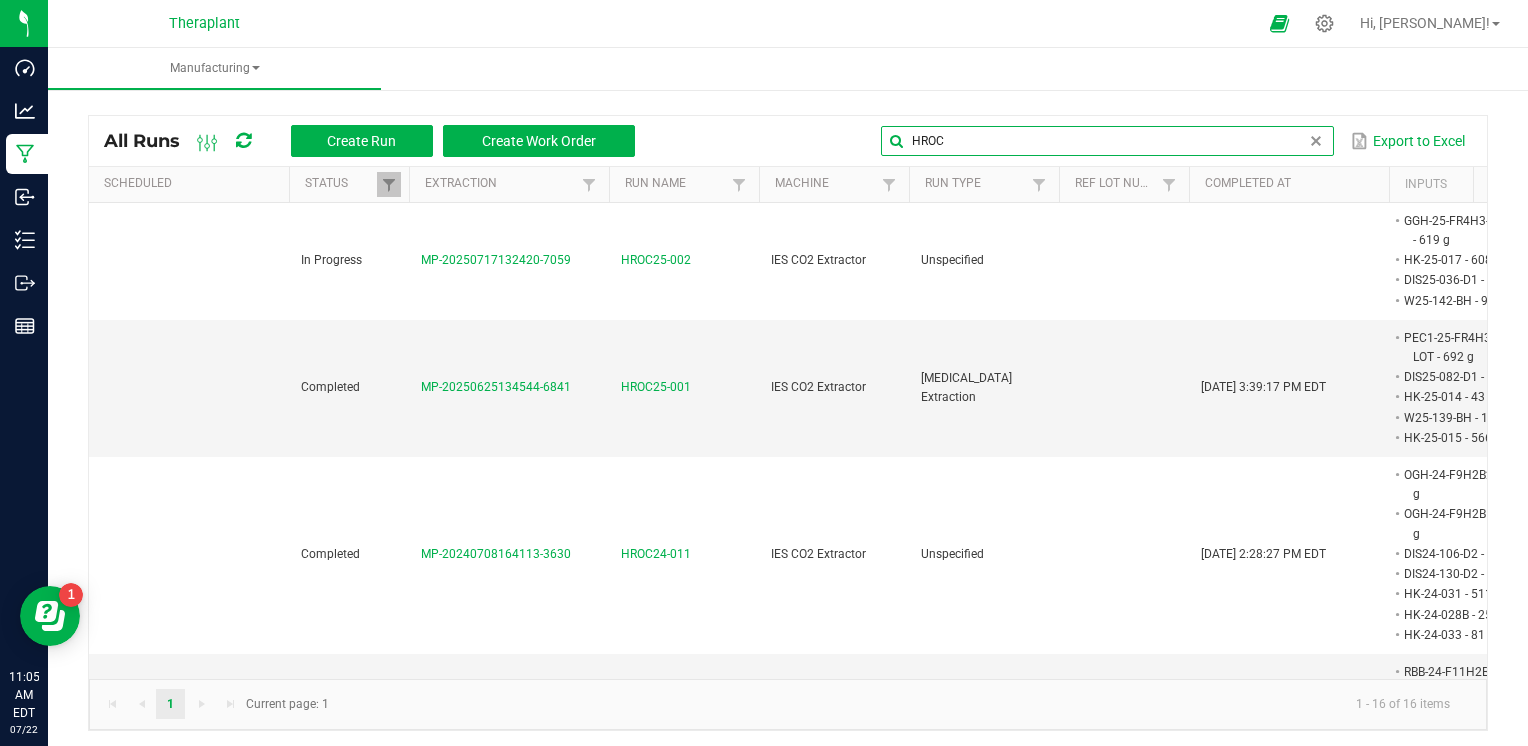 type on "HROC" 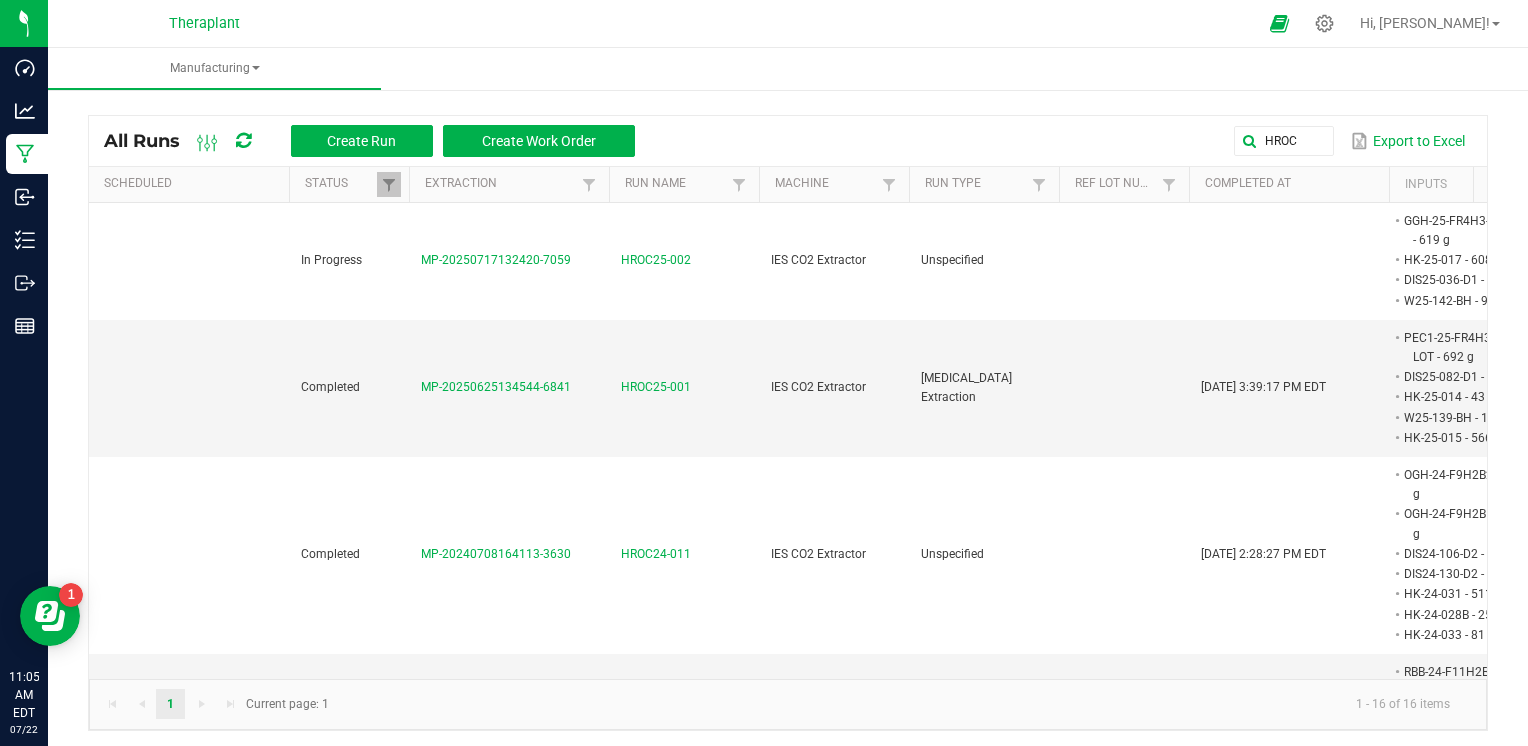 scroll, scrollTop: 0, scrollLeft: 685, axis: horizontal 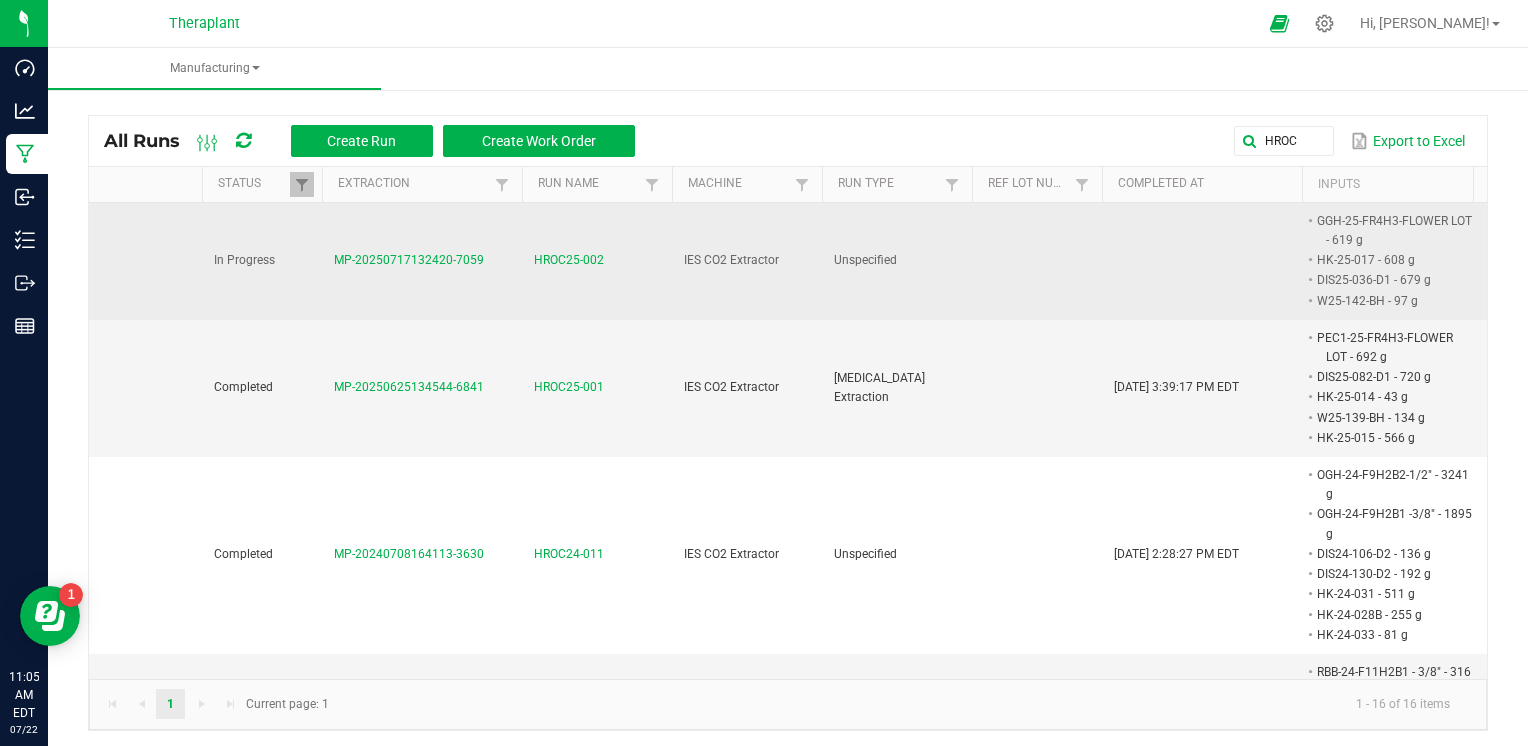 click on "HROC25-002" at bounding box center (569, 260) 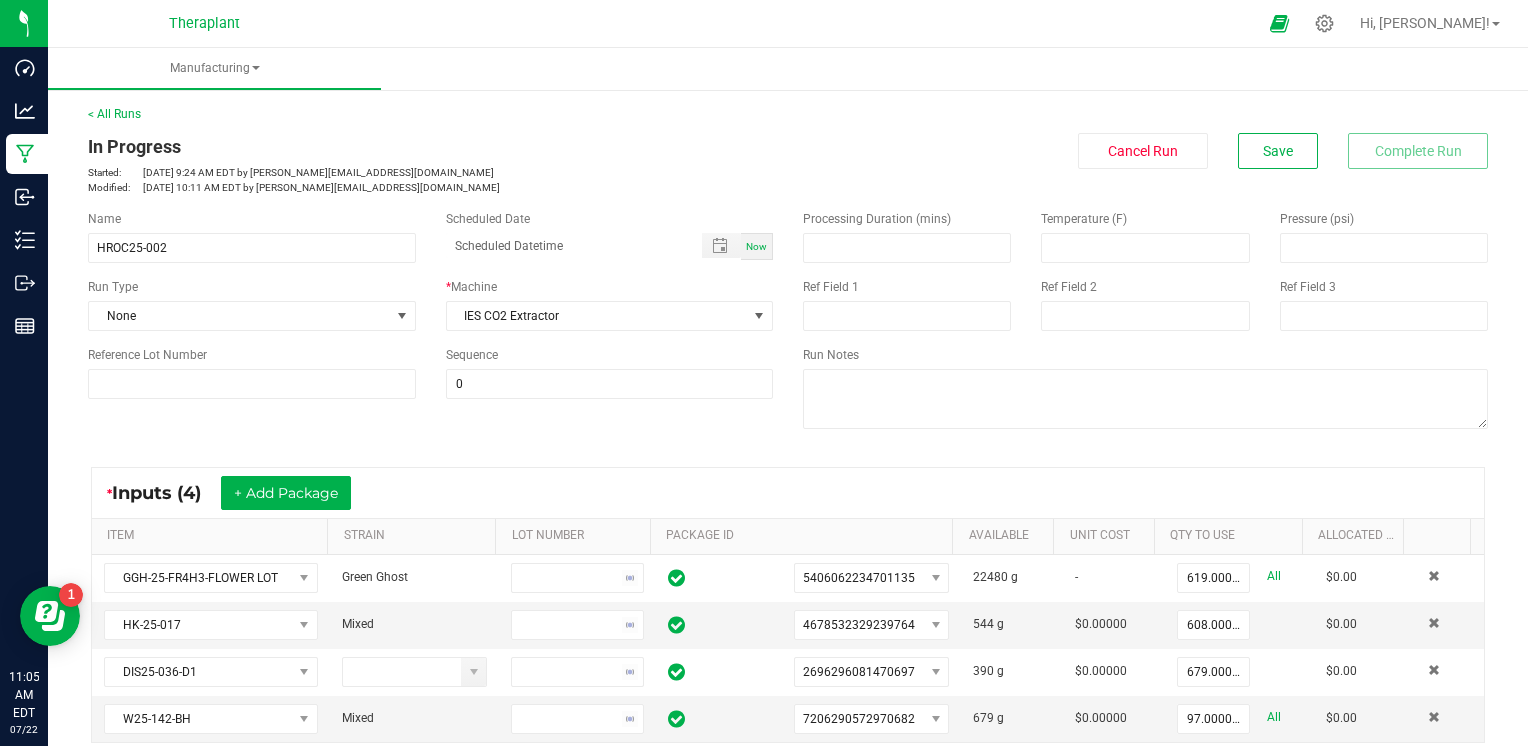 scroll, scrollTop: 606, scrollLeft: 0, axis: vertical 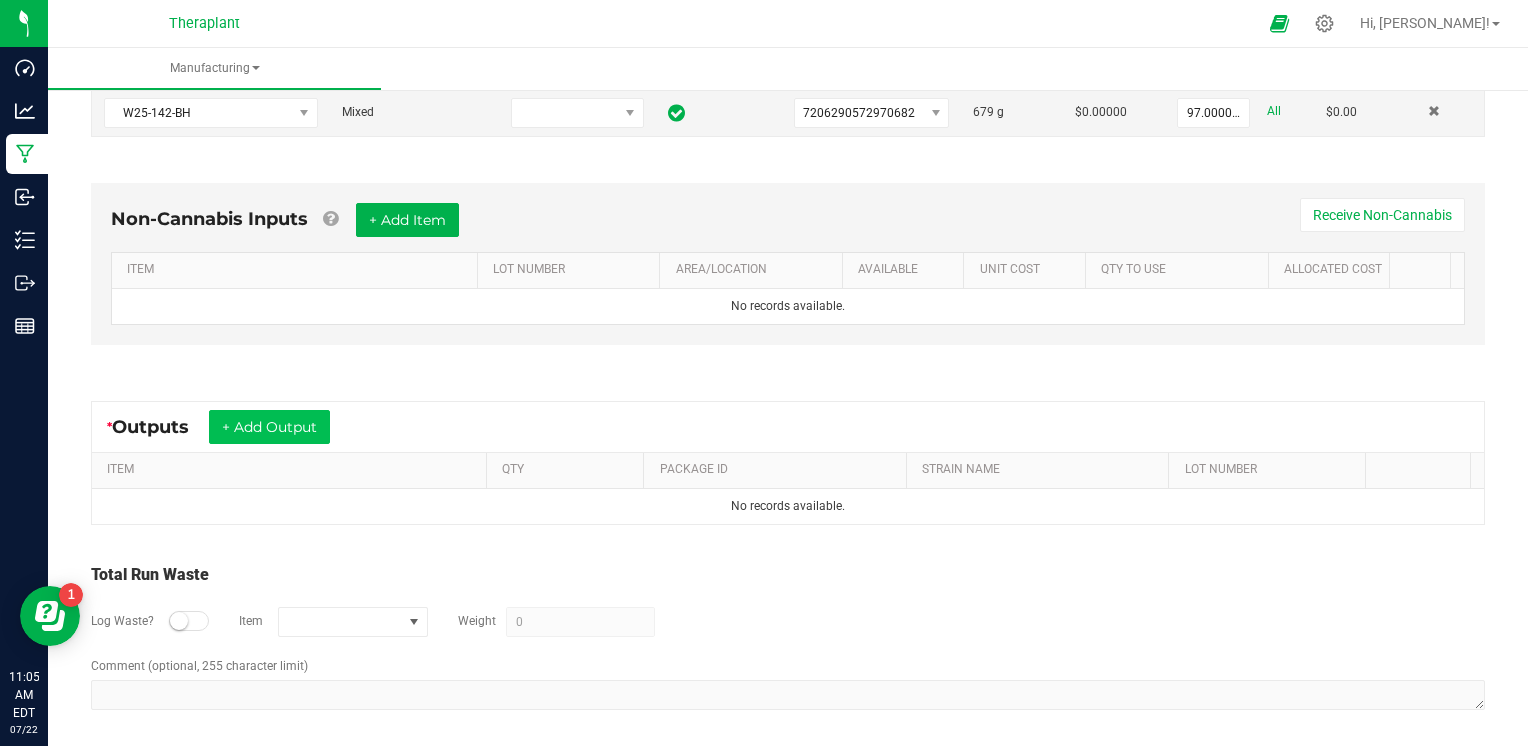click on "*    Outputs    + Add Output" at bounding box center (788, 427) 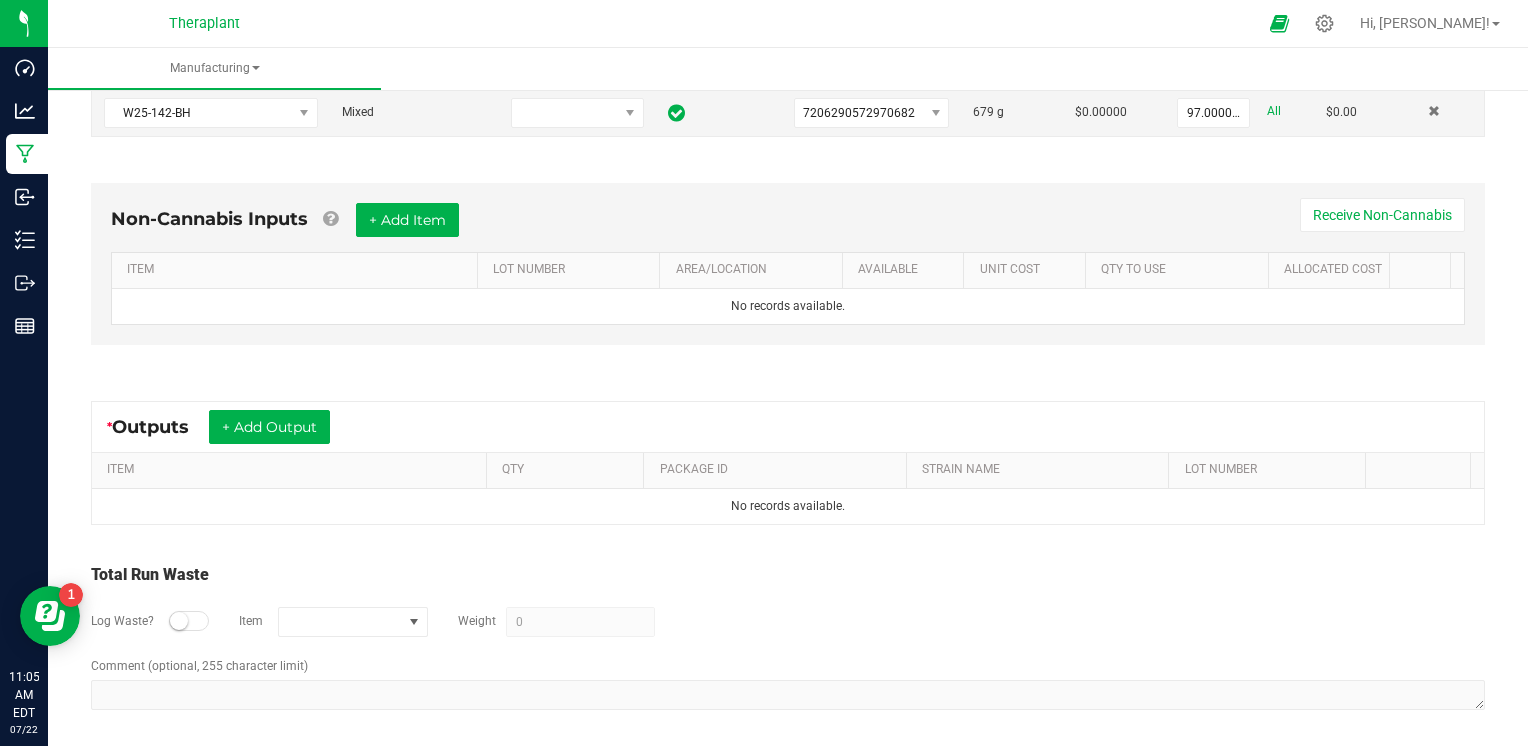 click on "*    Outputs    + Add Output" at bounding box center [788, 427] 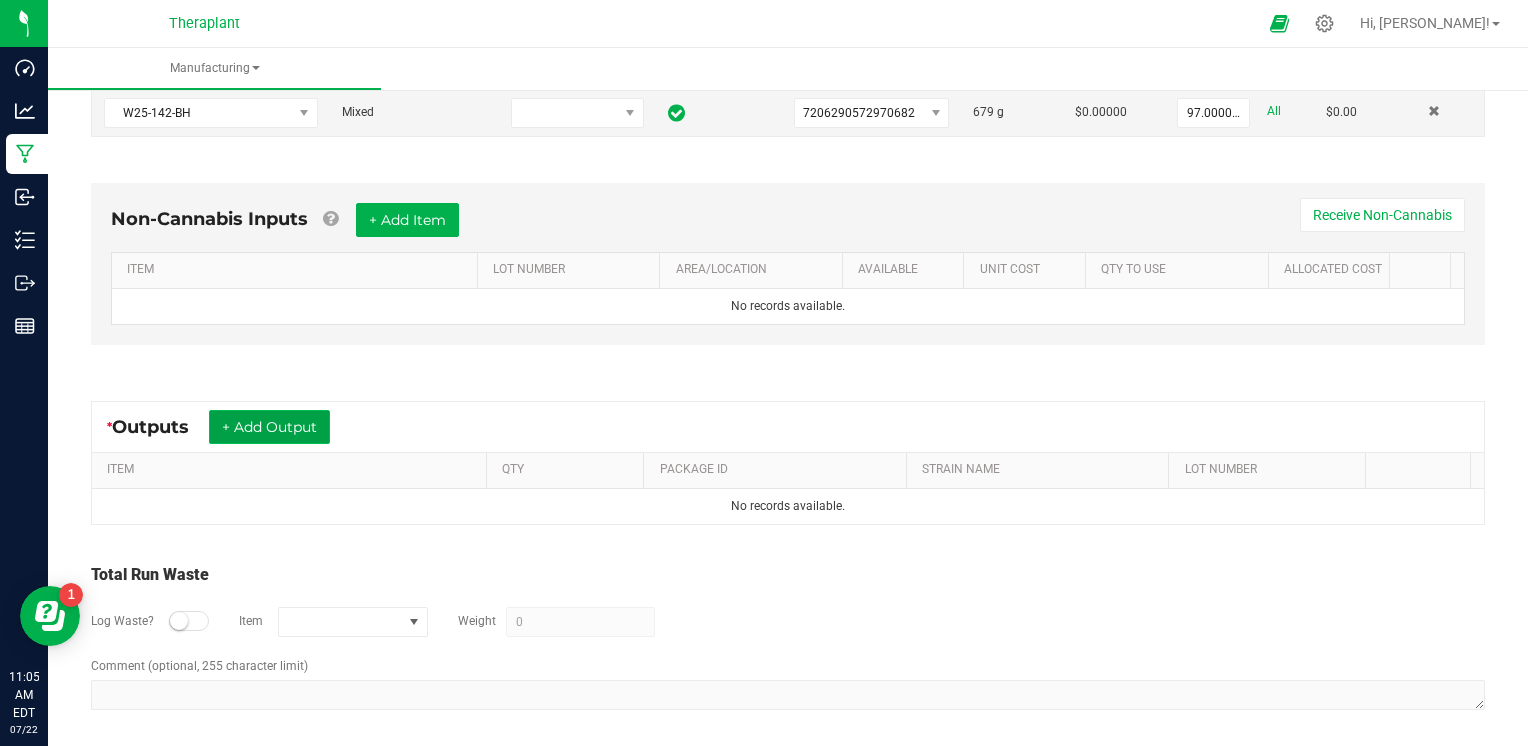 drag, startPoint x: 282, startPoint y: 411, endPoint x: 272, endPoint y: 418, distance: 12.206555 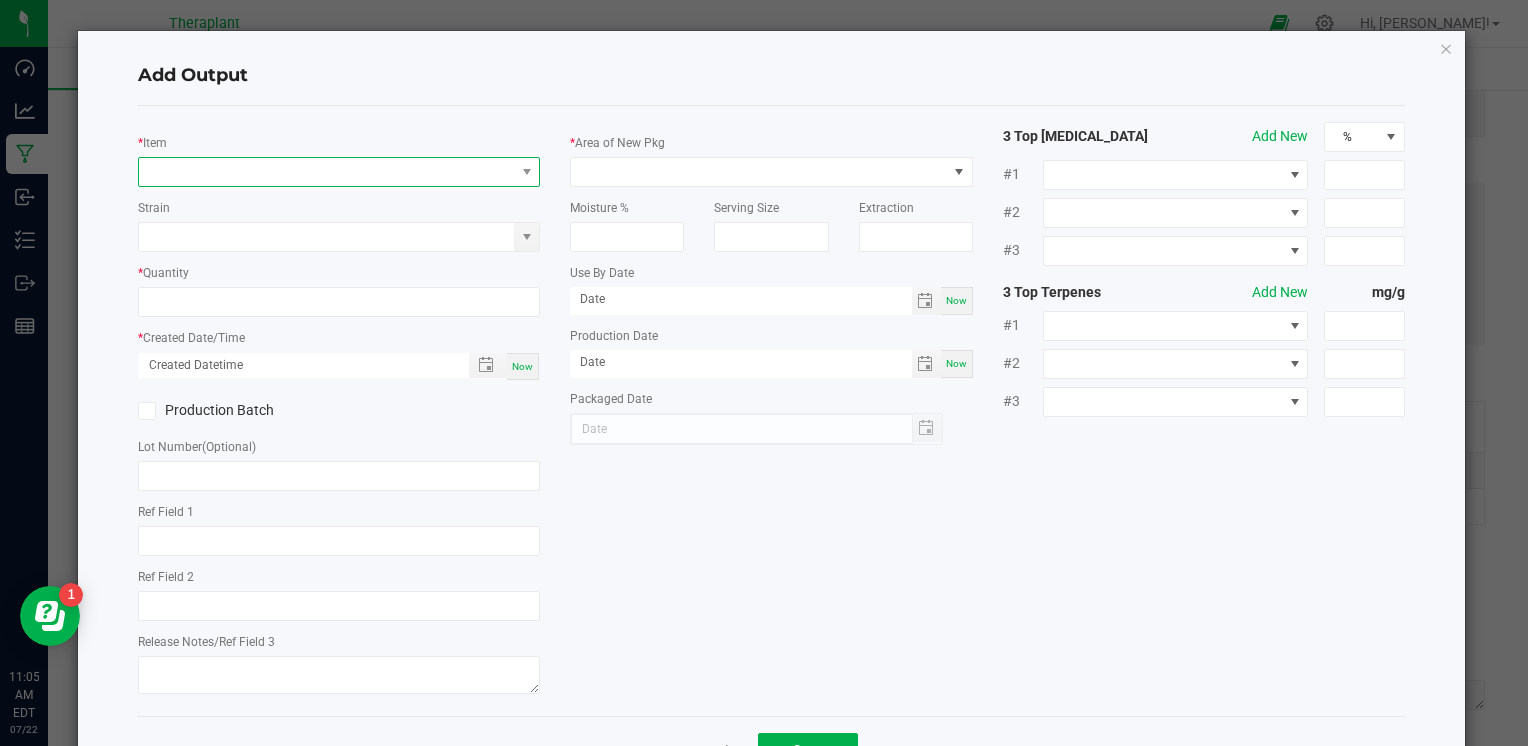 click at bounding box center (326, 172) 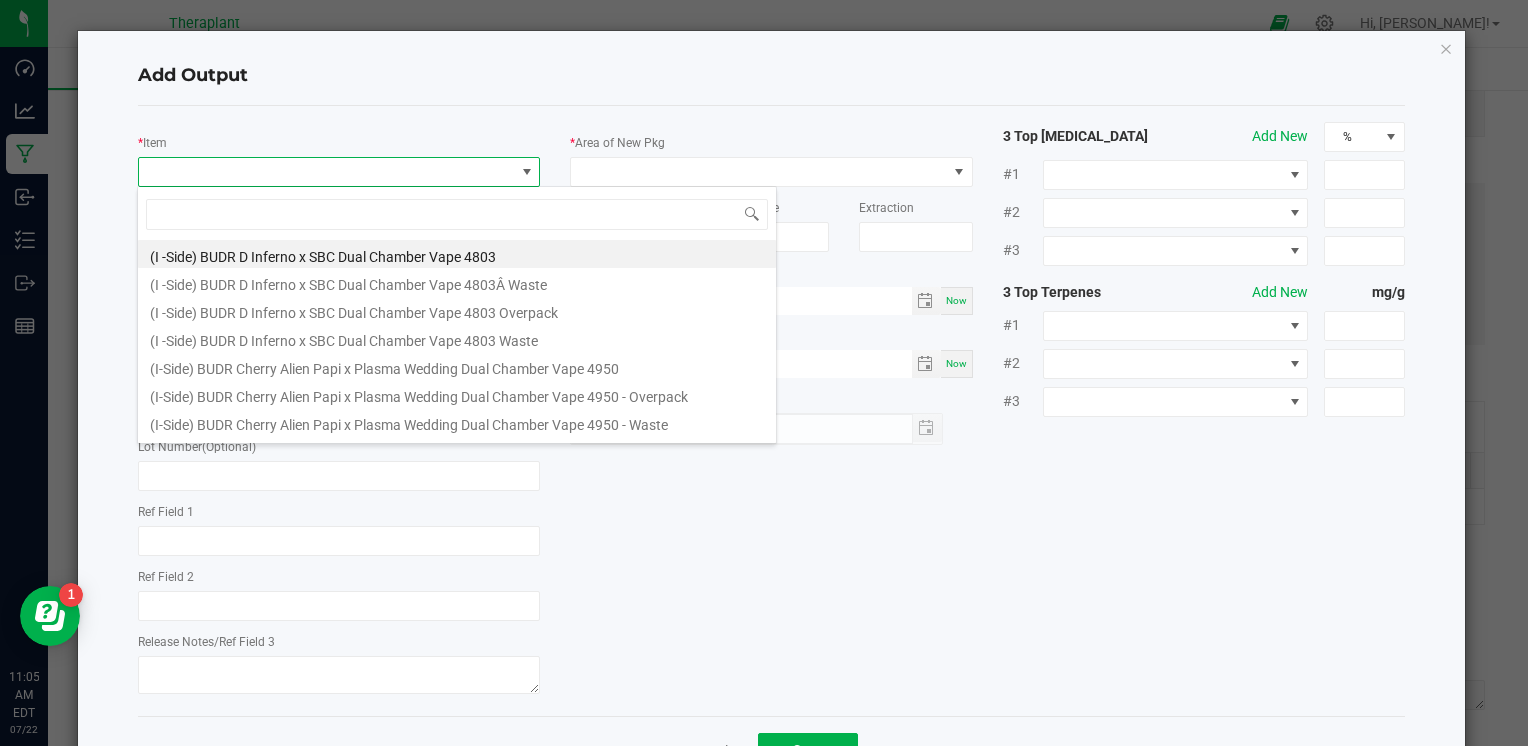 scroll, scrollTop: 99970, scrollLeft: 99602, axis: both 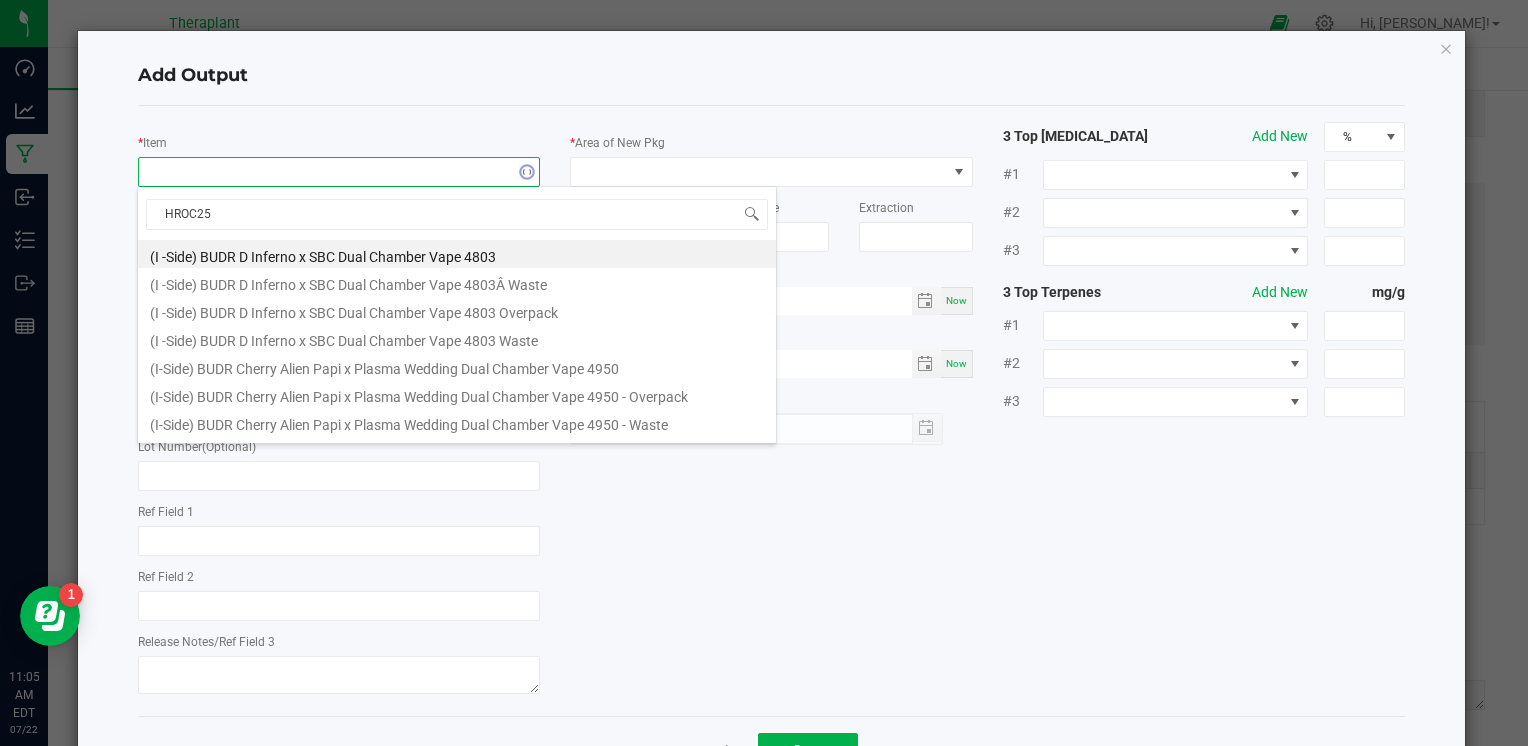 type on "HROC25-" 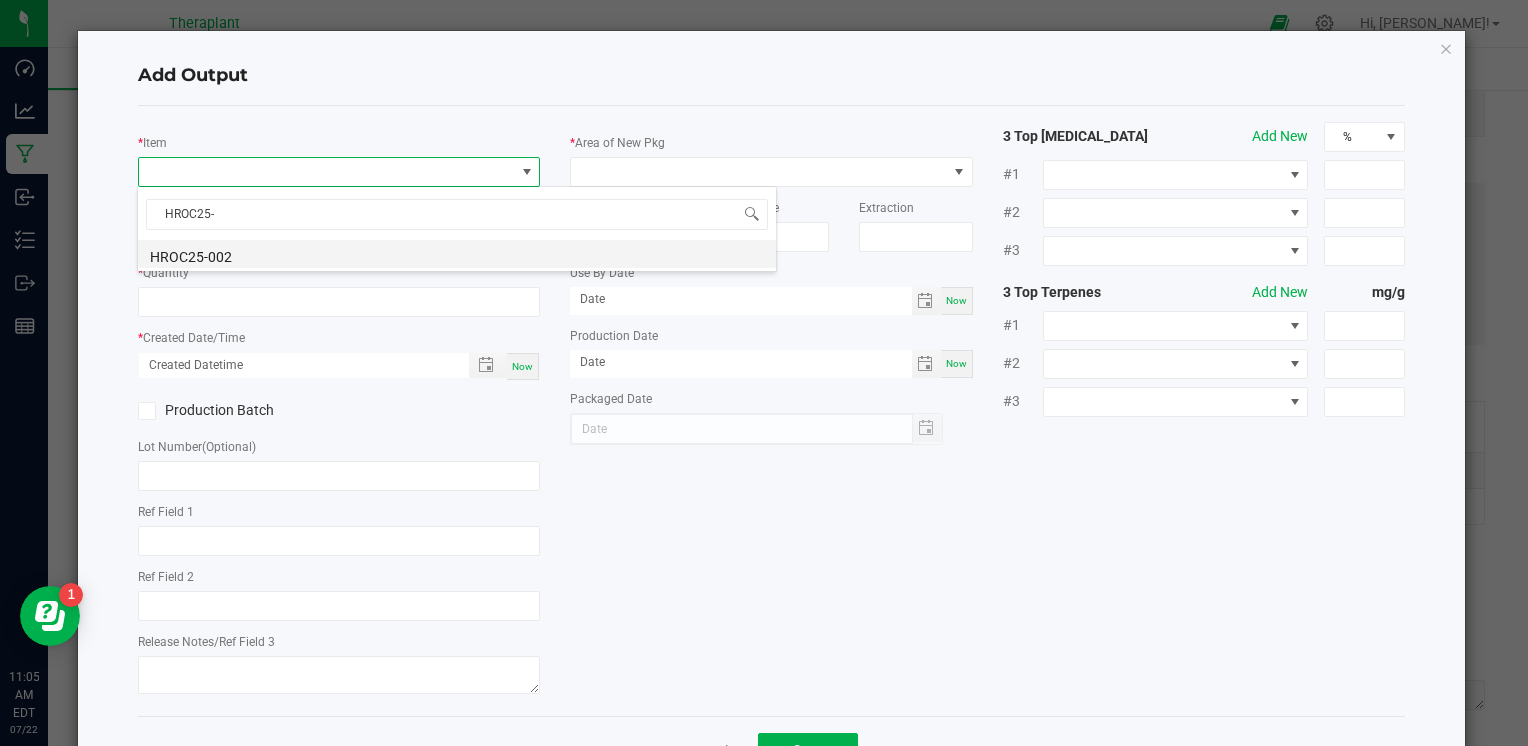 click on "HROC25-002" at bounding box center (457, 254) 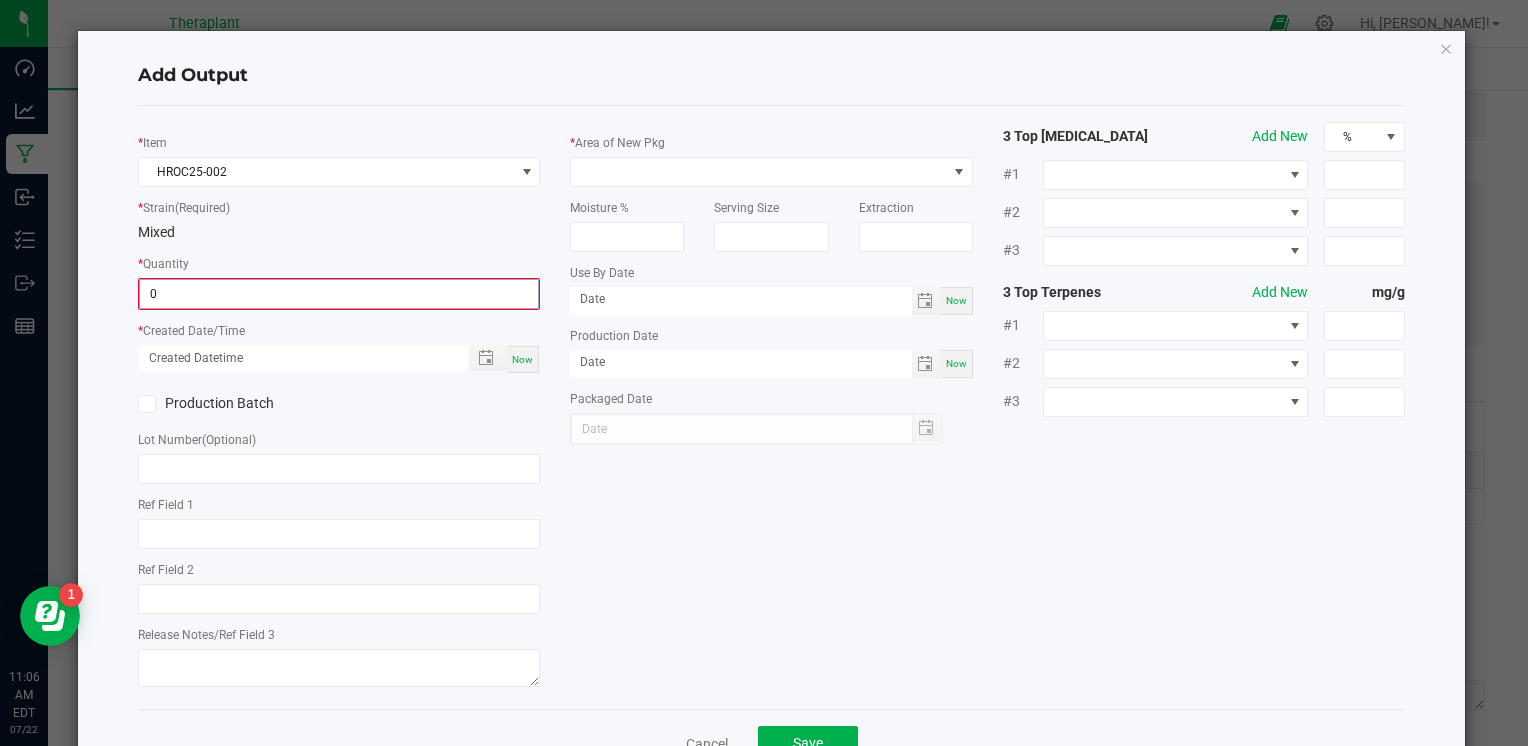 click on "0" at bounding box center (339, 294) 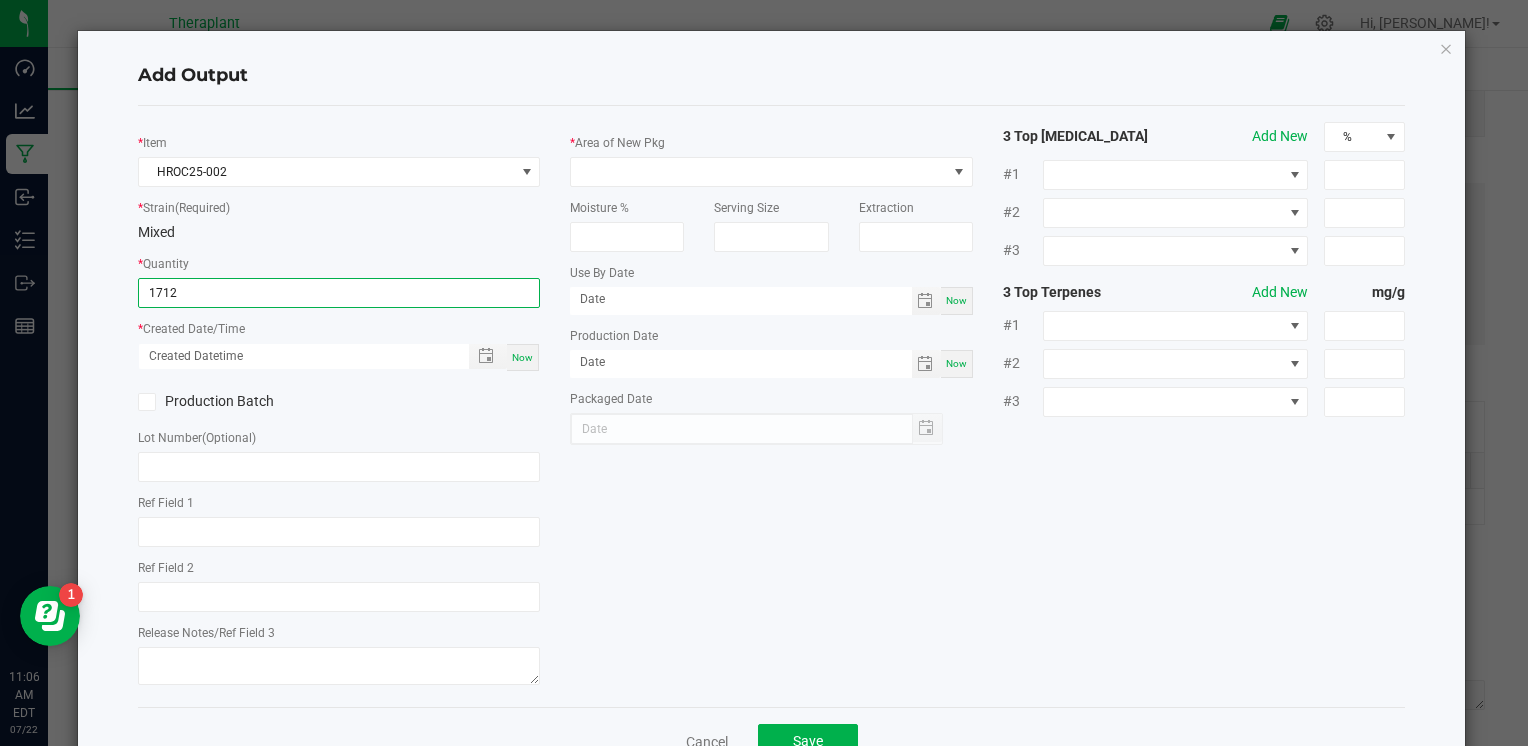 type on "1712.0000 g" 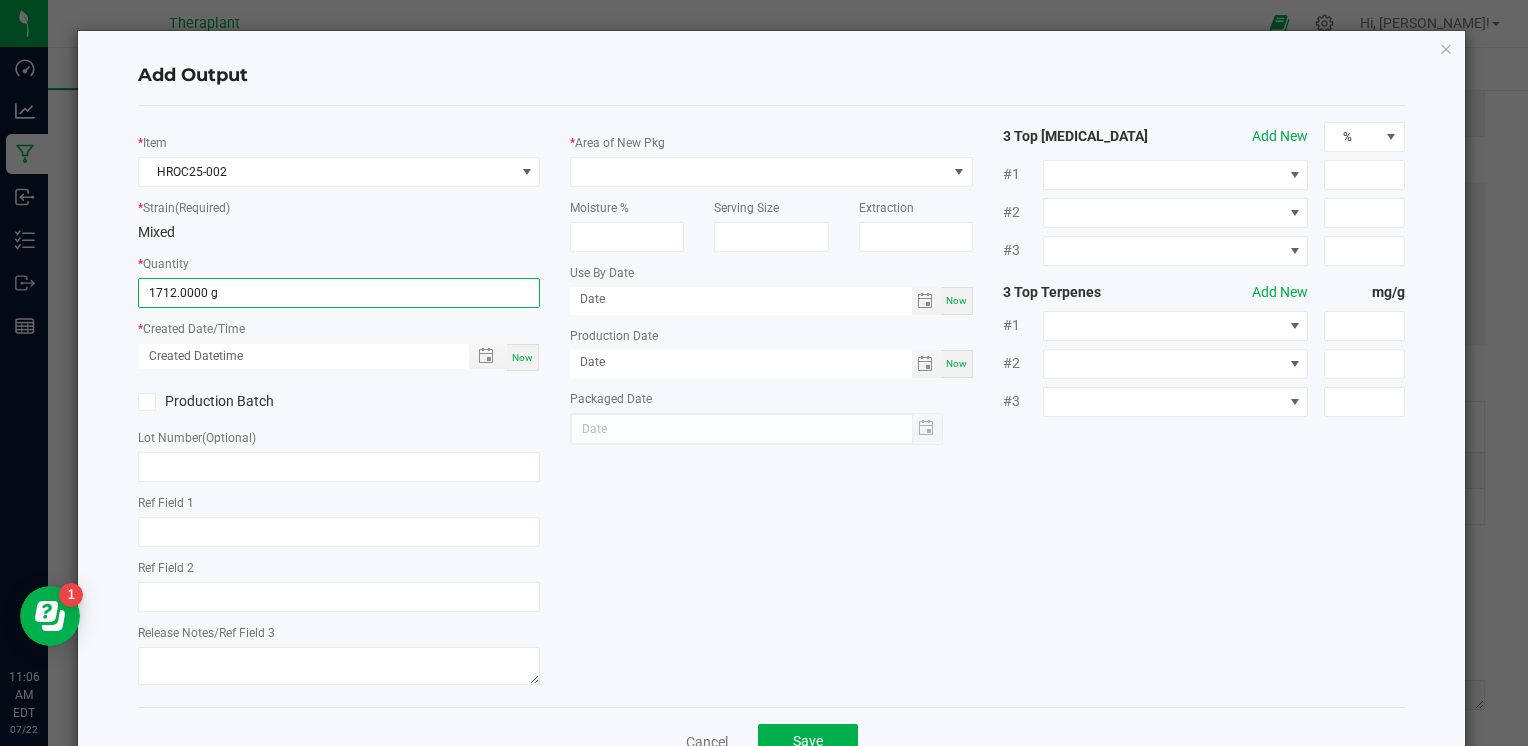 click on "Now" at bounding box center (522, 357) 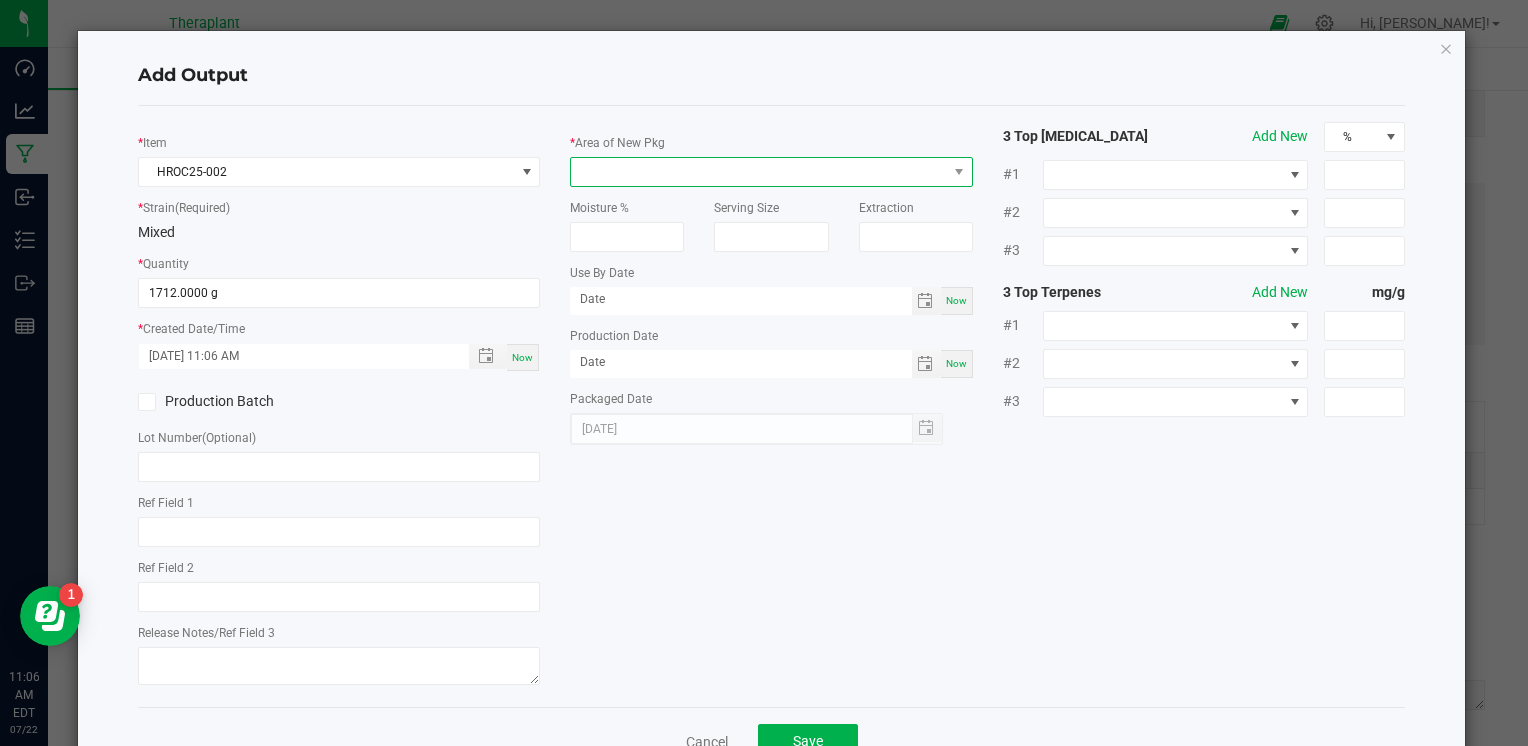 click at bounding box center (758, 172) 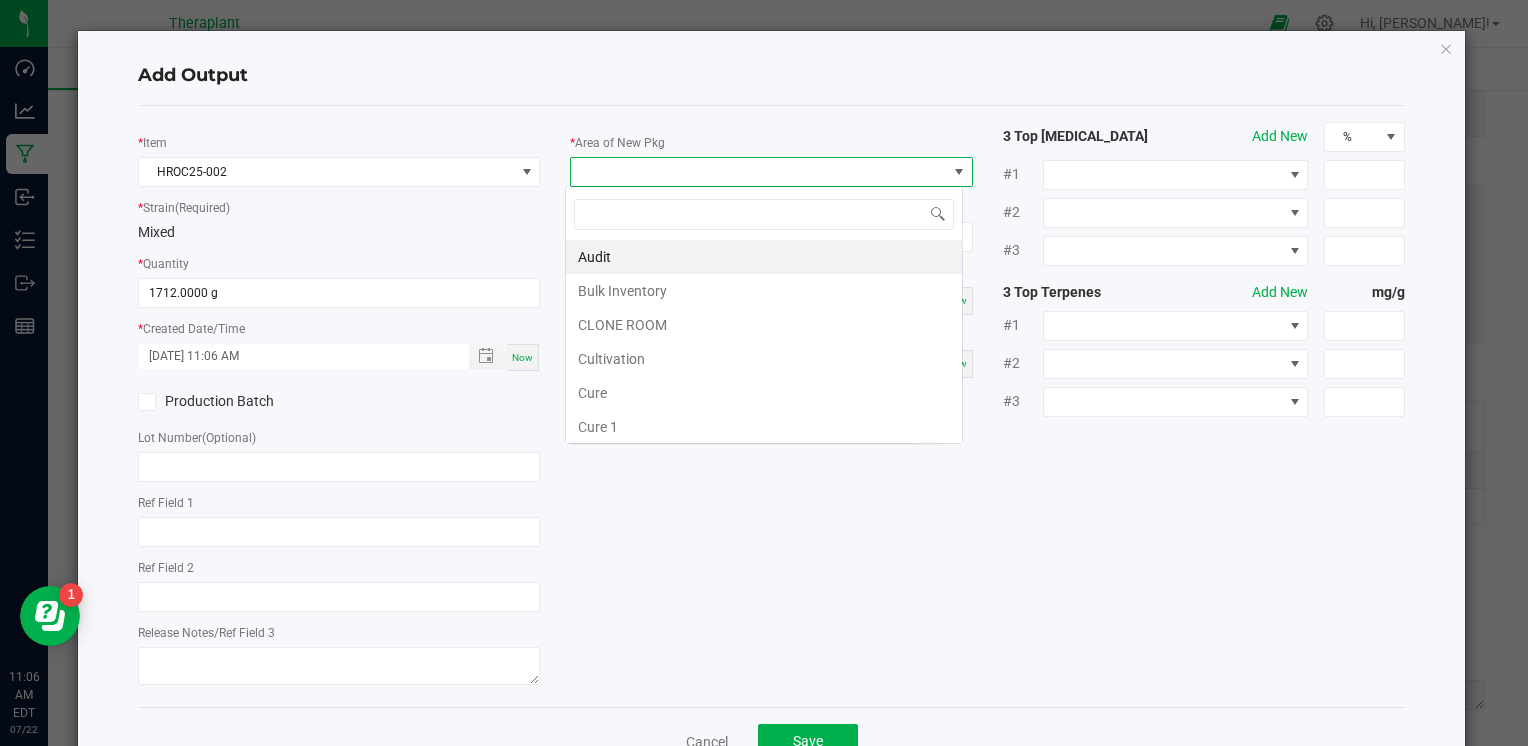 scroll, scrollTop: 99970, scrollLeft: 99602, axis: both 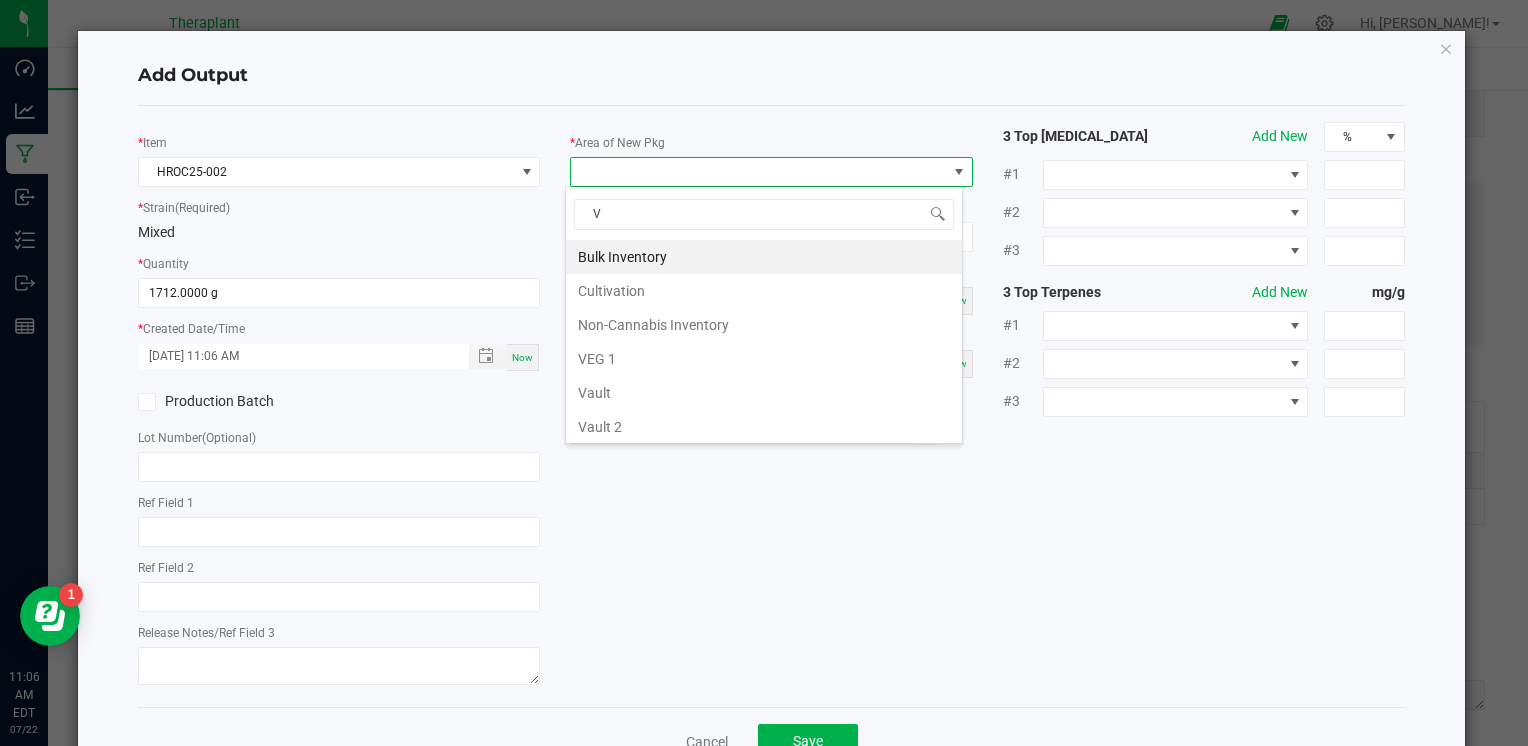 type on "VA" 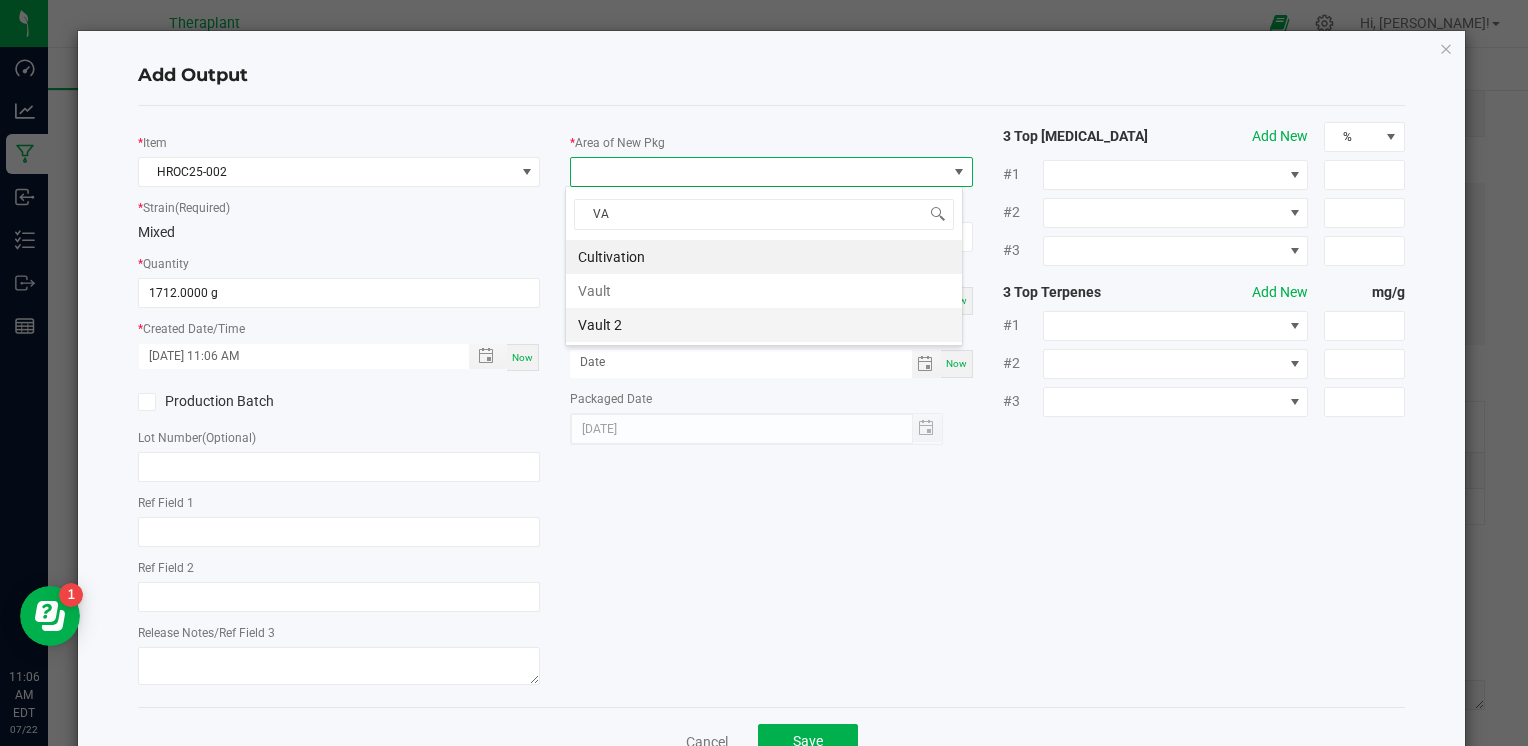 click on "Vault 2" at bounding box center (764, 325) 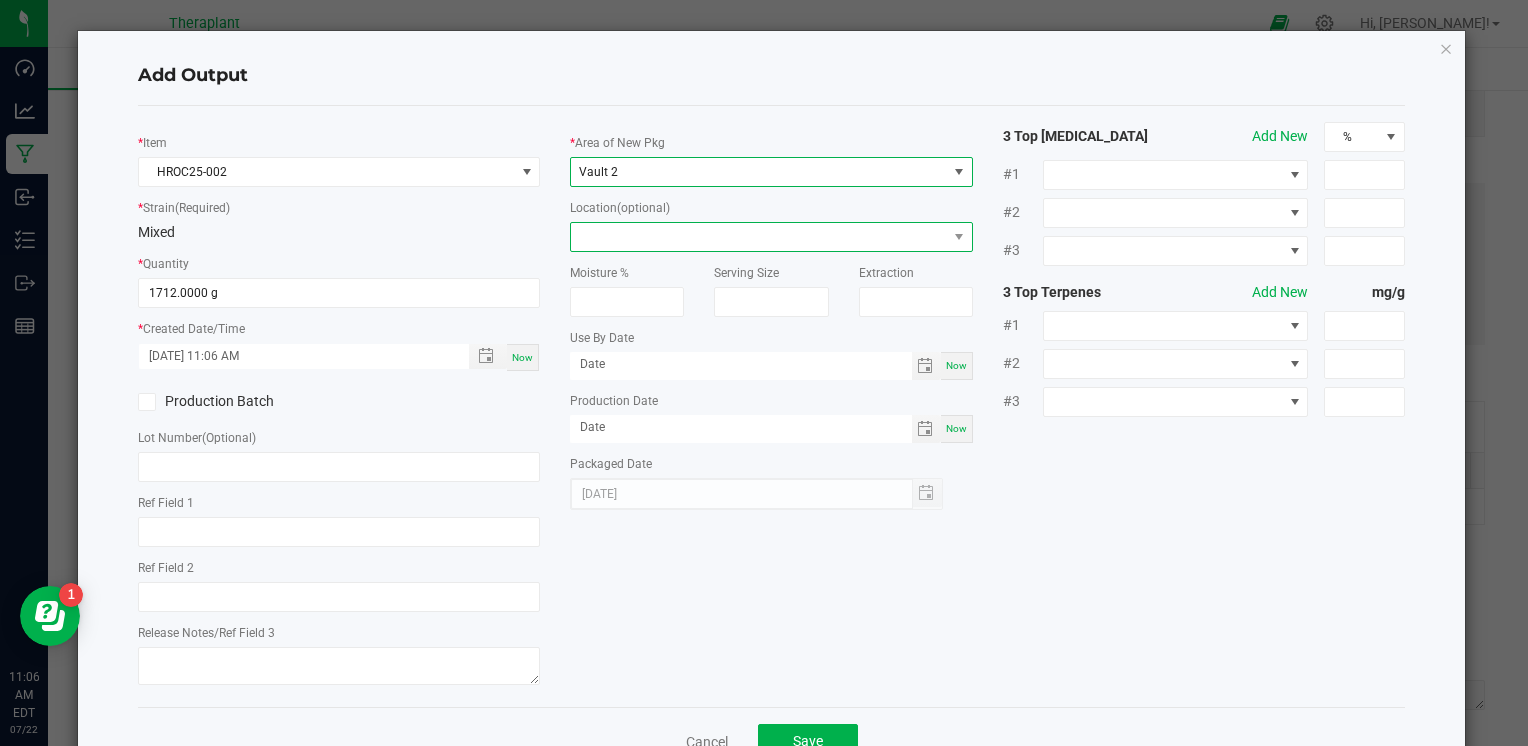 click at bounding box center [758, 237] 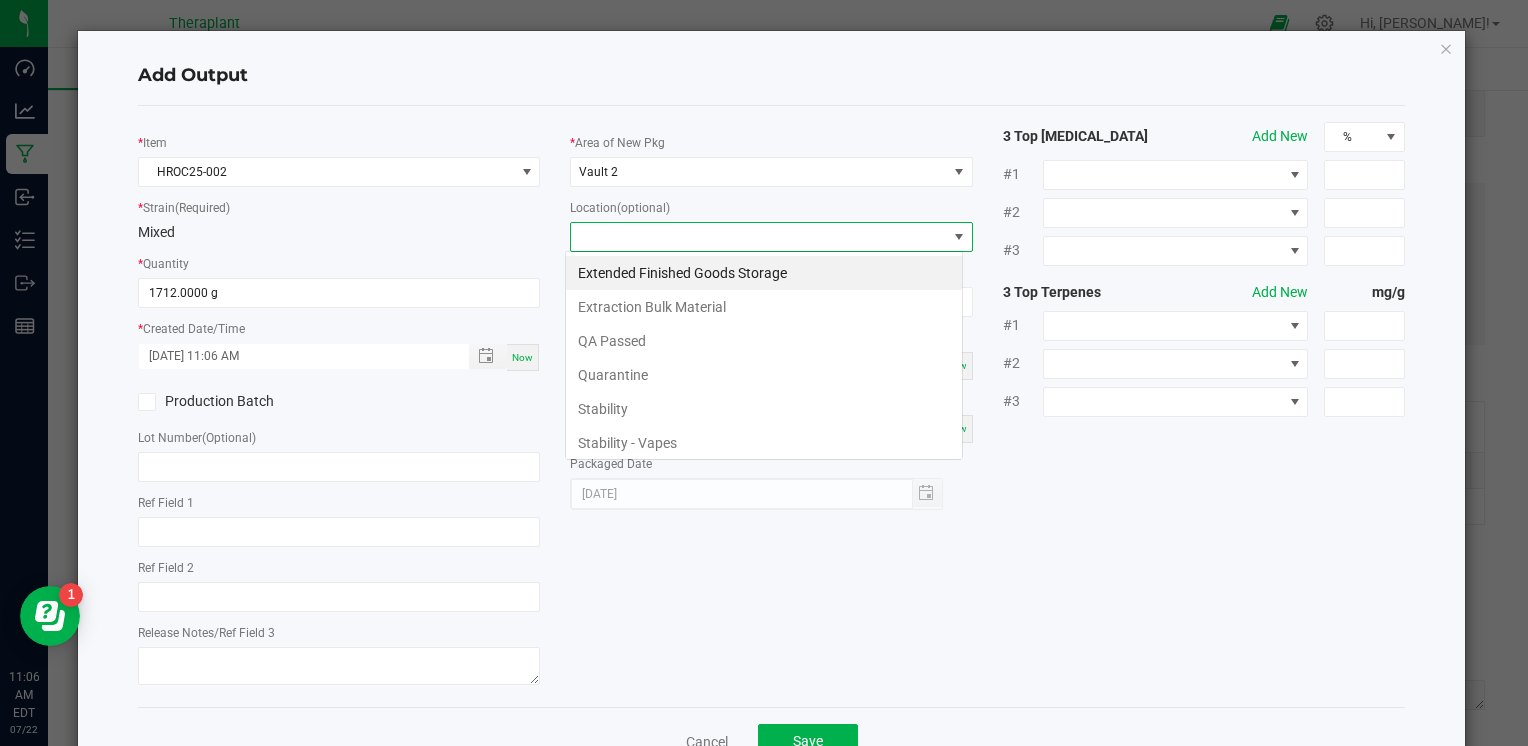 scroll, scrollTop: 99970, scrollLeft: 99602, axis: both 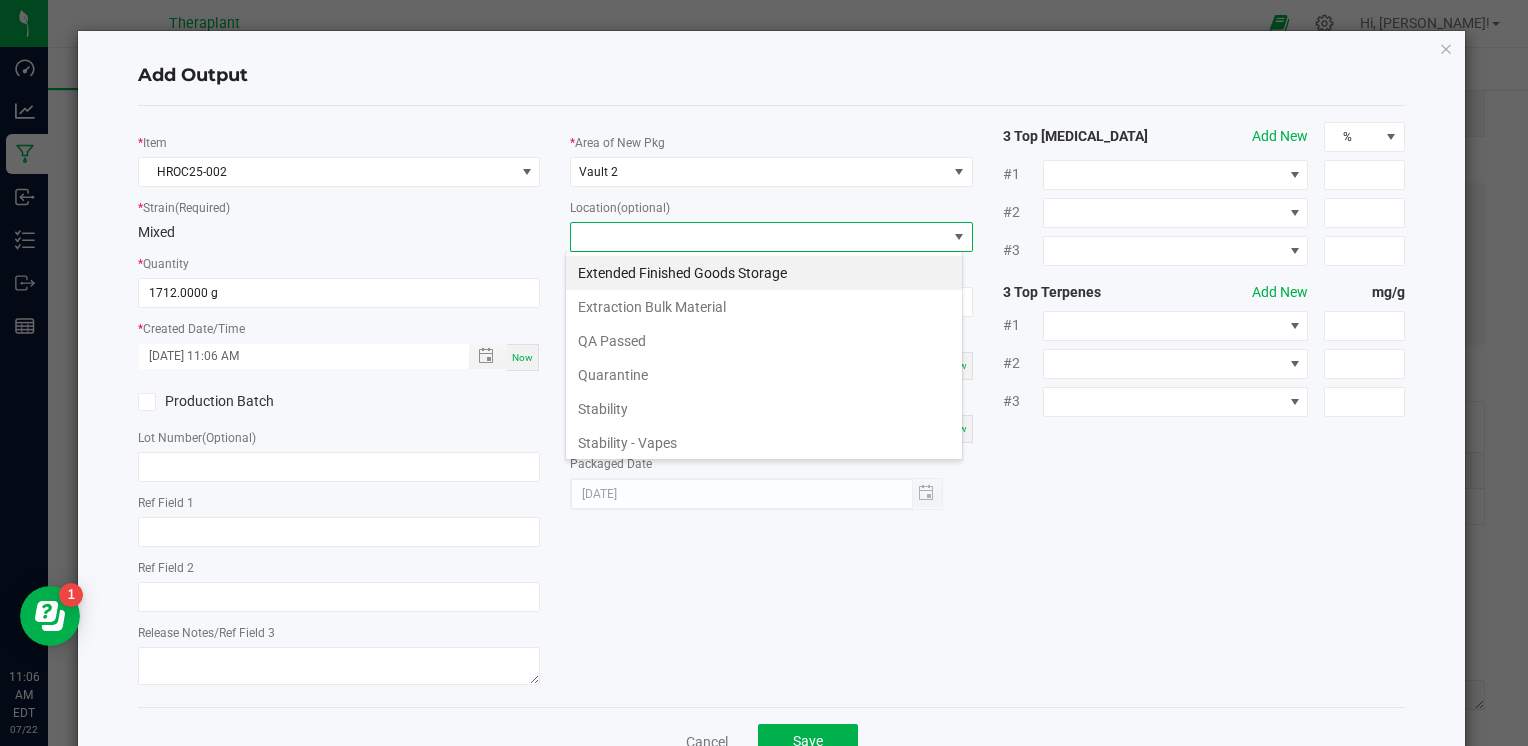 click on "*   Item  HROC25-002  *   Strain  (Required)  Mixed   *   Quantity  1712.0000 g  *   Created Date/Time  [DATE] 11:06 AM Now  Production Batch   Lot Number  (Optional)     Ref Field 1   Ref Field 2   Release Notes/Ref Field 3   *   Area of New Pkg  Vault 2  Location  (optional)  Moisture %   Serving Size   Extraction   Use By Date  Now  Production Date  Now  Packaged Date  [DATE] 3 Top [MEDICAL_DATA]  Add New  % #1 #2 #3 3 Top Terpenes  Add New  mg/g #1 #2 #3" 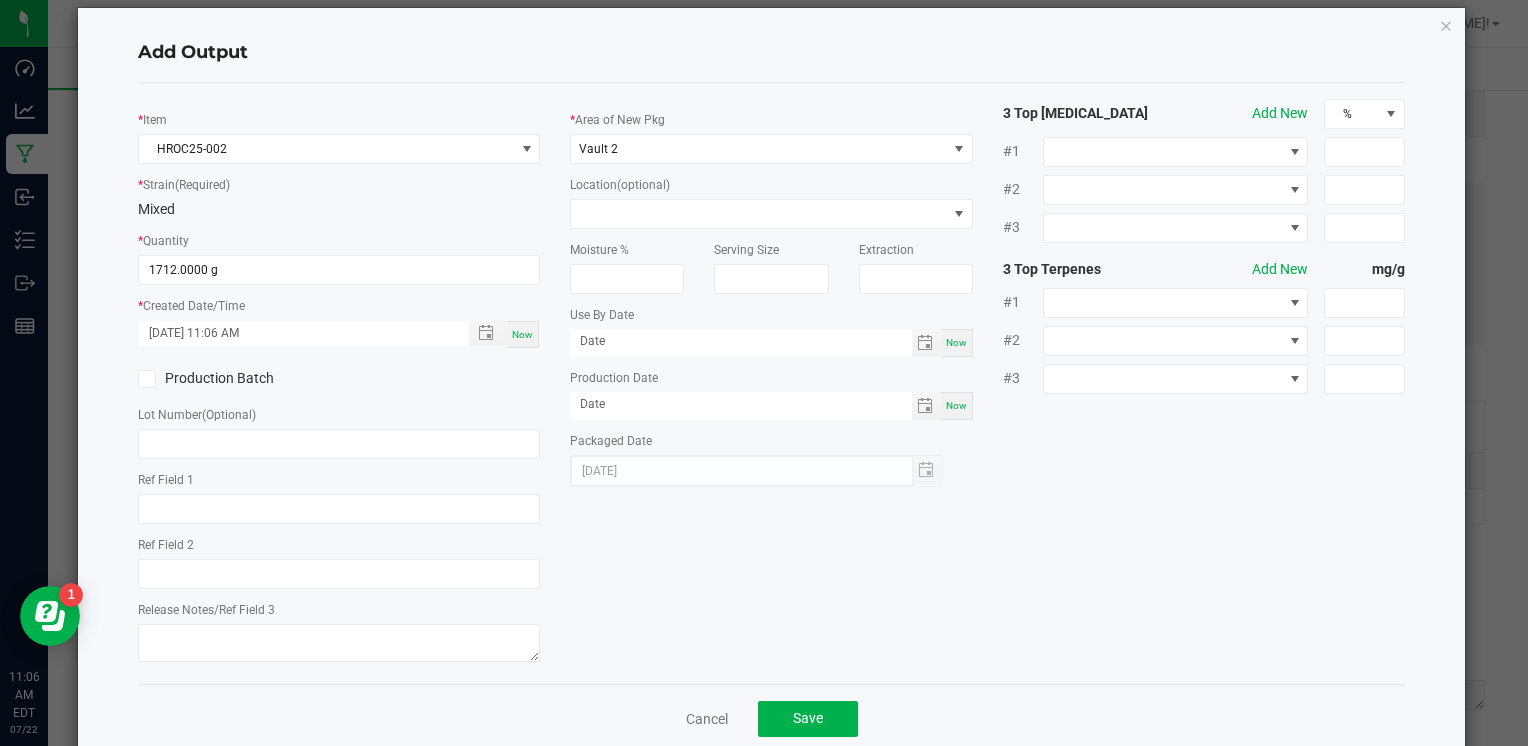 scroll, scrollTop: 61, scrollLeft: 0, axis: vertical 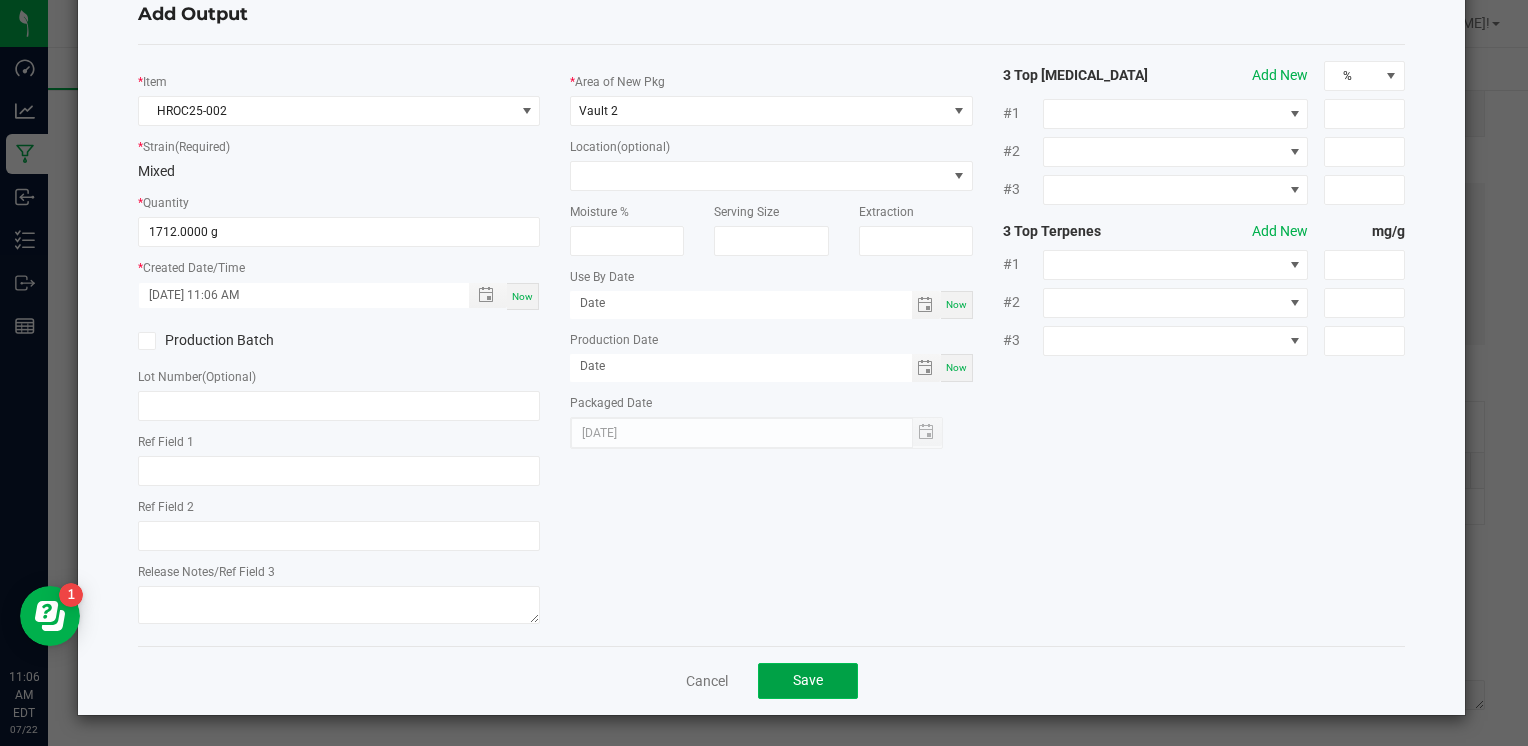 click on "Save" 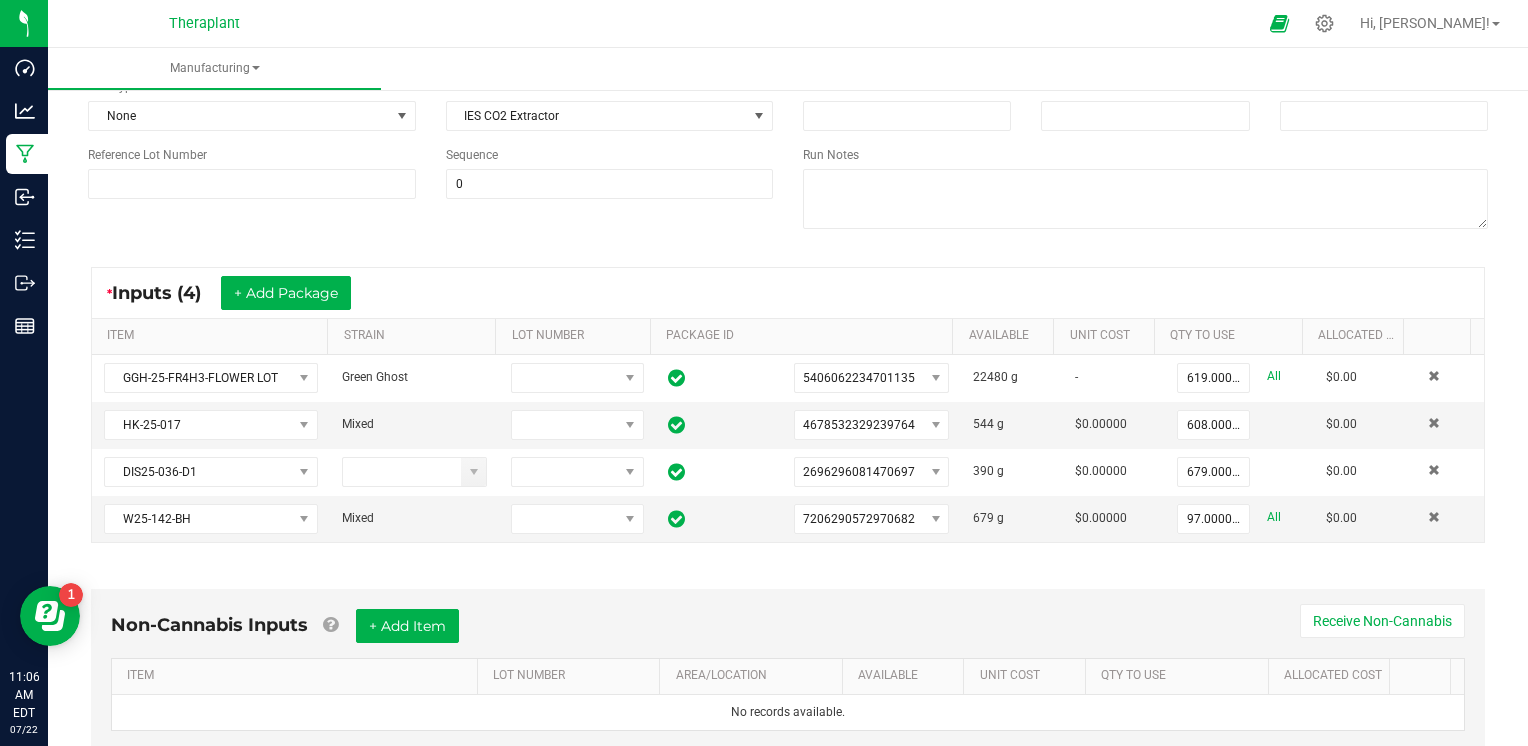 scroll, scrollTop: 0, scrollLeft: 0, axis: both 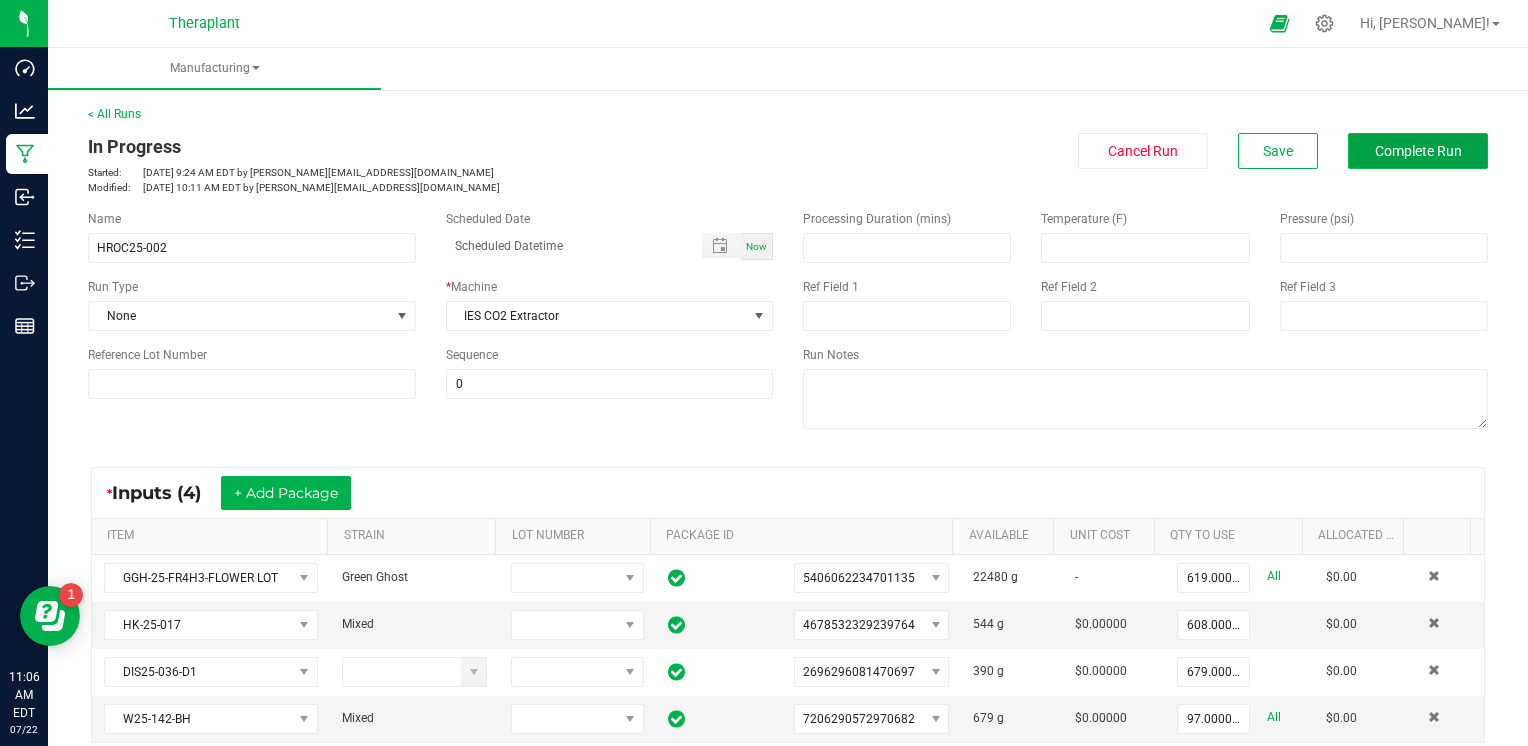 click on "Complete Run" at bounding box center [1418, 151] 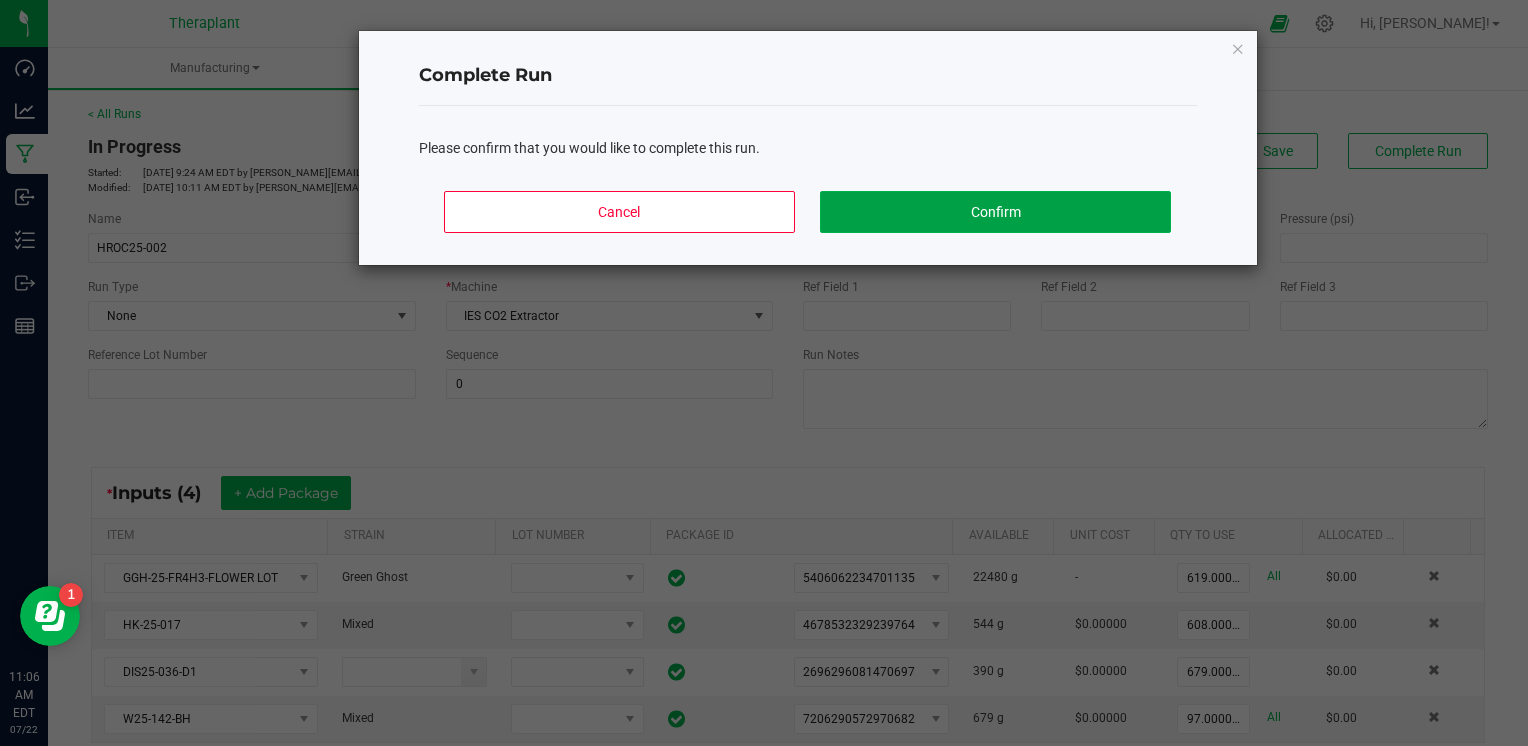click on "Confirm" 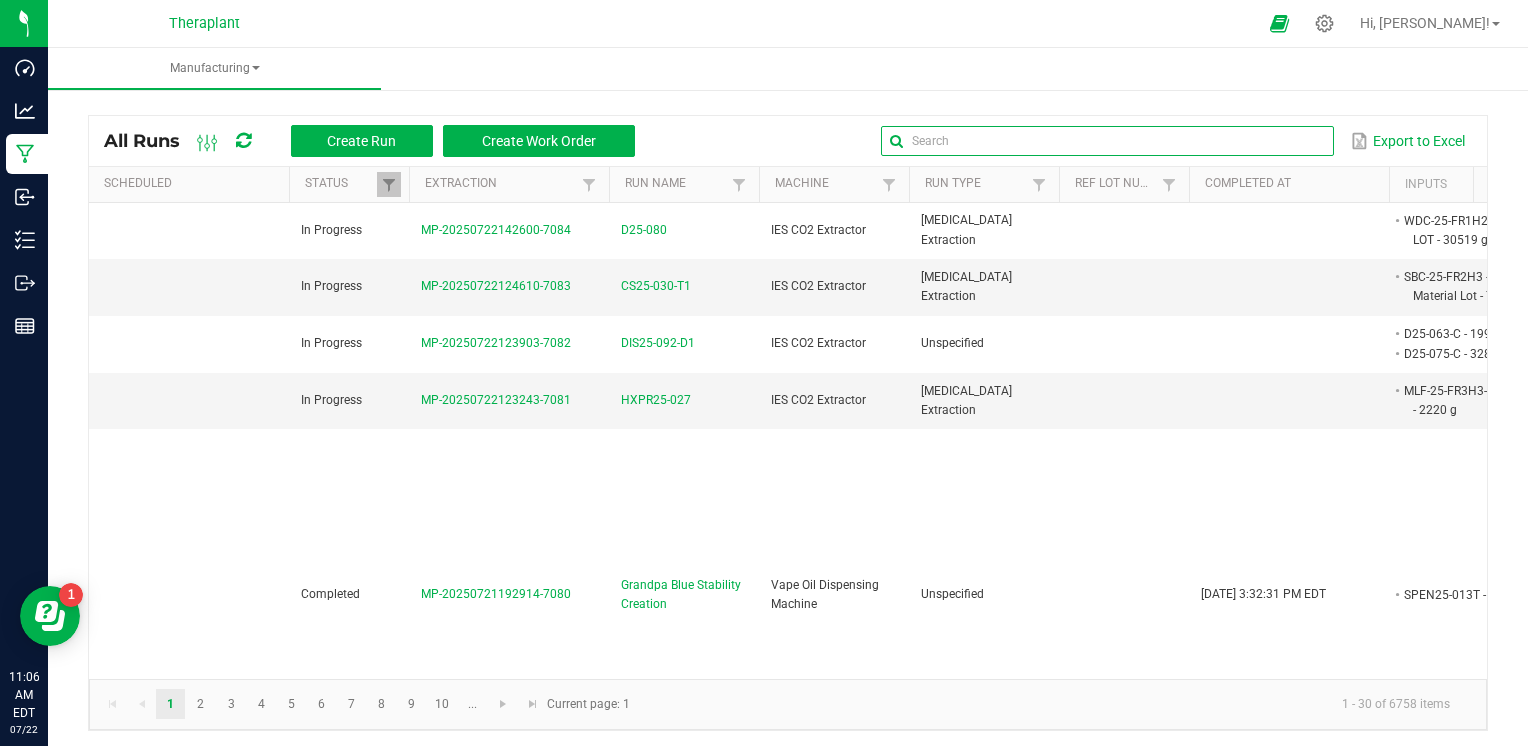 click at bounding box center (1107, 141) 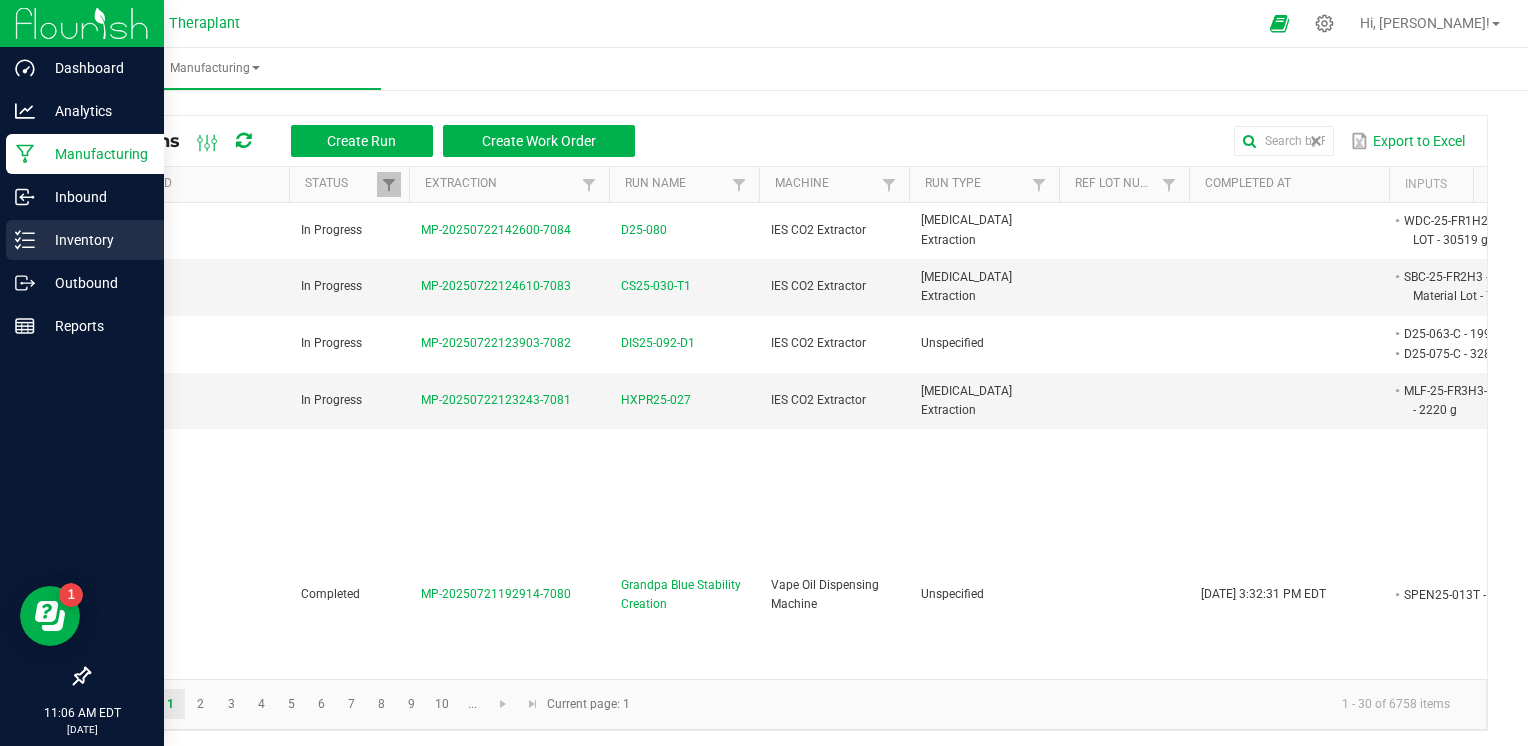 click on "Inventory" at bounding box center (95, 240) 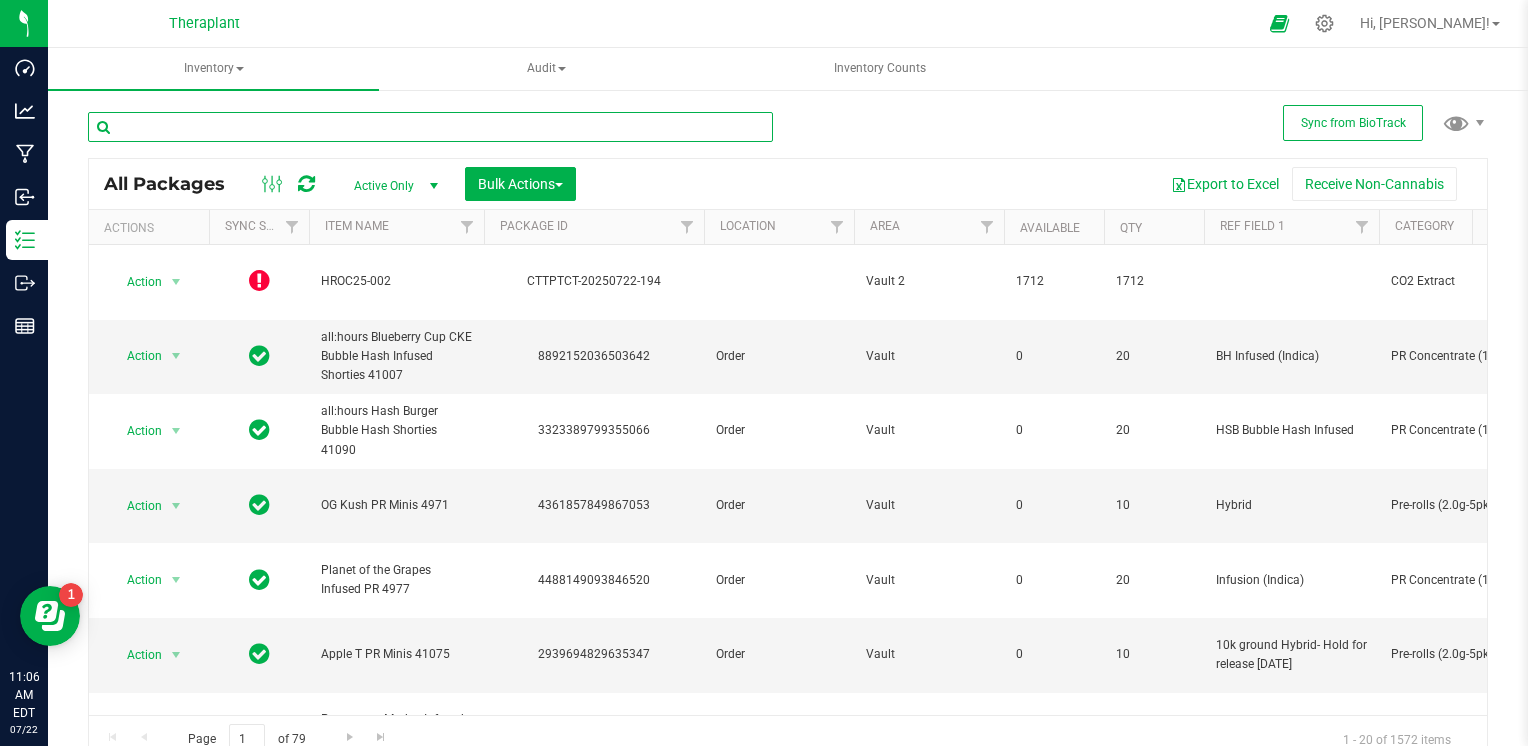 click at bounding box center (430, 127) 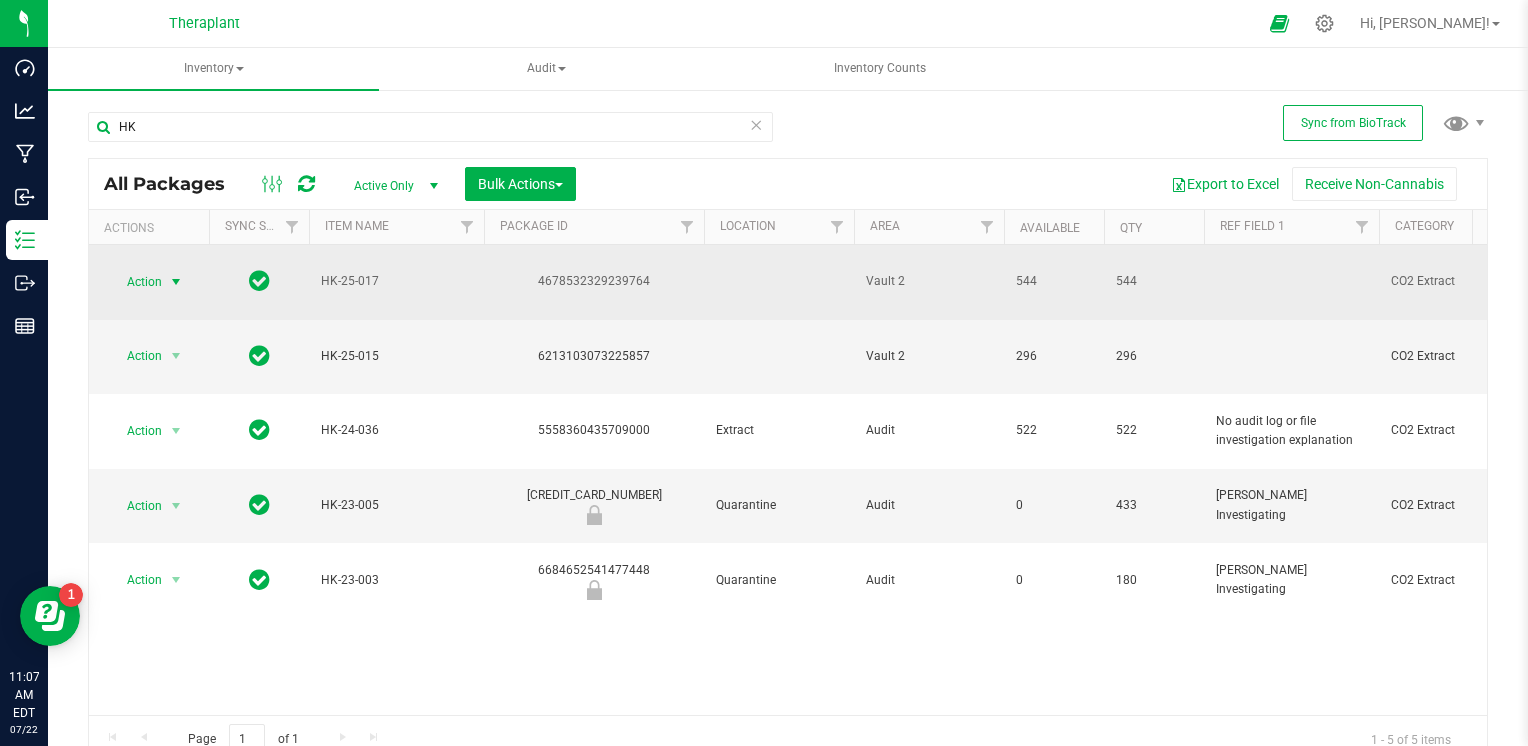 click on "Action" at bounding box center [136, 282] 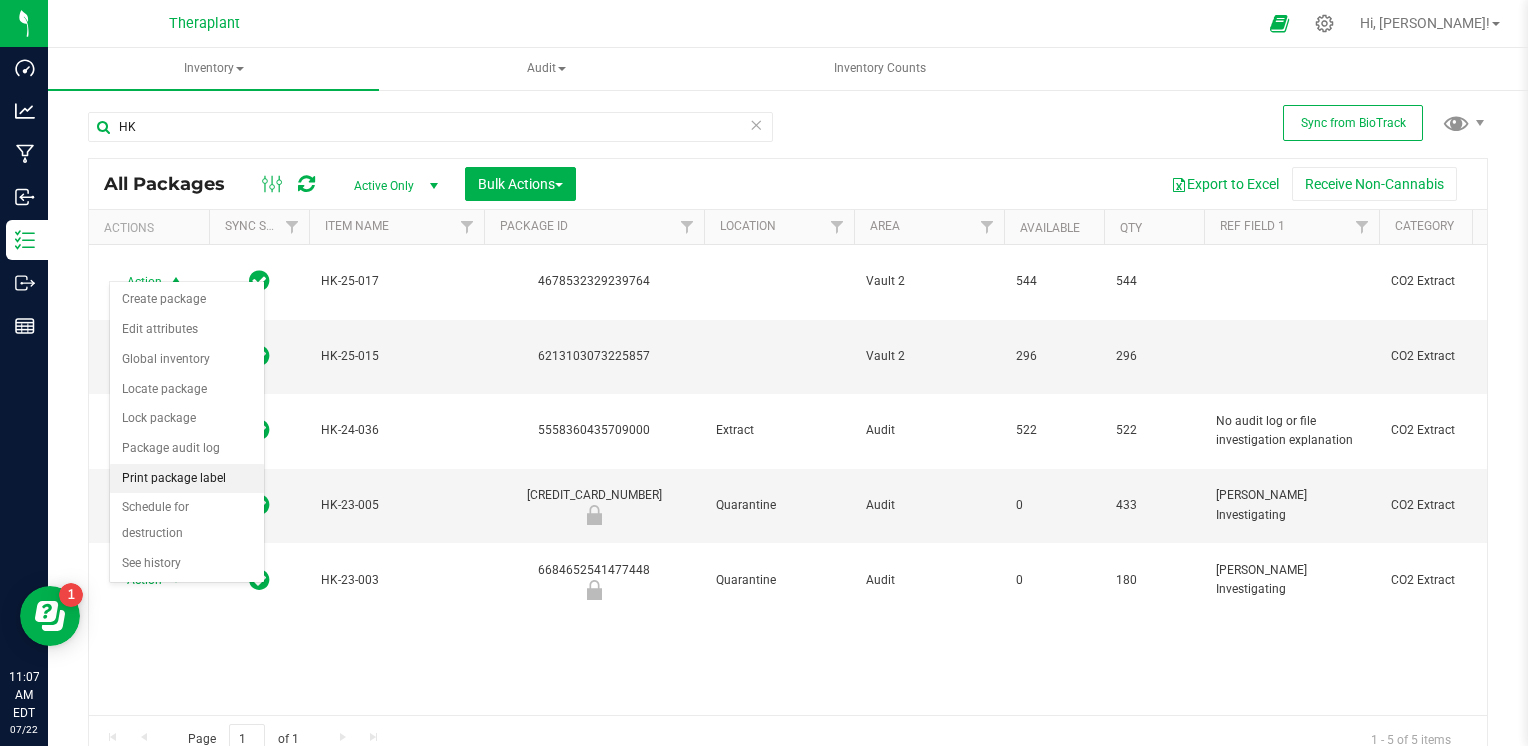 click on "Print package label" at bounding box center (187, 479) 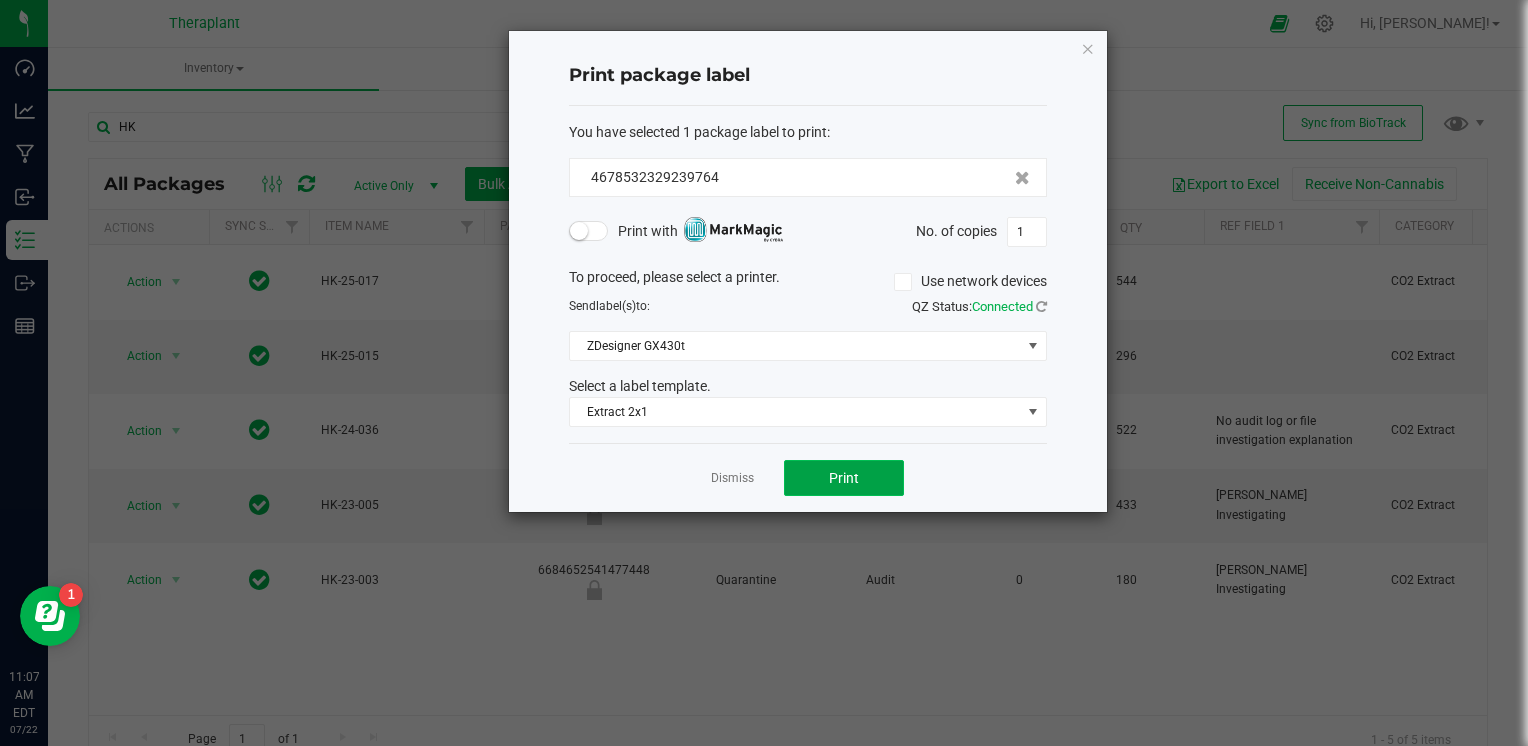 click on "Print" 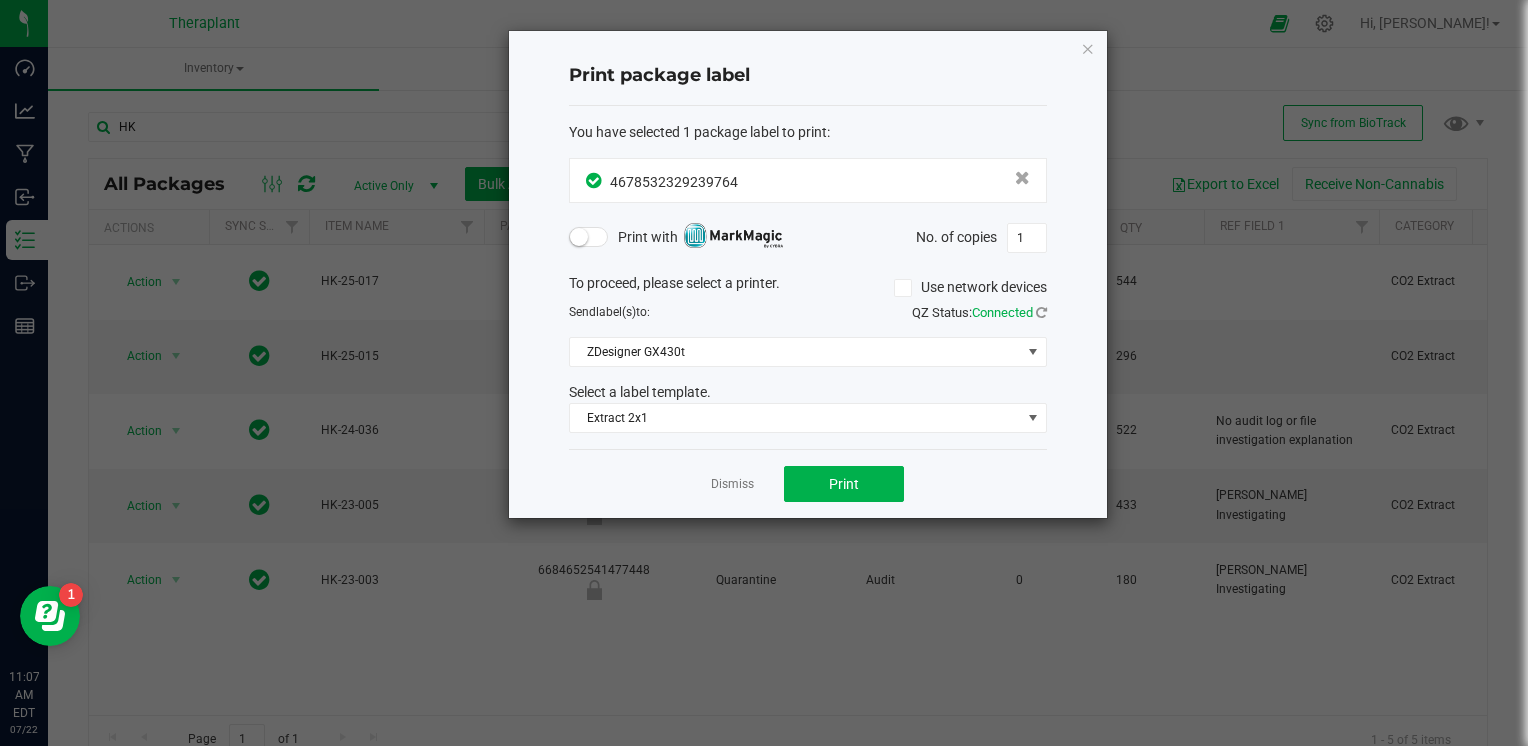 click on "Print package label  You have selected 1 package label to print  :
4678532329239764  Print with   No. of copies  1  To proceed, please select a printer.   Use network devices  Send  label(s)  to:  QZ Status:   Connected  ZDesigner GX430t  Select a label template.  Extract 2x1  Dismiss   Print" 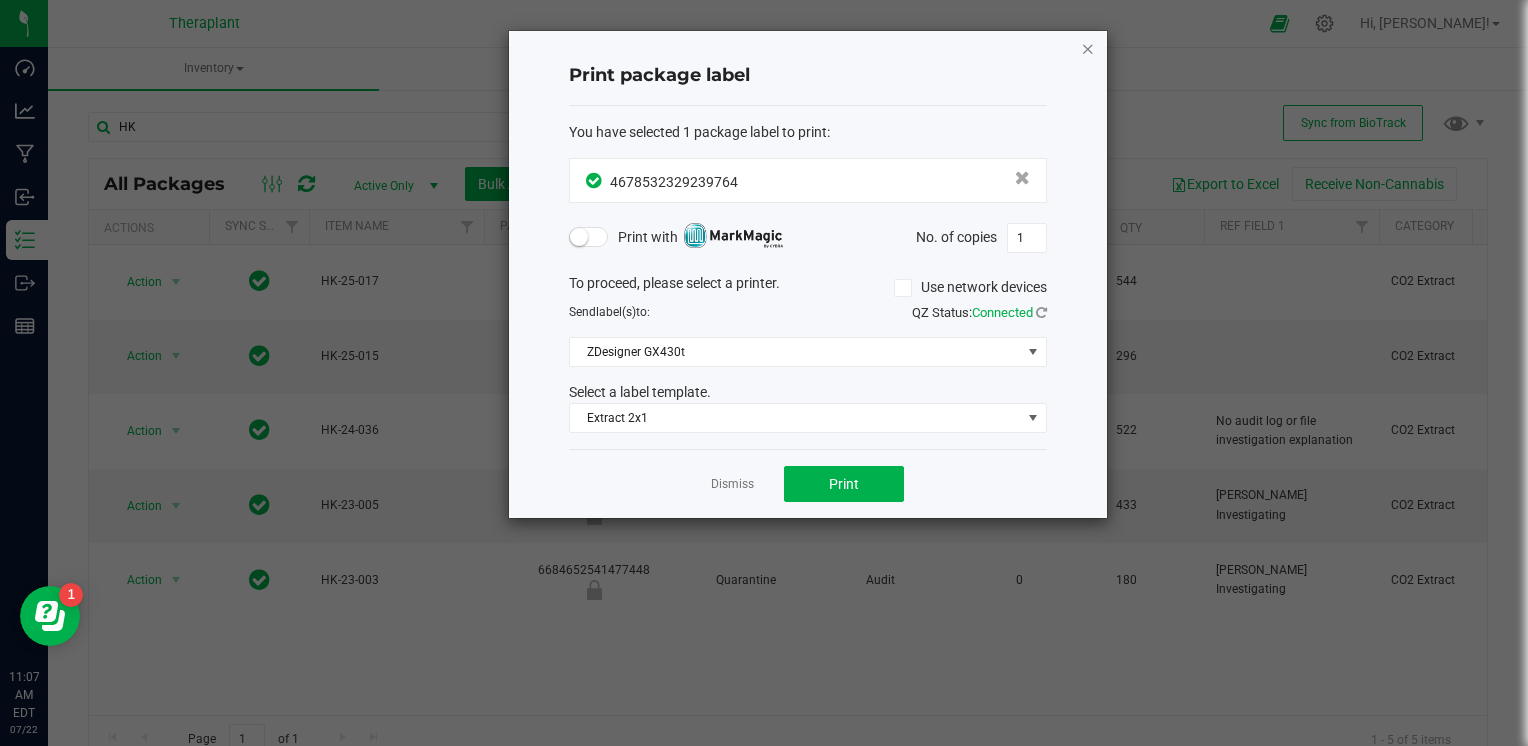 click 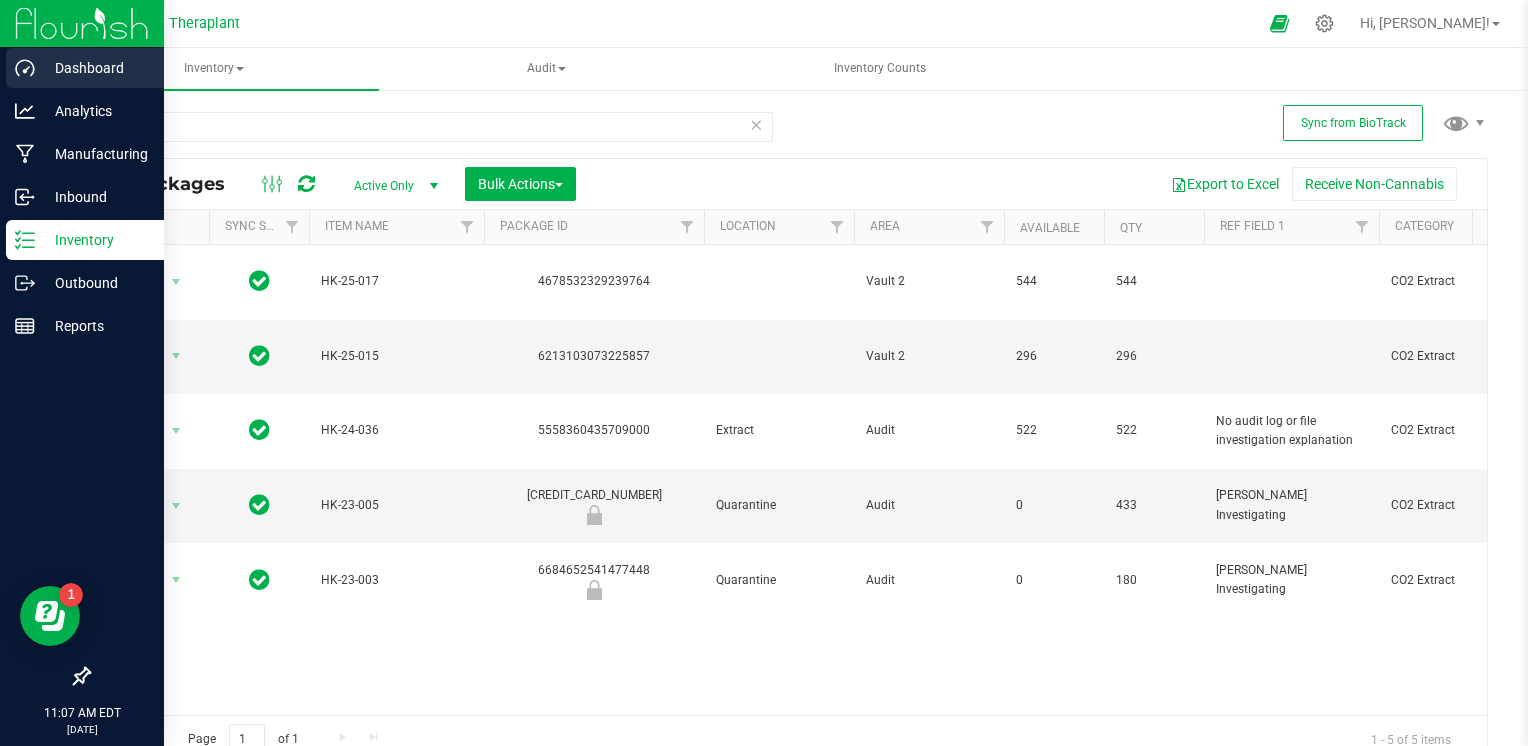 drag, startPoint x: 190, startPoint y: 107, endPoint x: 0, endPoint y: 89, distance: 190.85072 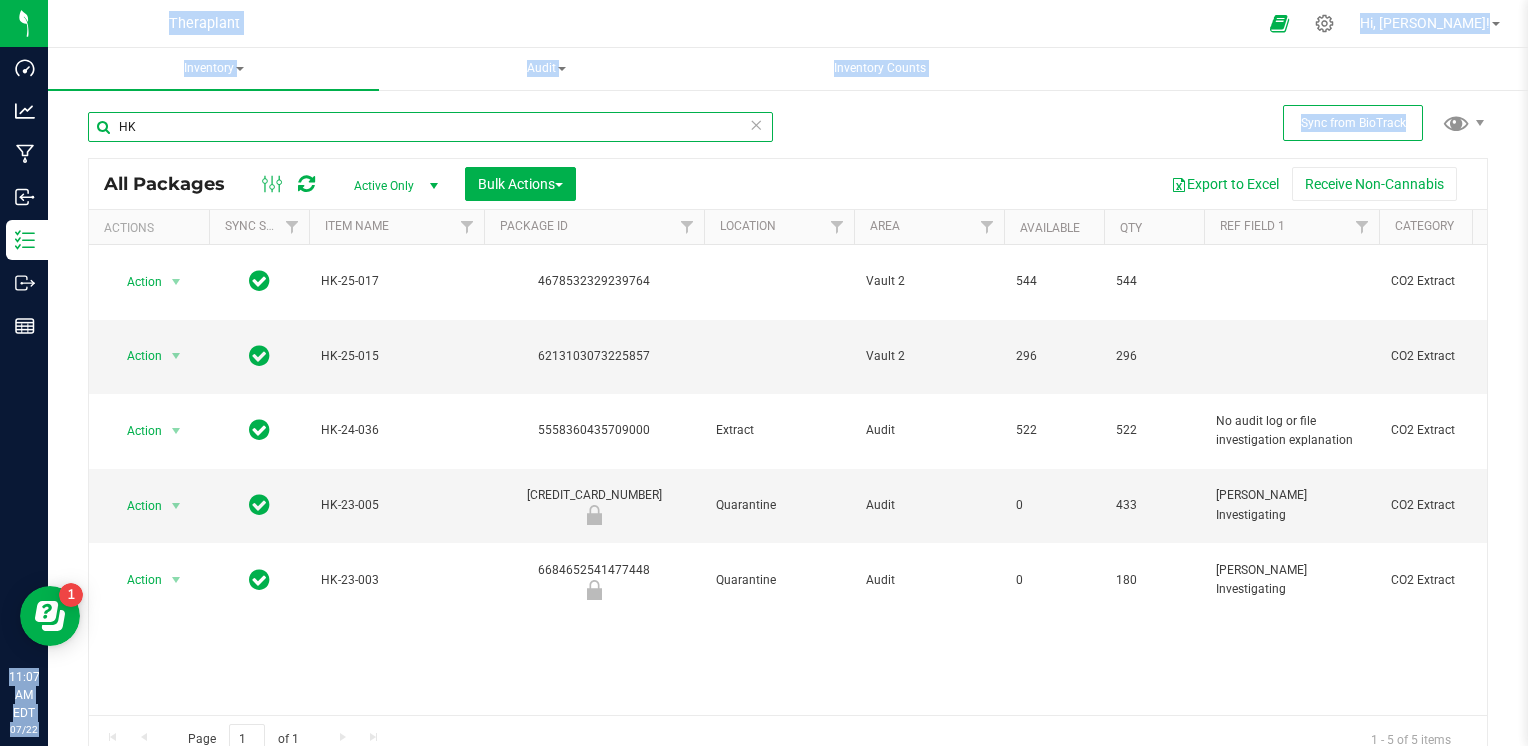 drag, startPoint x: 0, startPoint y: 89, endPoint x: 208, endPoint y: 126, distance: 211.26524 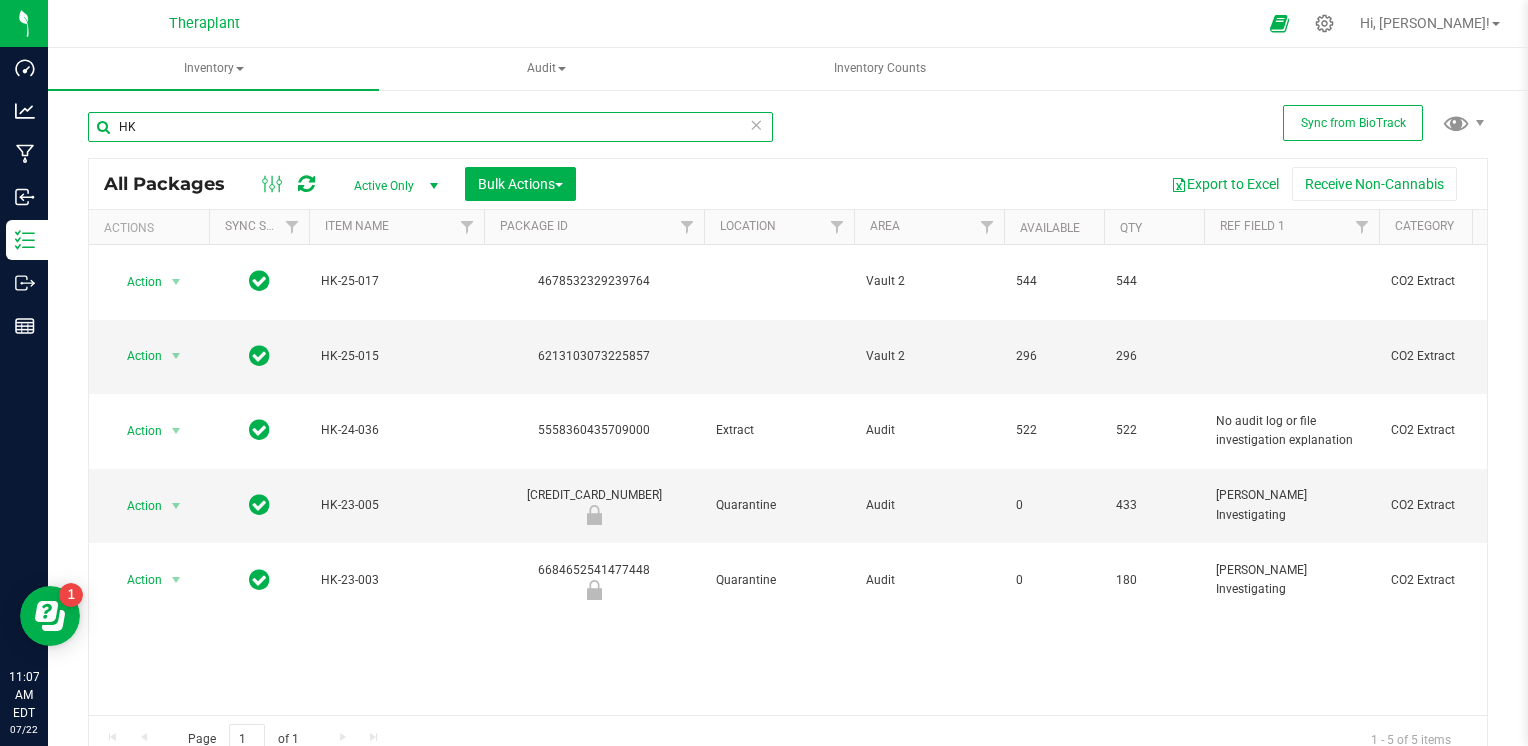 drag, startPoint x: 68, startPoint y: 106, endPoint x: -4, endPoint y: 83, distance: 75.58439 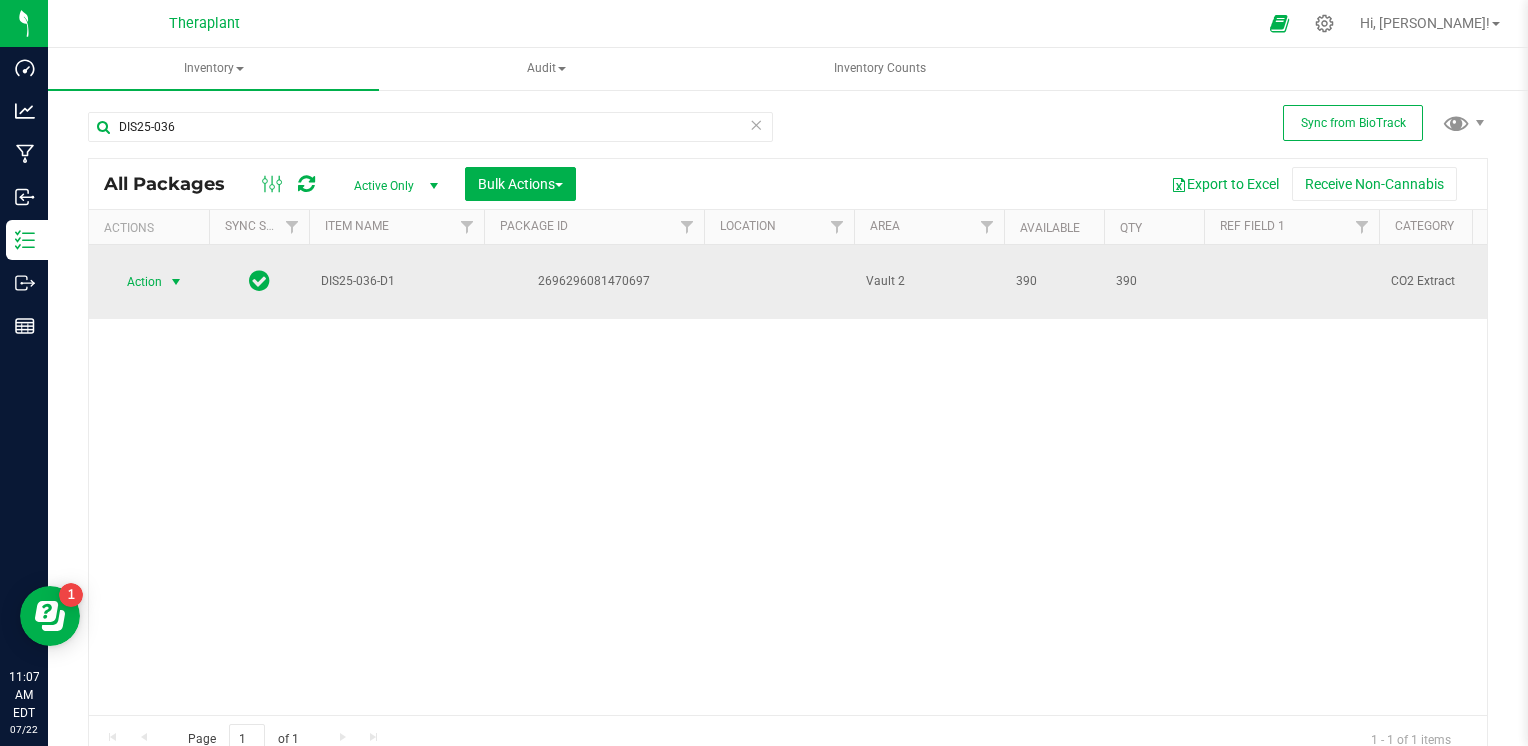click on "Action" at bounding box center (136, 282) 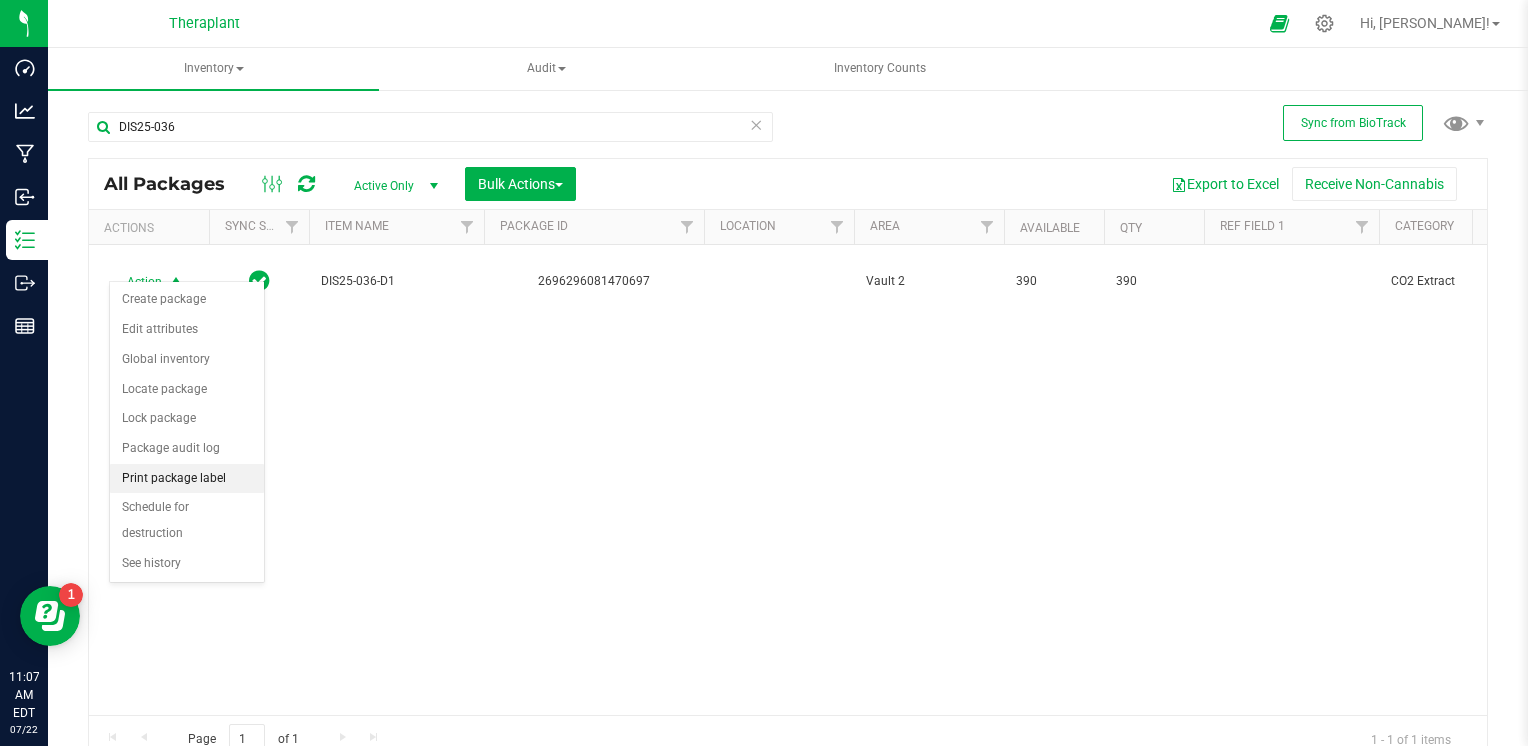 click on "Print package label" at bounding box center [187, 479] 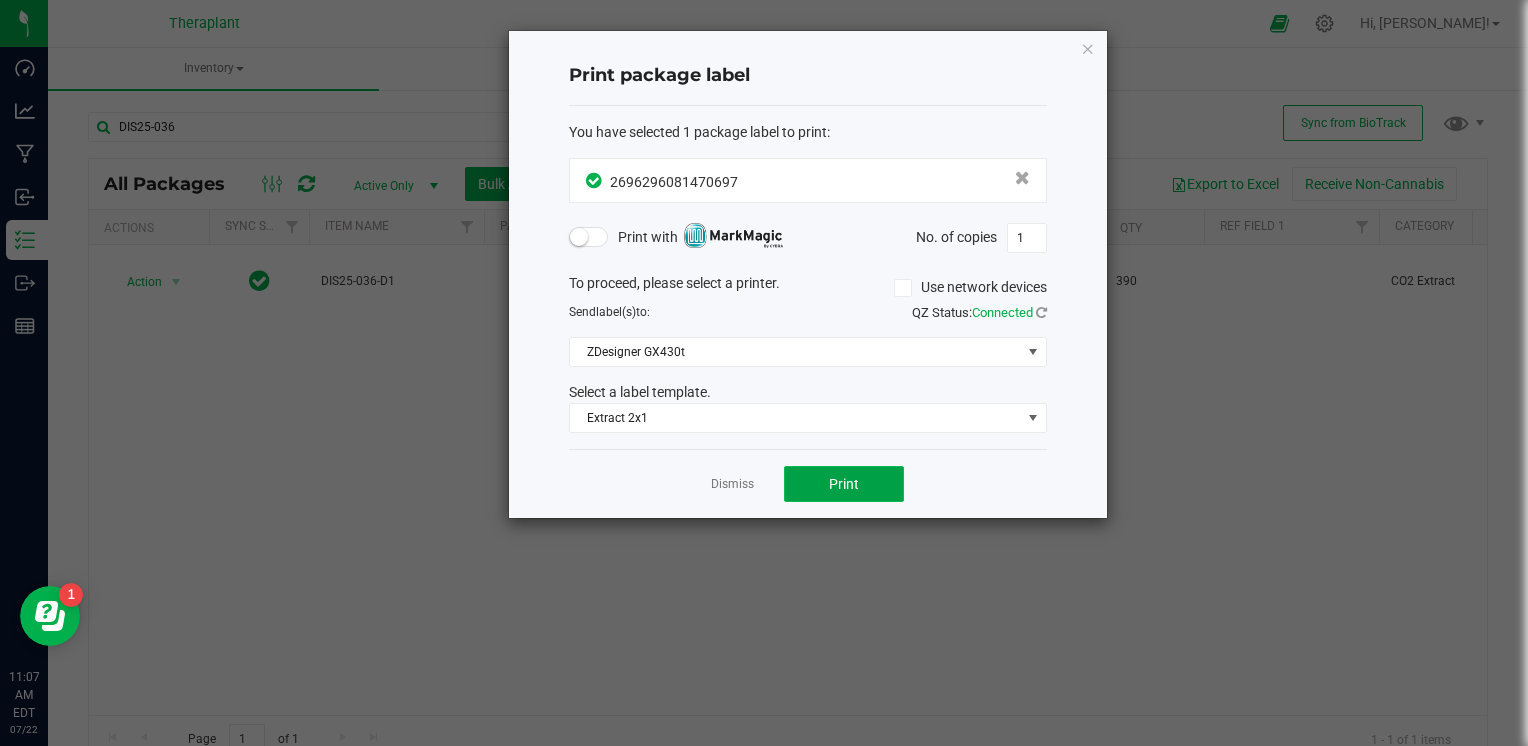 click on "Print" 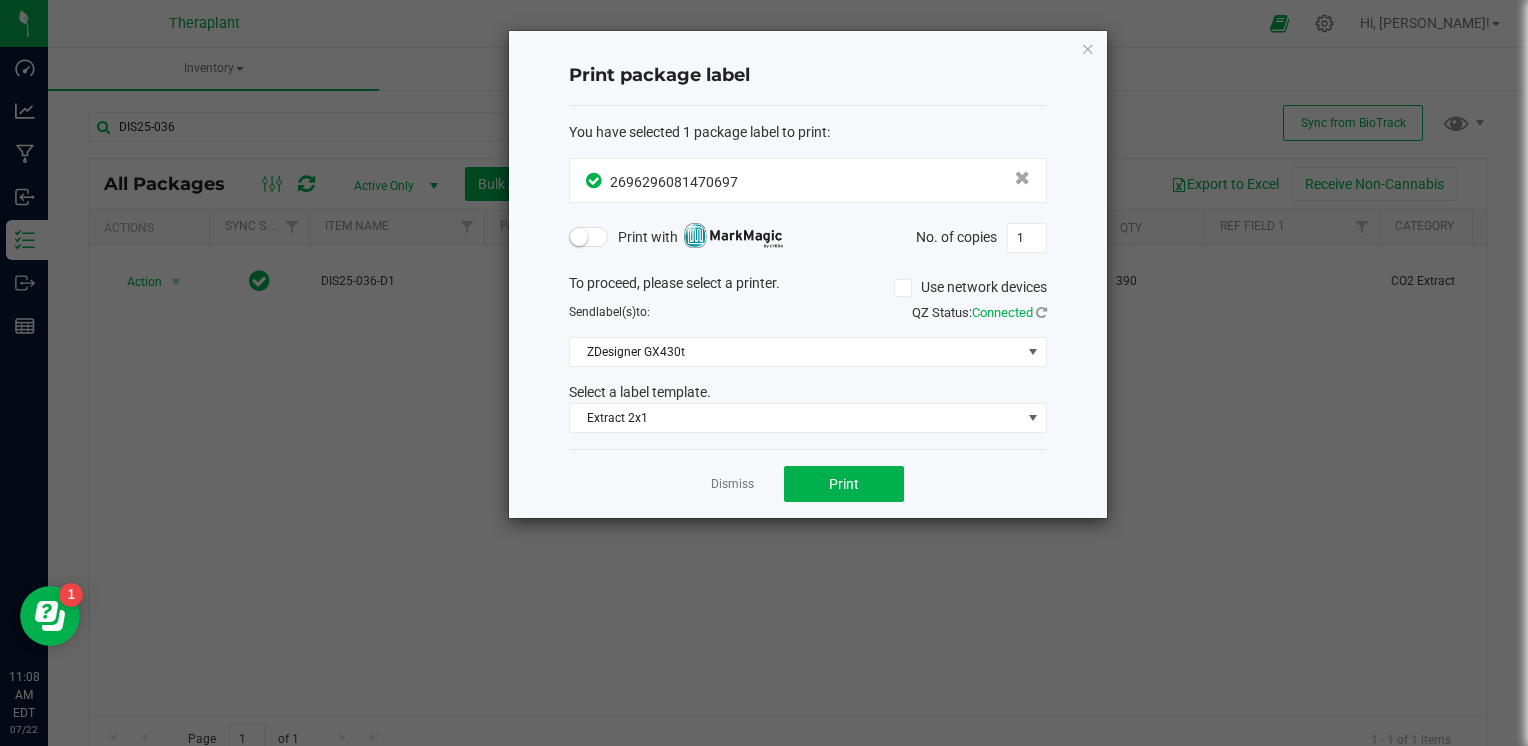 click on "Print package label  You have selected 1 package label to print  :
2696296081470697  Print with   No. of copies  1  To proceed, please select a printer.   Use network devices  Send  label(s)  to:  QZ Status:   Connected  ZDesigner GX430t  Select a label template.  Extract 2x1  Dismiss   Print" 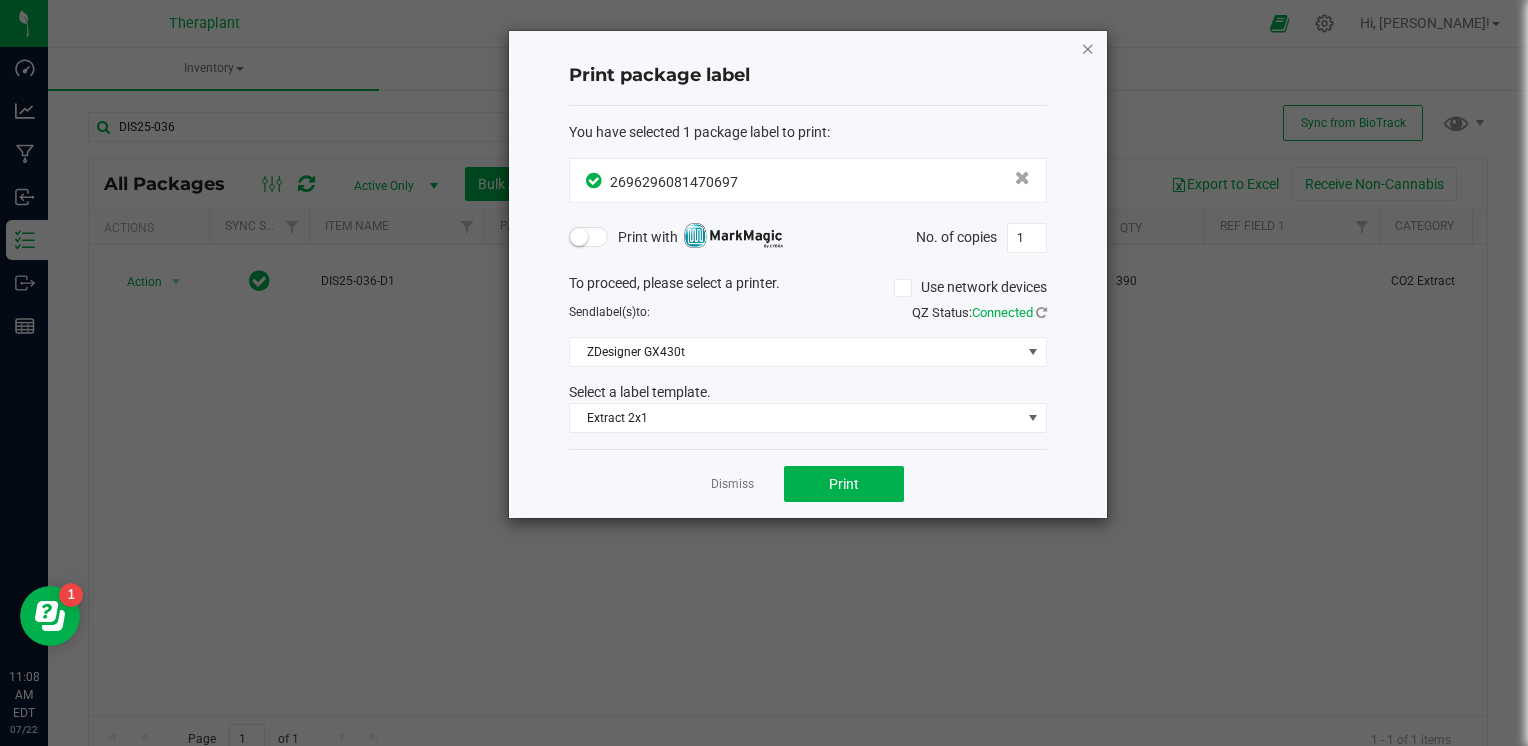 click 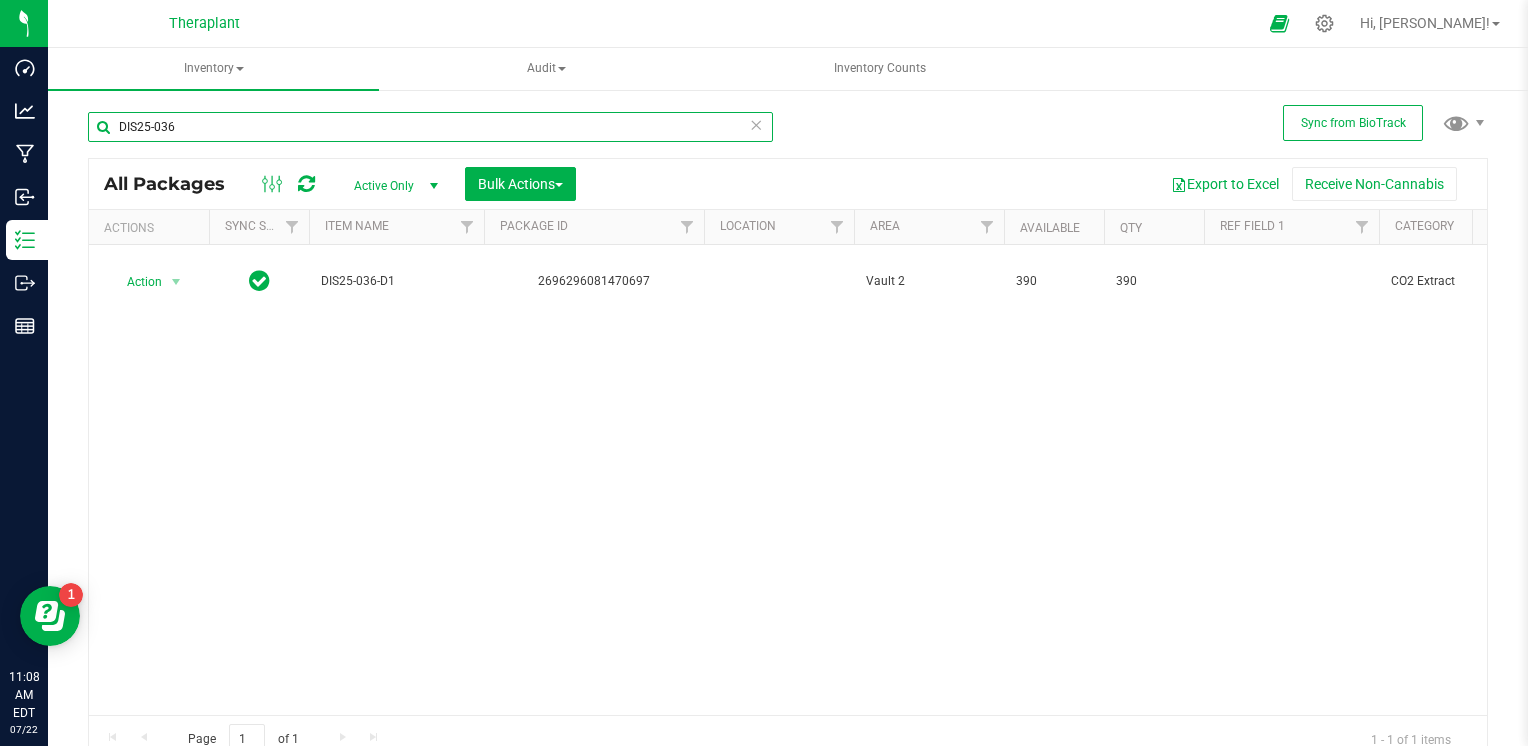 drag, startPoint x: 254, startPoint y: 130, endPoint x: -4, endPoint y: 95, distance: 260.36322 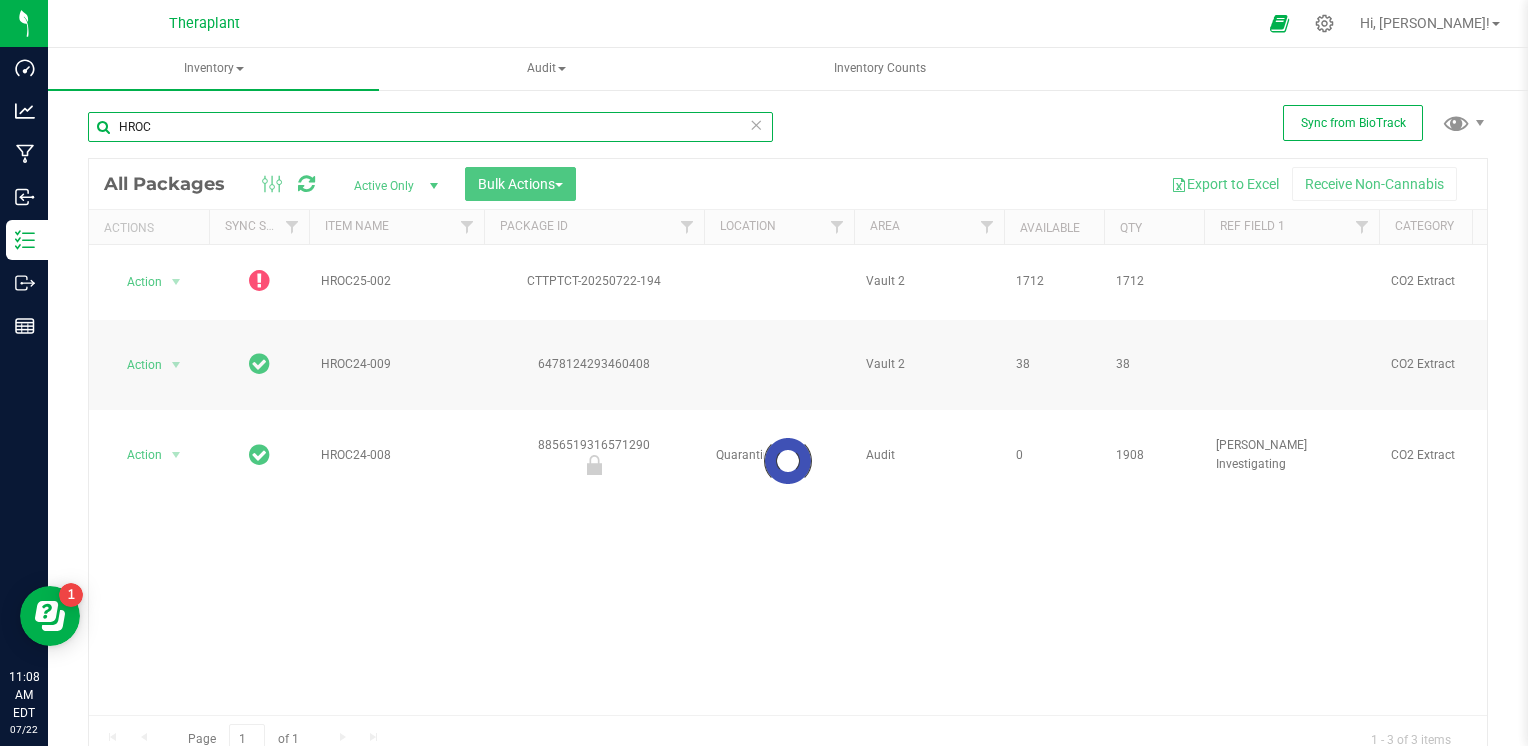 type on "HROC" 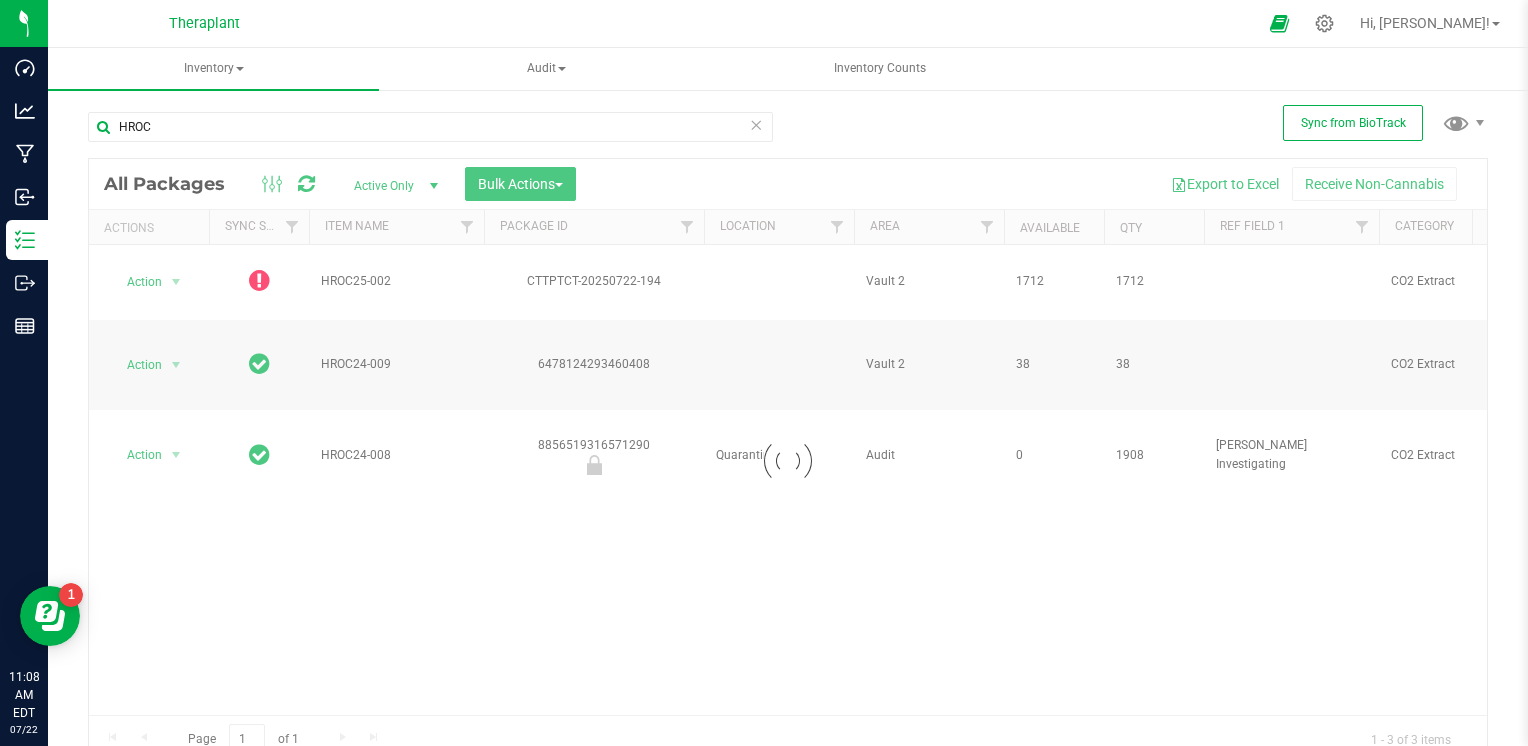 click at bounding box center (788, 461) 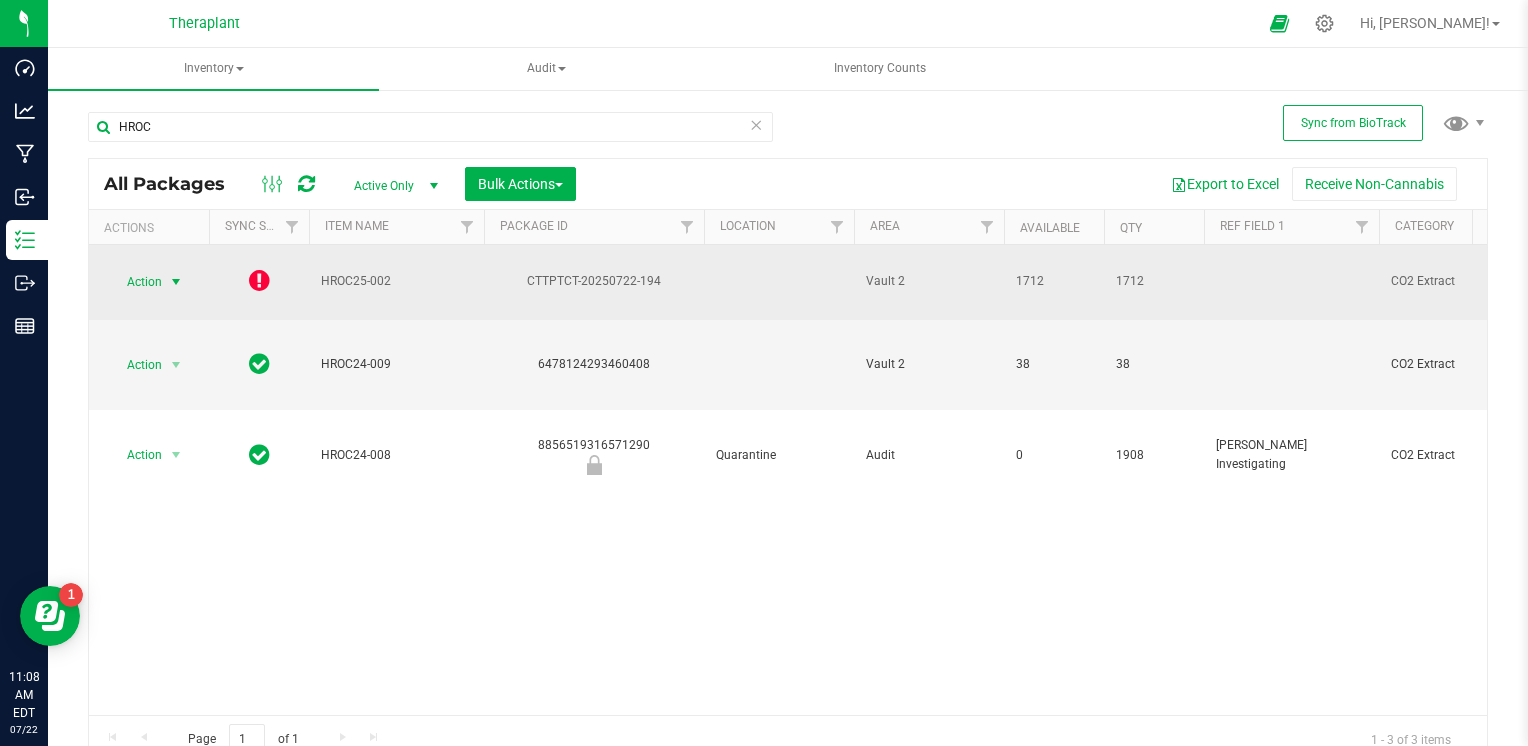 click at bounding box center [176, 282] 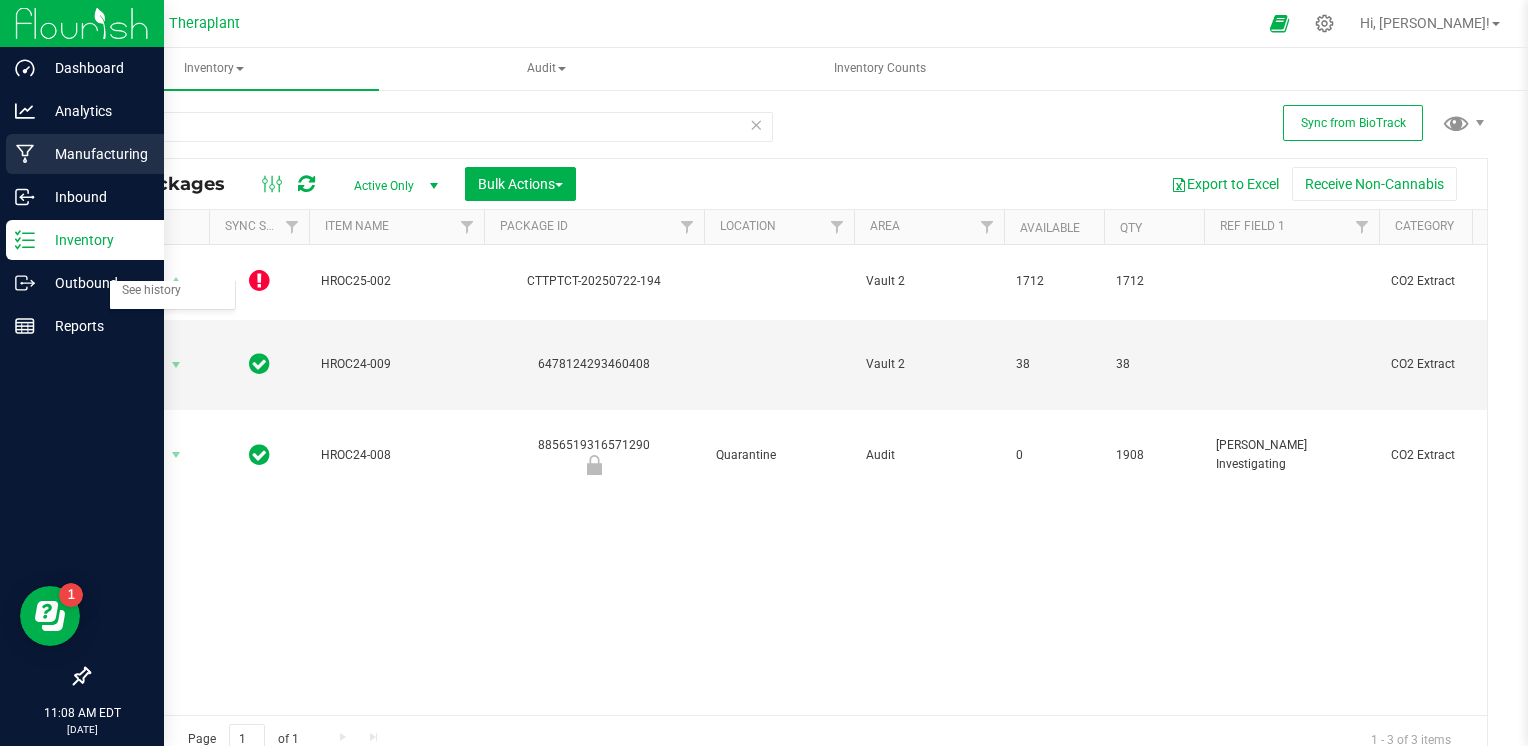 click on "Manufacturing" at bounding box center [95, 154] 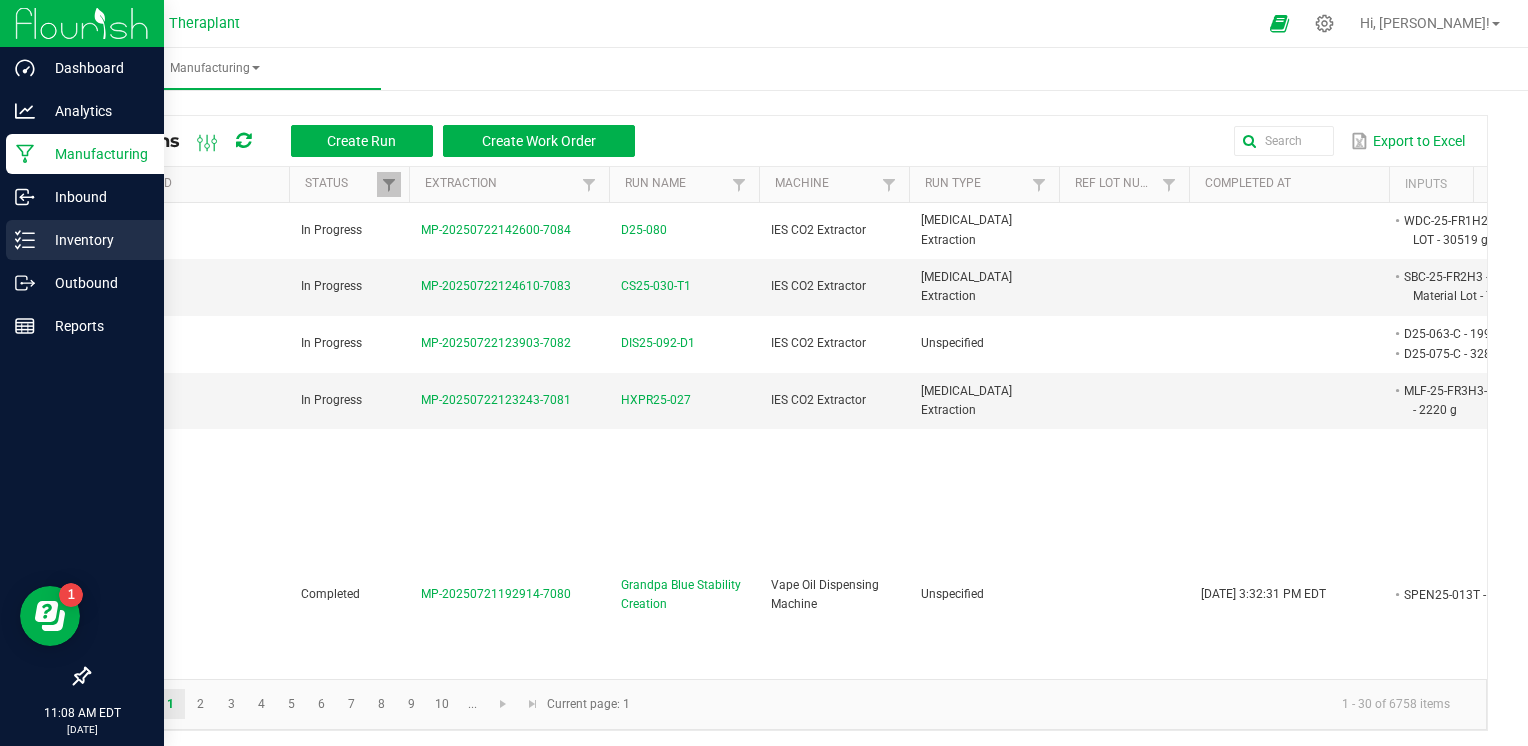 click on "Inventory" at bounding box center (85, 240) 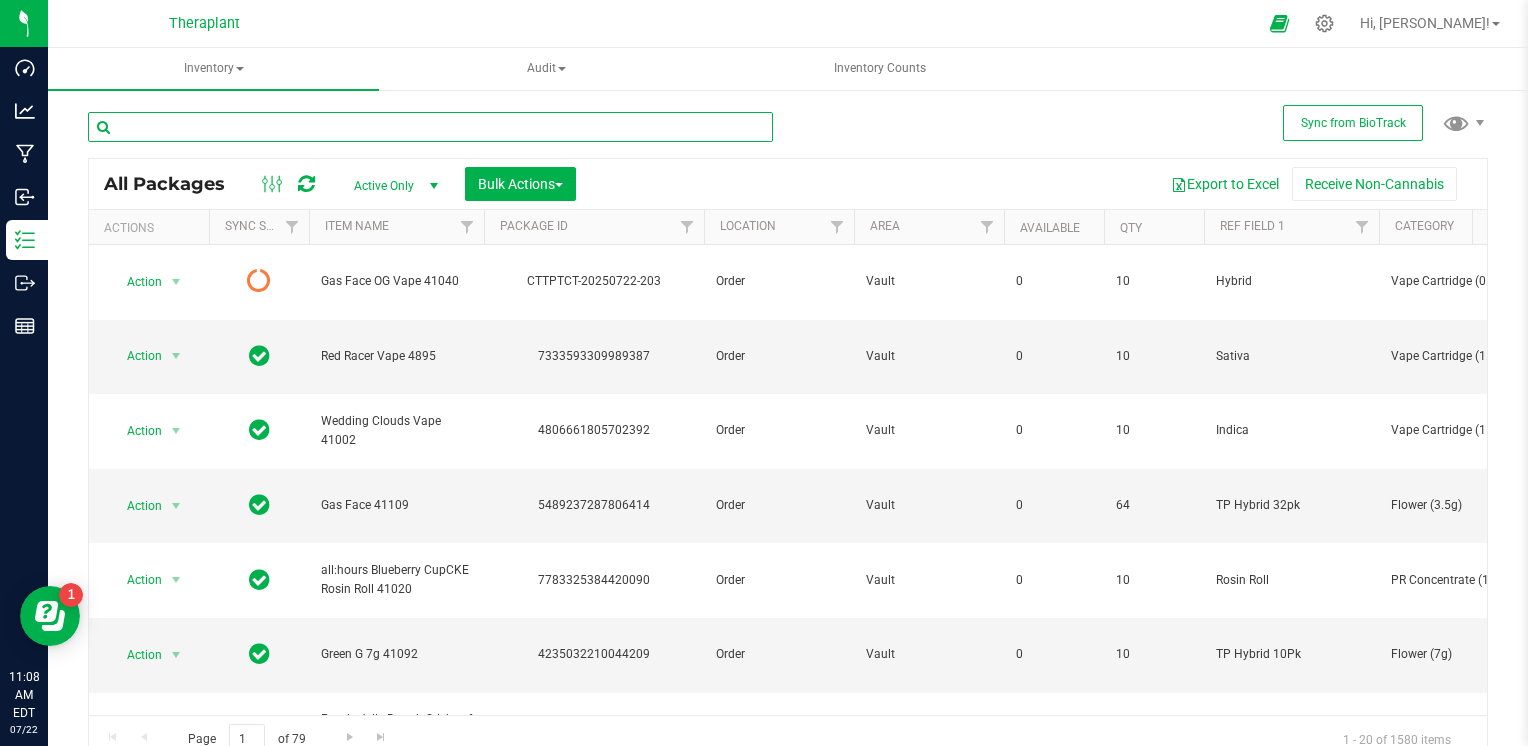 click at bounding box center [430, 127] 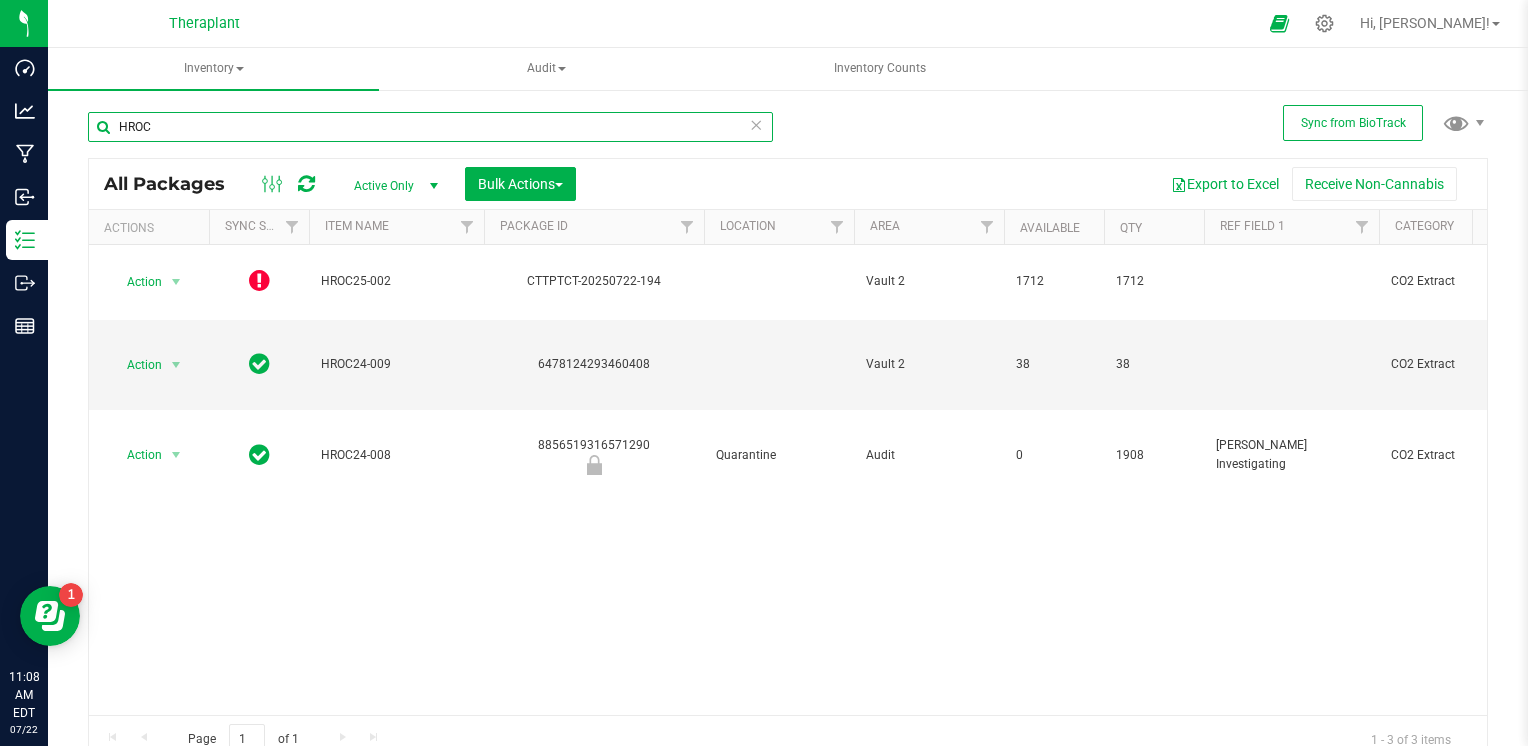 scroll, scrollTop: 0, scrollLeft: 912, axis: horizontal 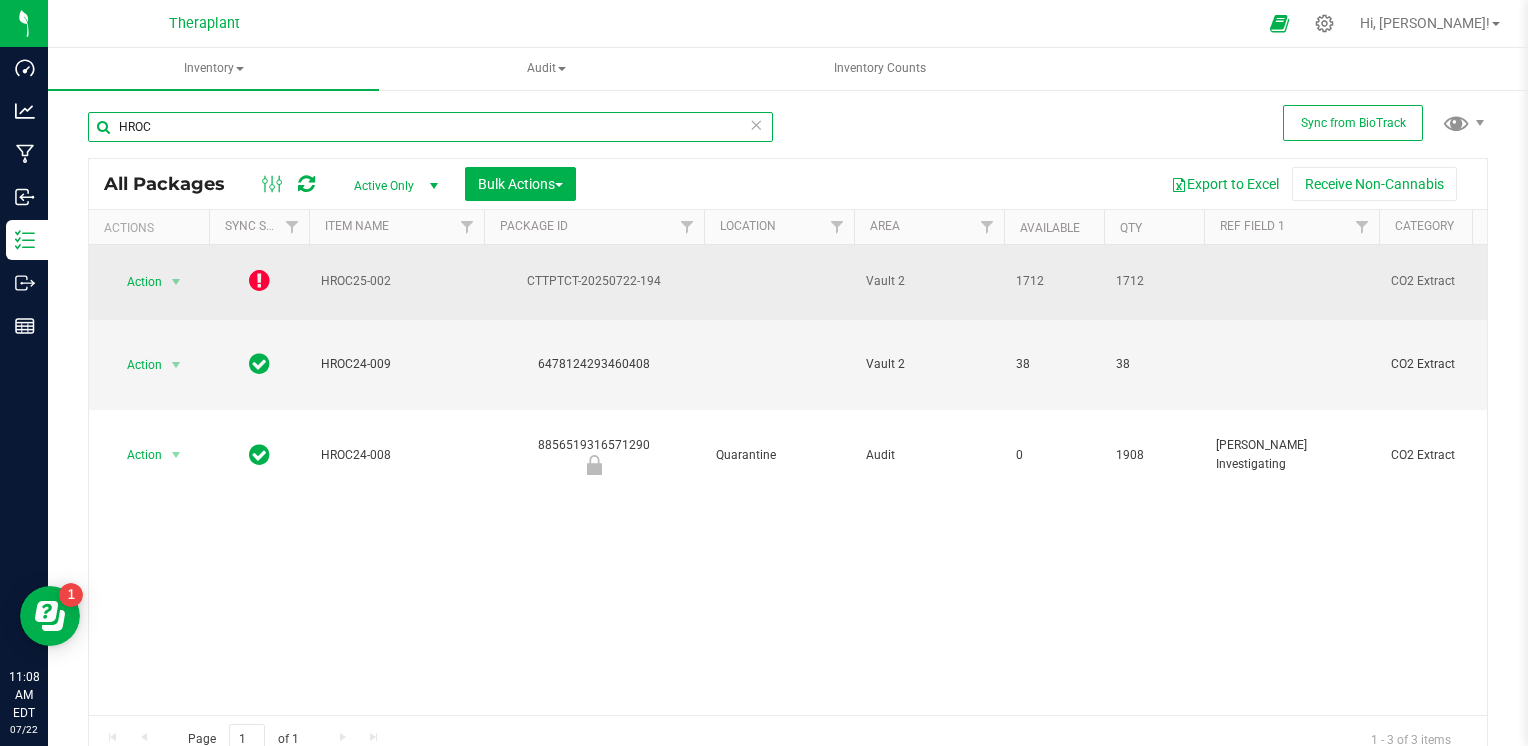 type on "HROC" 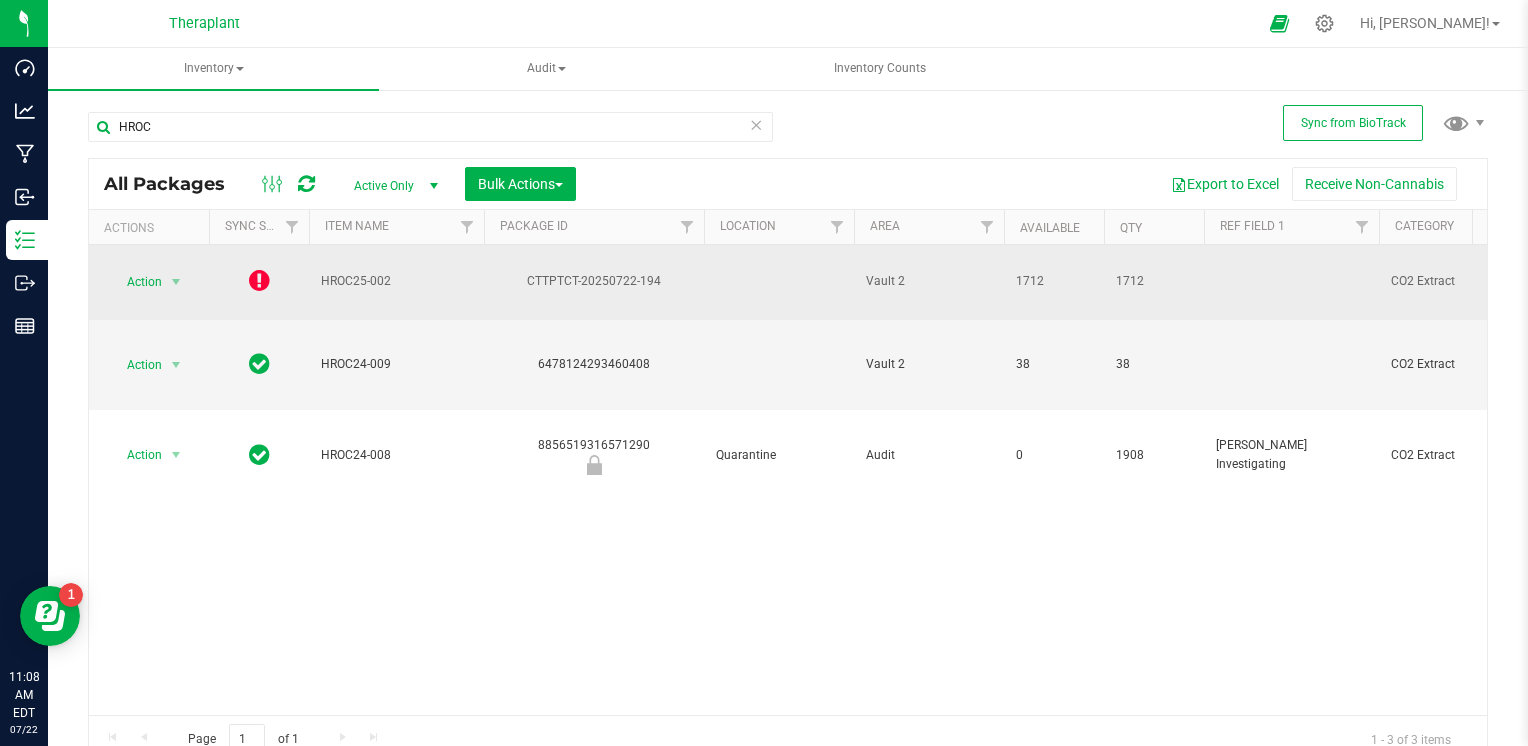 click on "HROC25-002" at bounding box center [396, 281] 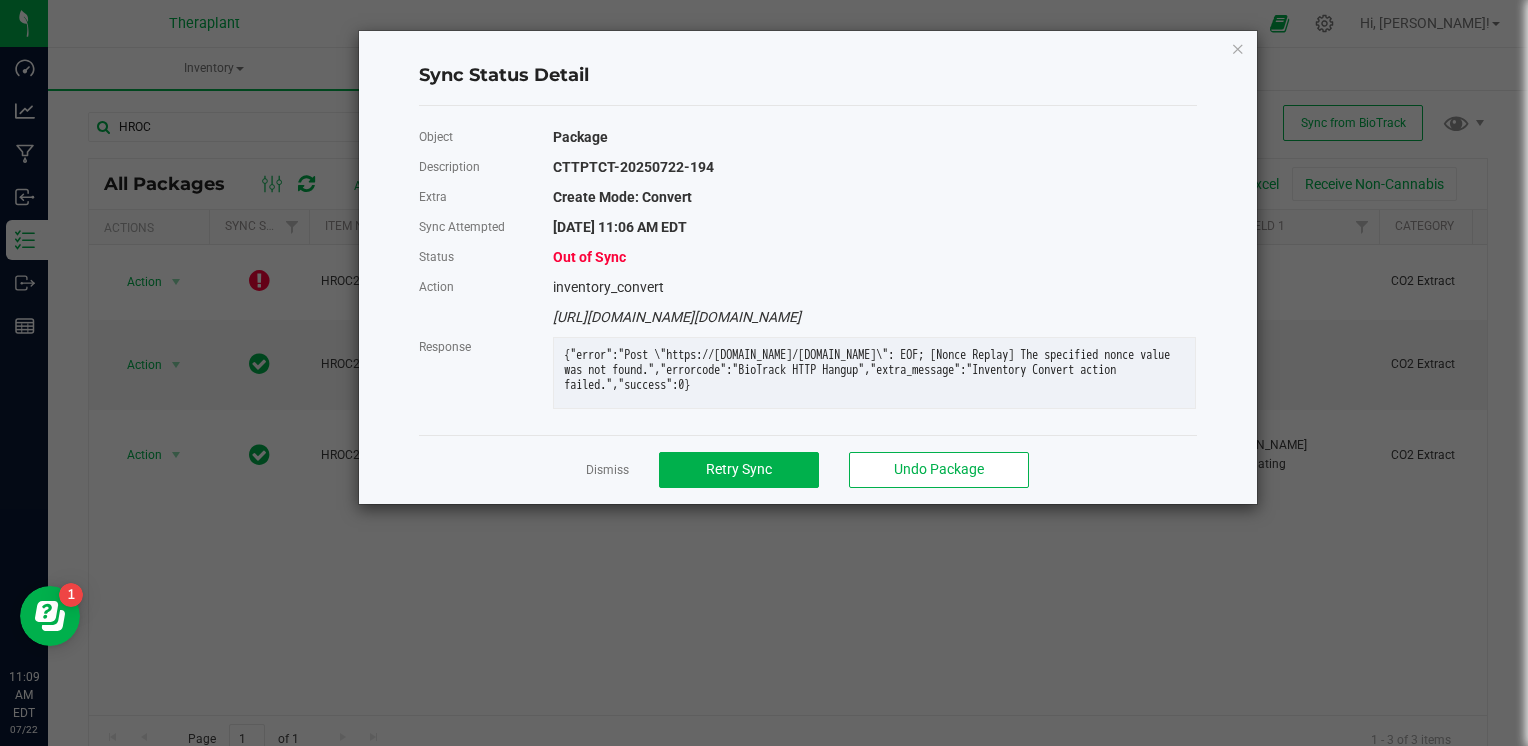 click on "Sync Status Detail  Object   Package   Description   CTTPTCT-20250722-194   Extra   Create Mode: Convert   Sync Attempted   [DATE] 11:06 AM EDT   Status
Out of Sync
Action  inventory_convert [URL][DOMAIN_NAME][DOMAIN_NAME]  Response   {"error":"Post \"https://[DOMAIN_NAME]/[DOMAIN_NAME]\": EOF; [Nonce Replay] The specified nonce value was not found.","errorcode":"BioTrack HTTP Hangup","extra_message":"Inventory Convert action failed.","success":0}   Dismiss   Retry Sync   Undo Package" 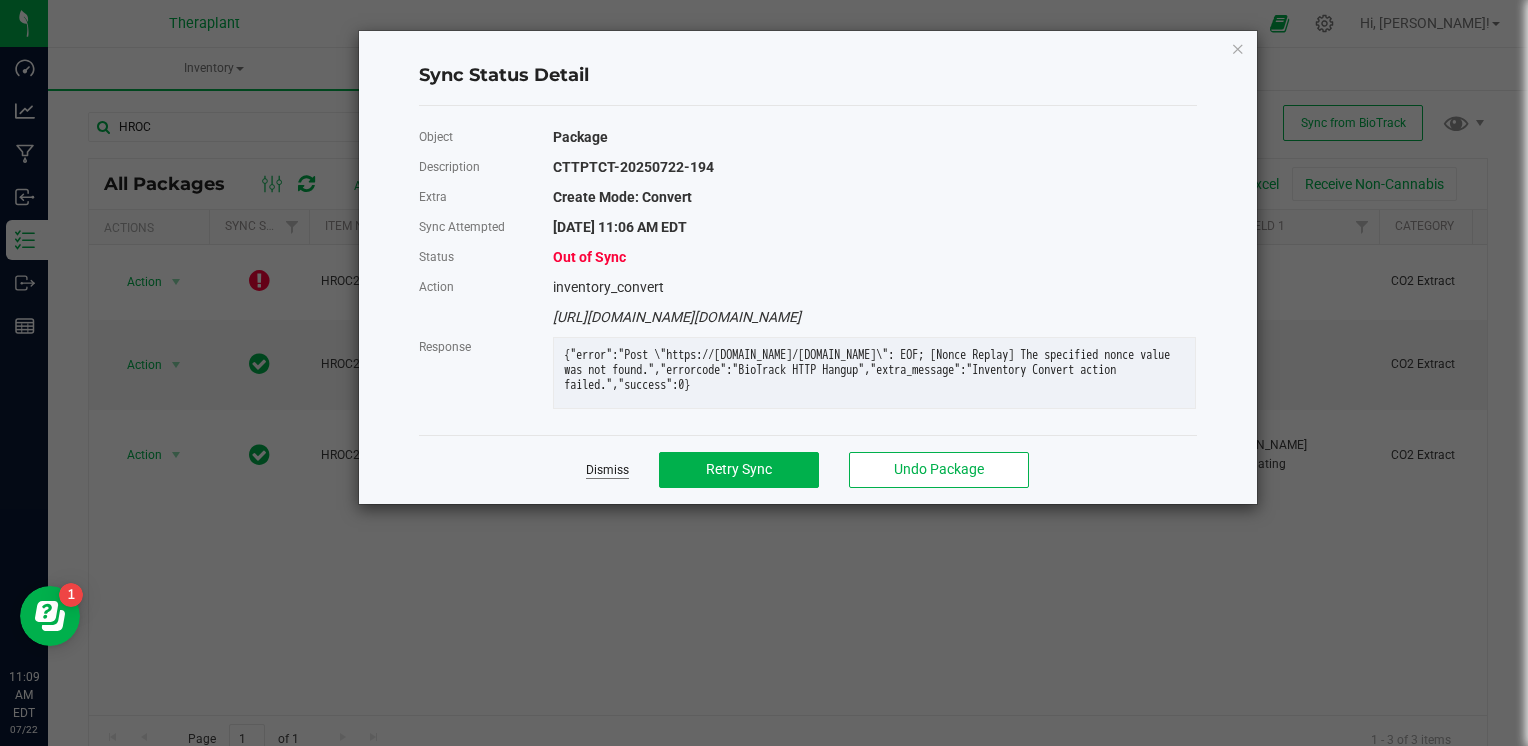 click on "Dismiss" 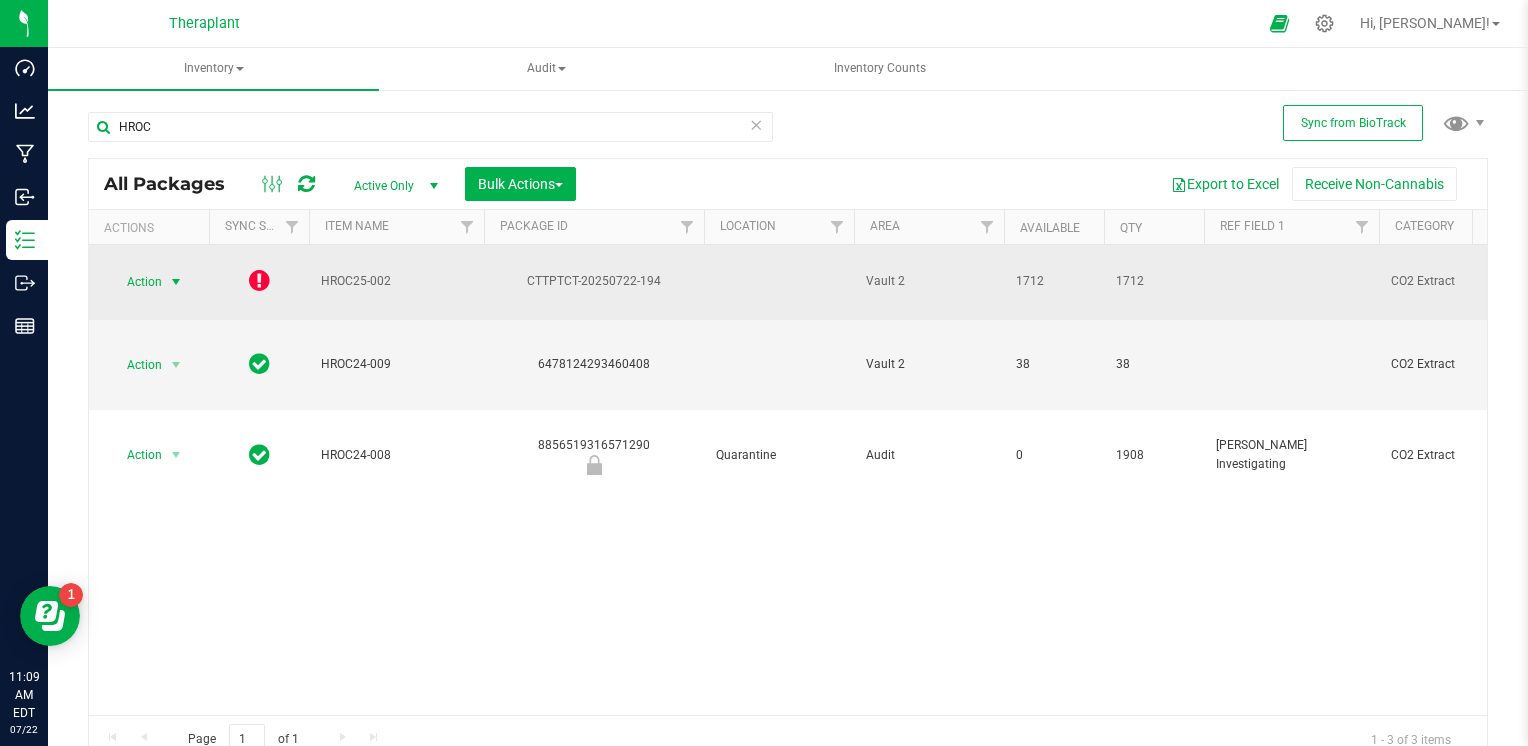 click on "Action" at bounding box center [136, 282] 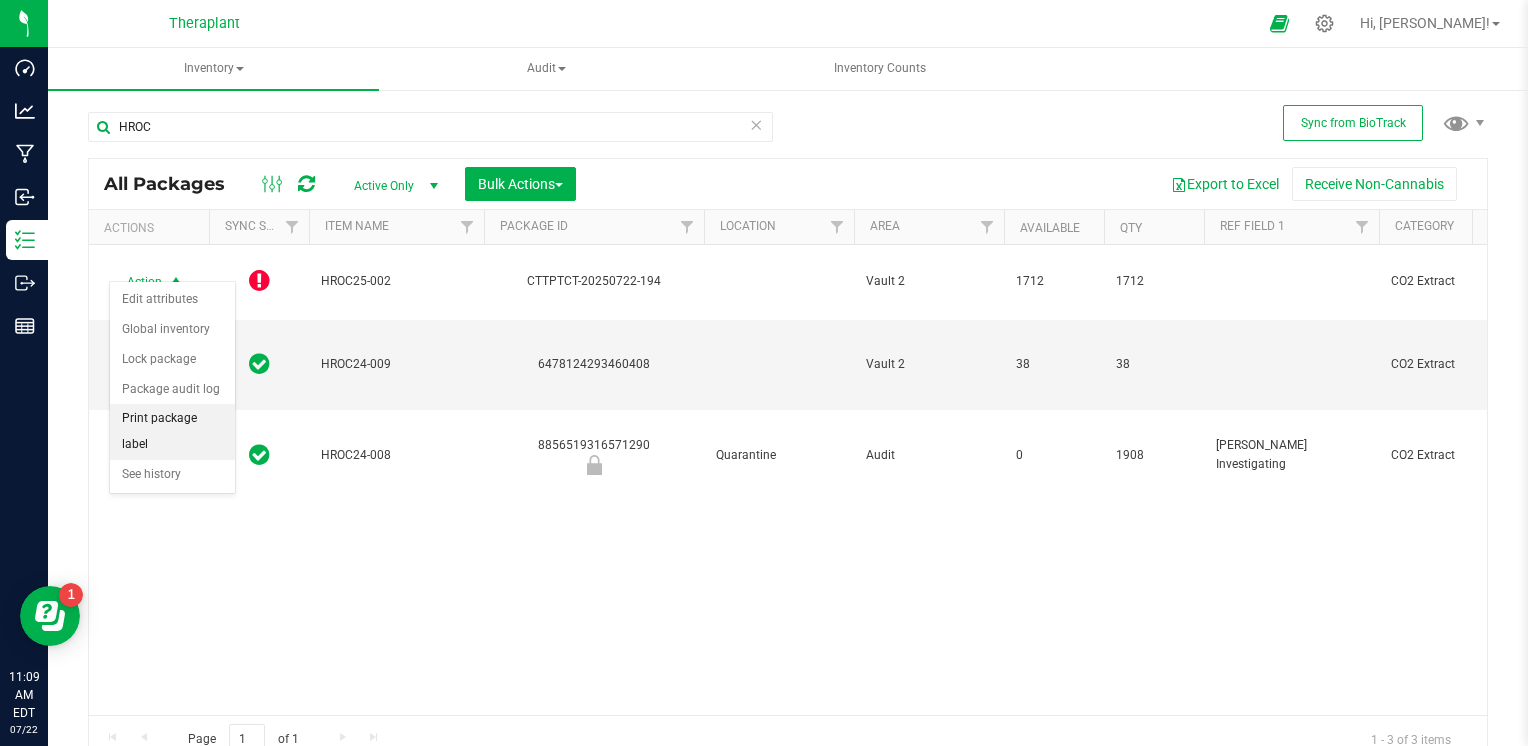click on "Print package label" at bounding box center (172, 431) 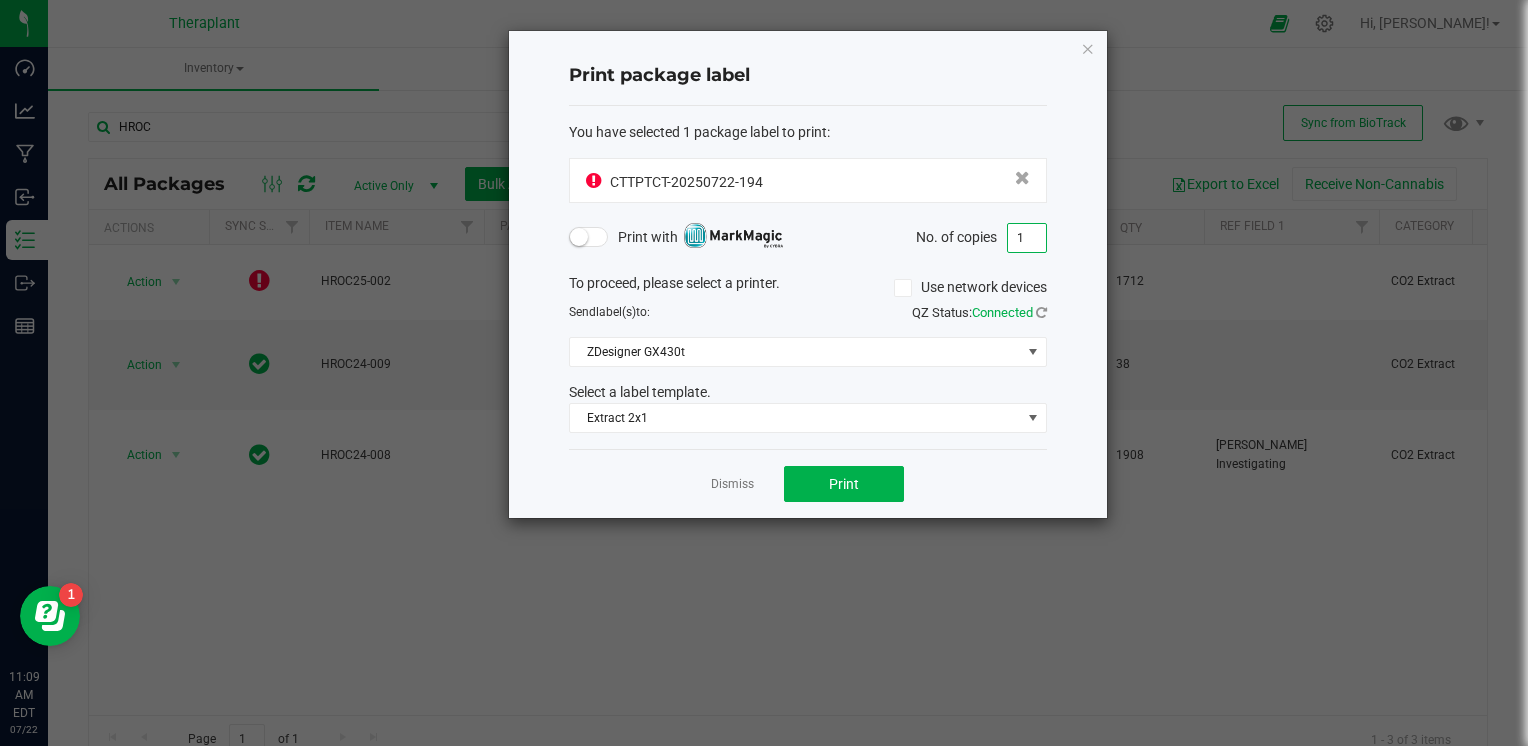 click on "1" at bounding box center [1027, 238] 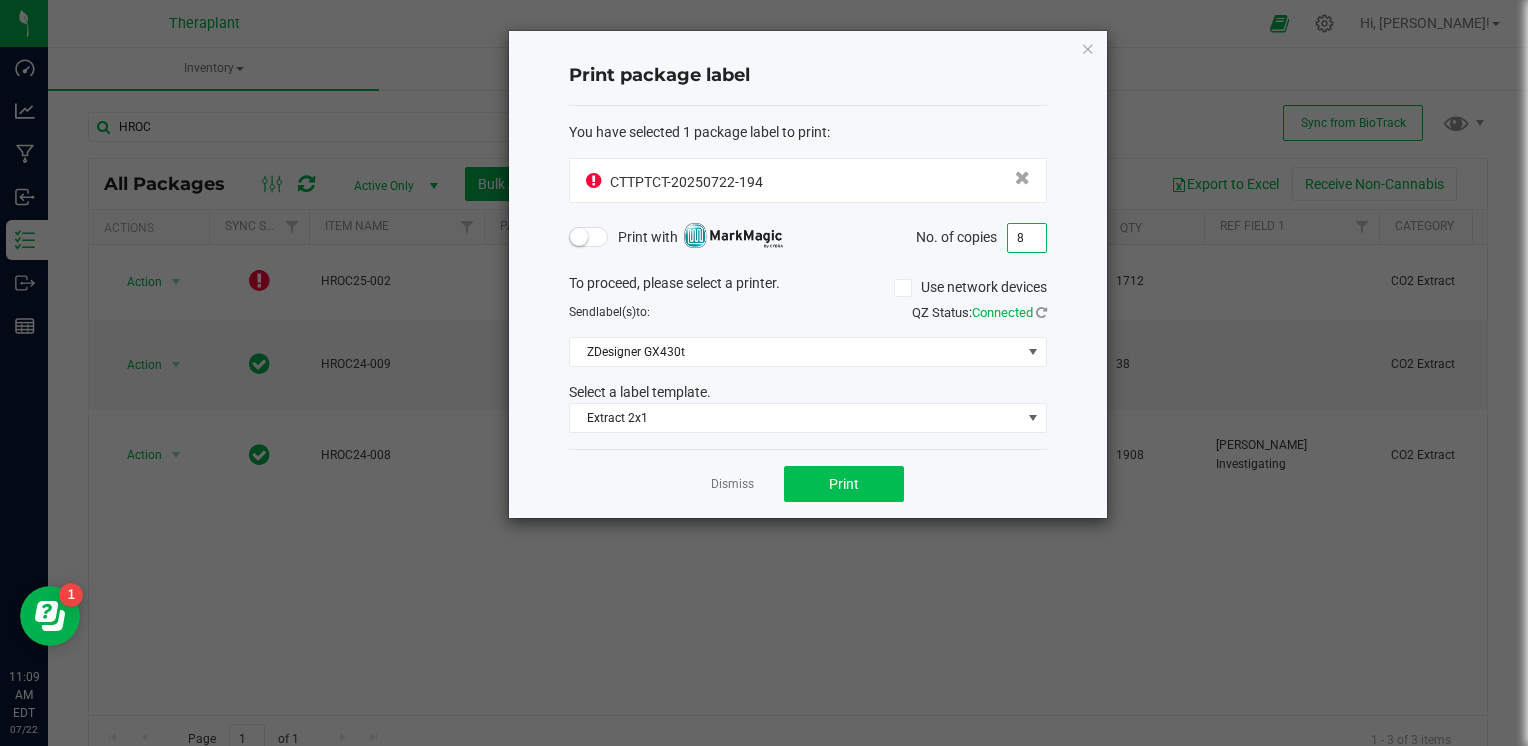 type on "8" 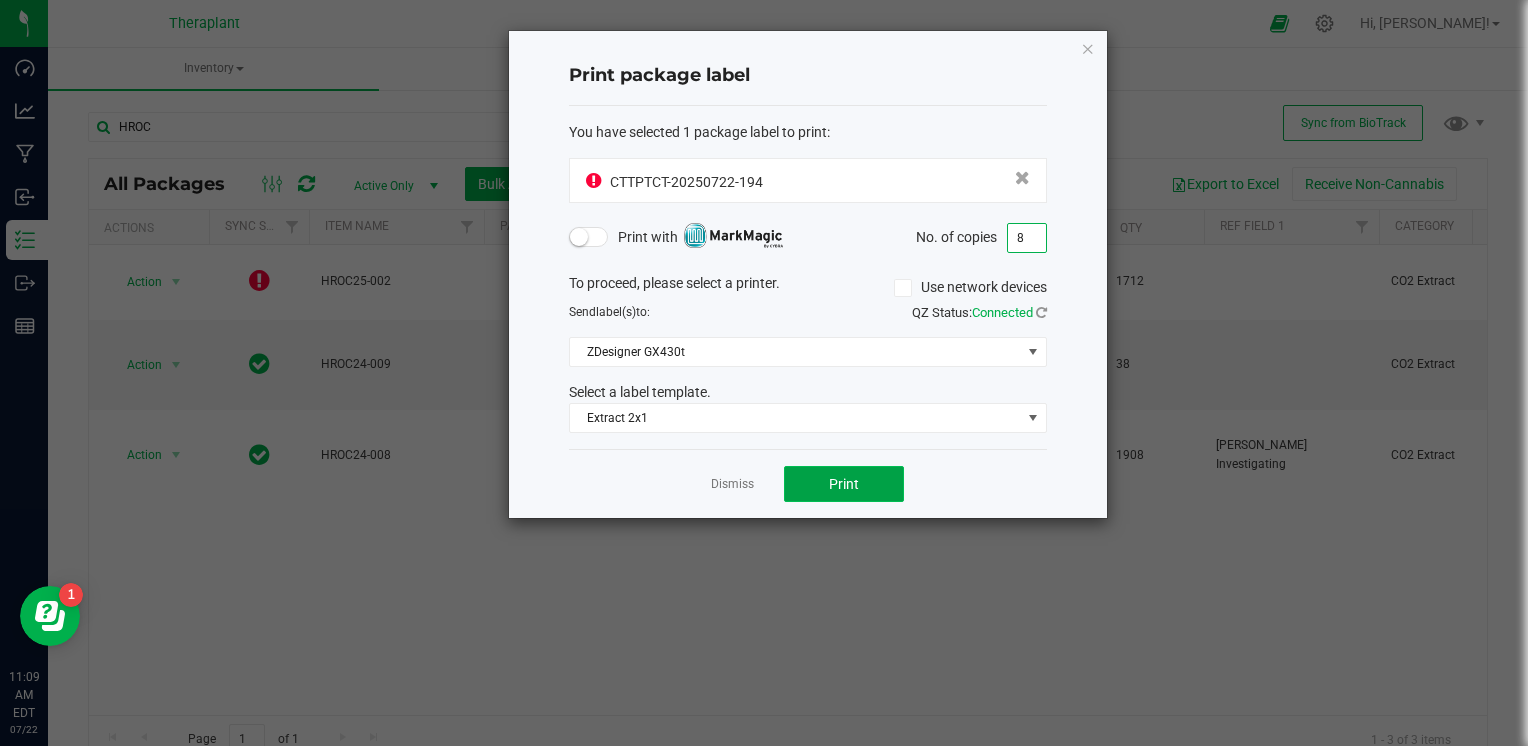 click on "Print" 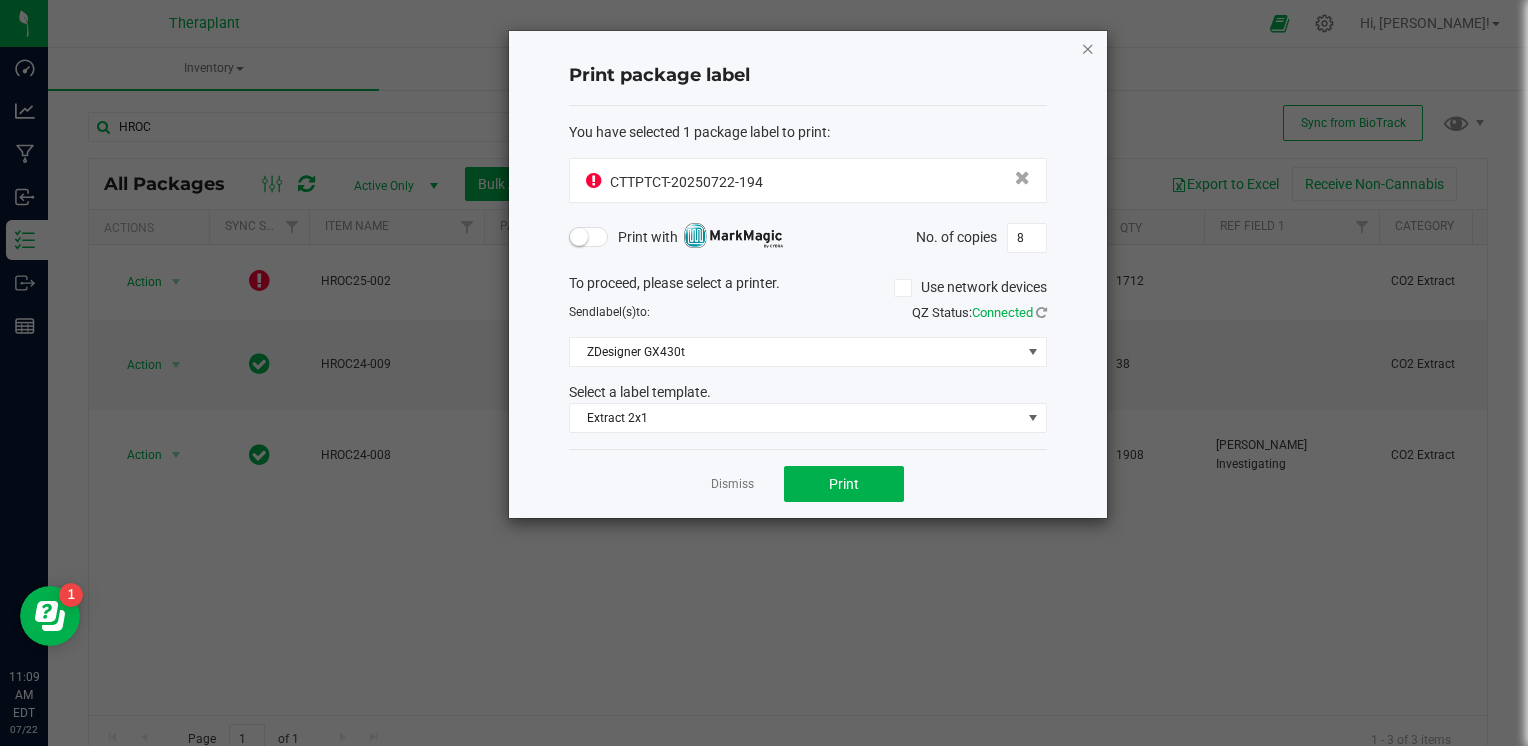 click 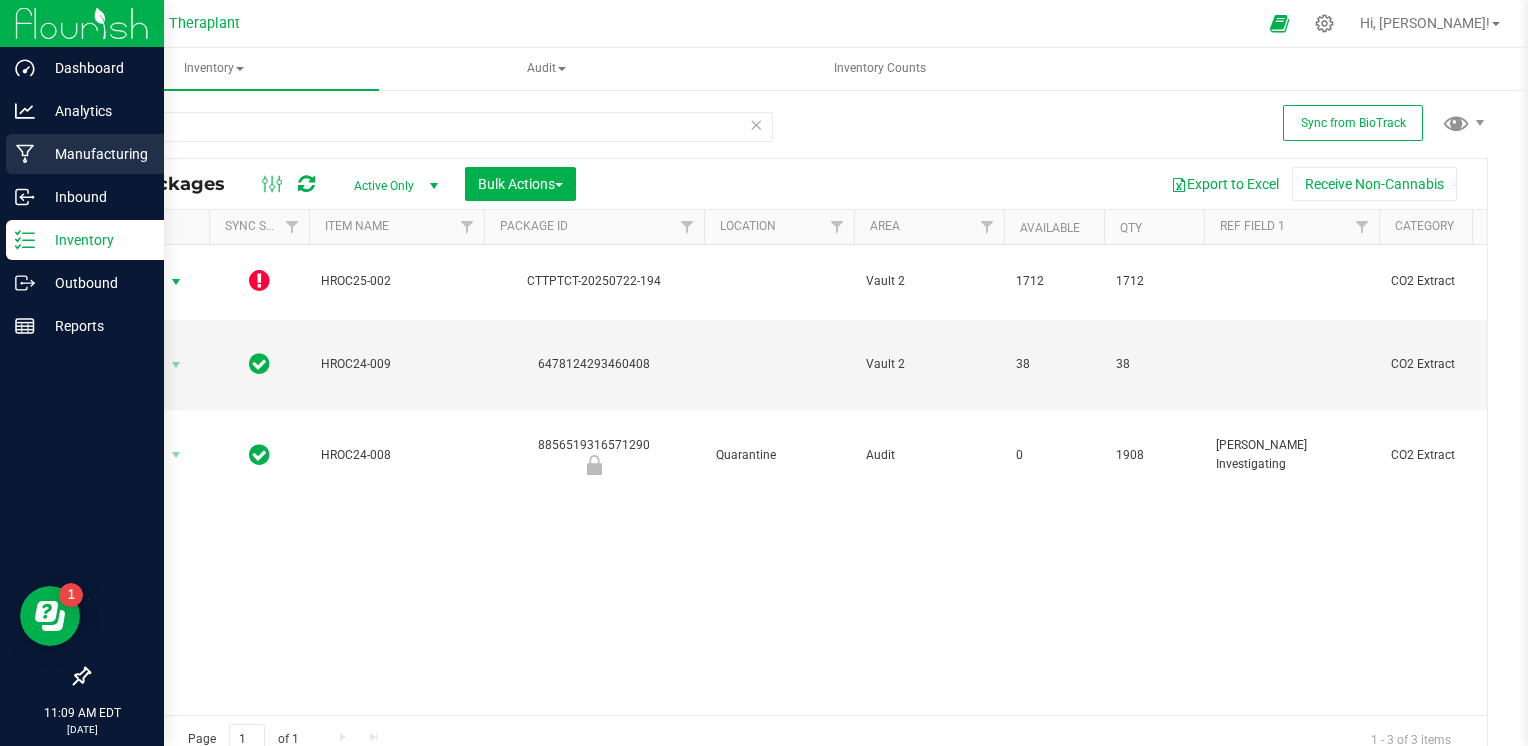 click on "Manufacturing" at bounding box center (82, 155) 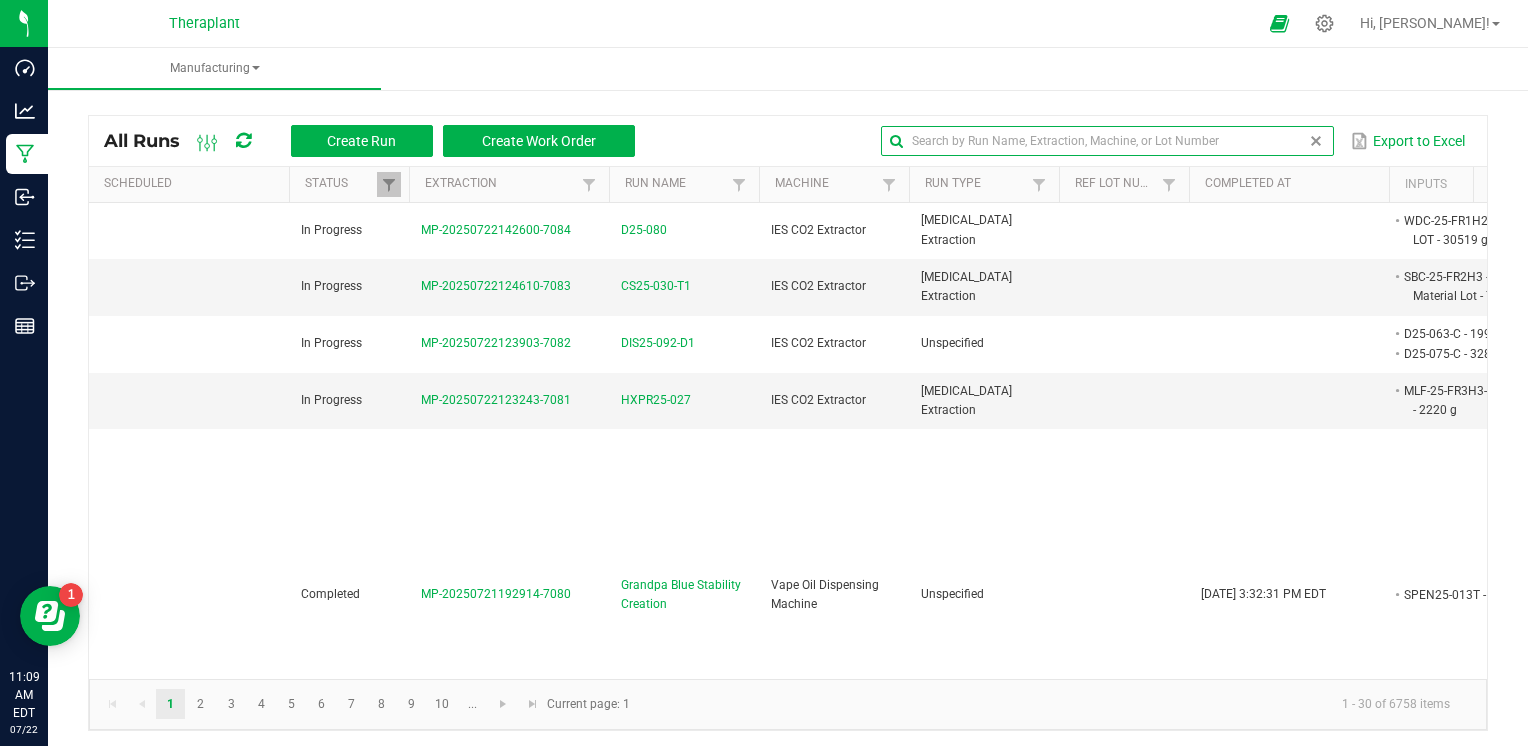 click at bounding box center [1107, 141] 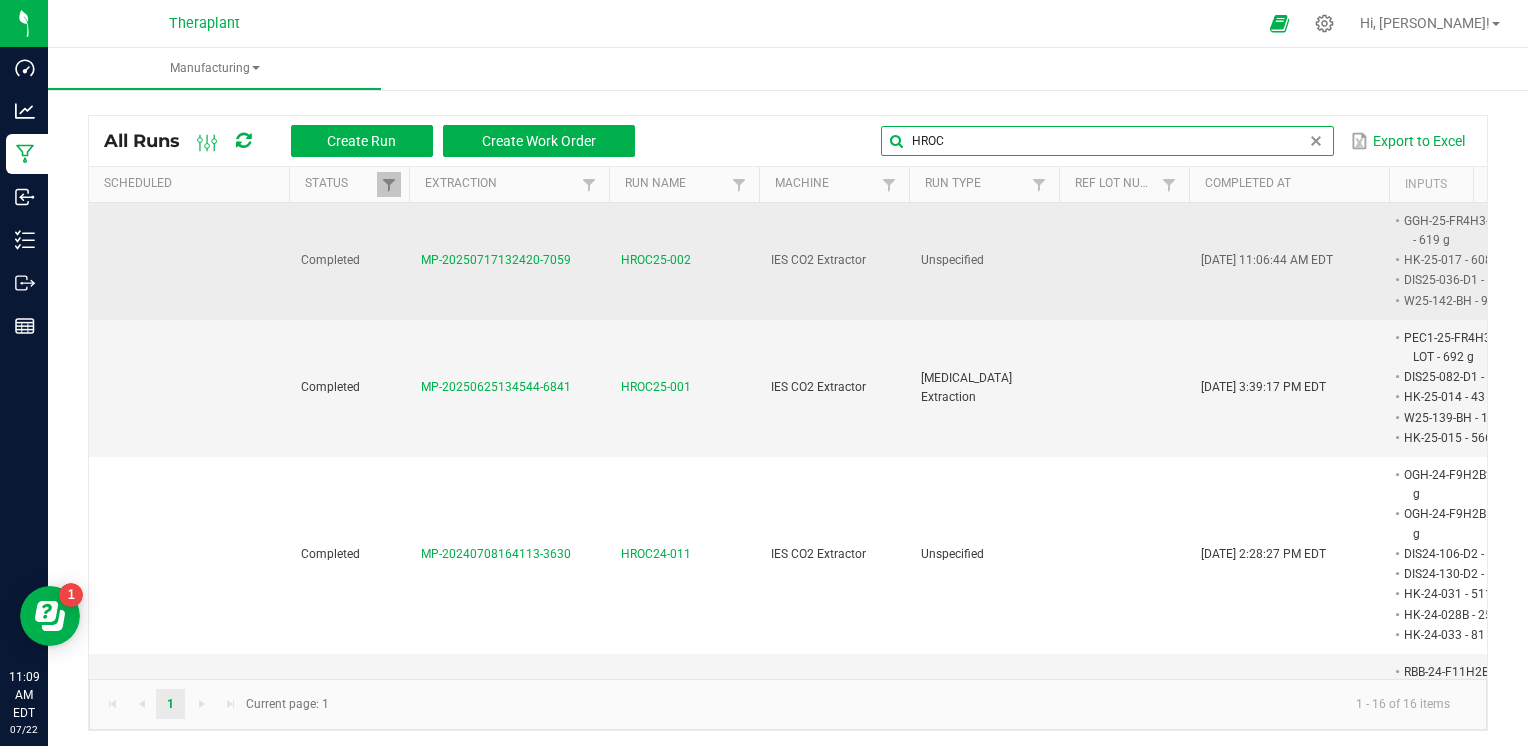 type on "HROC" 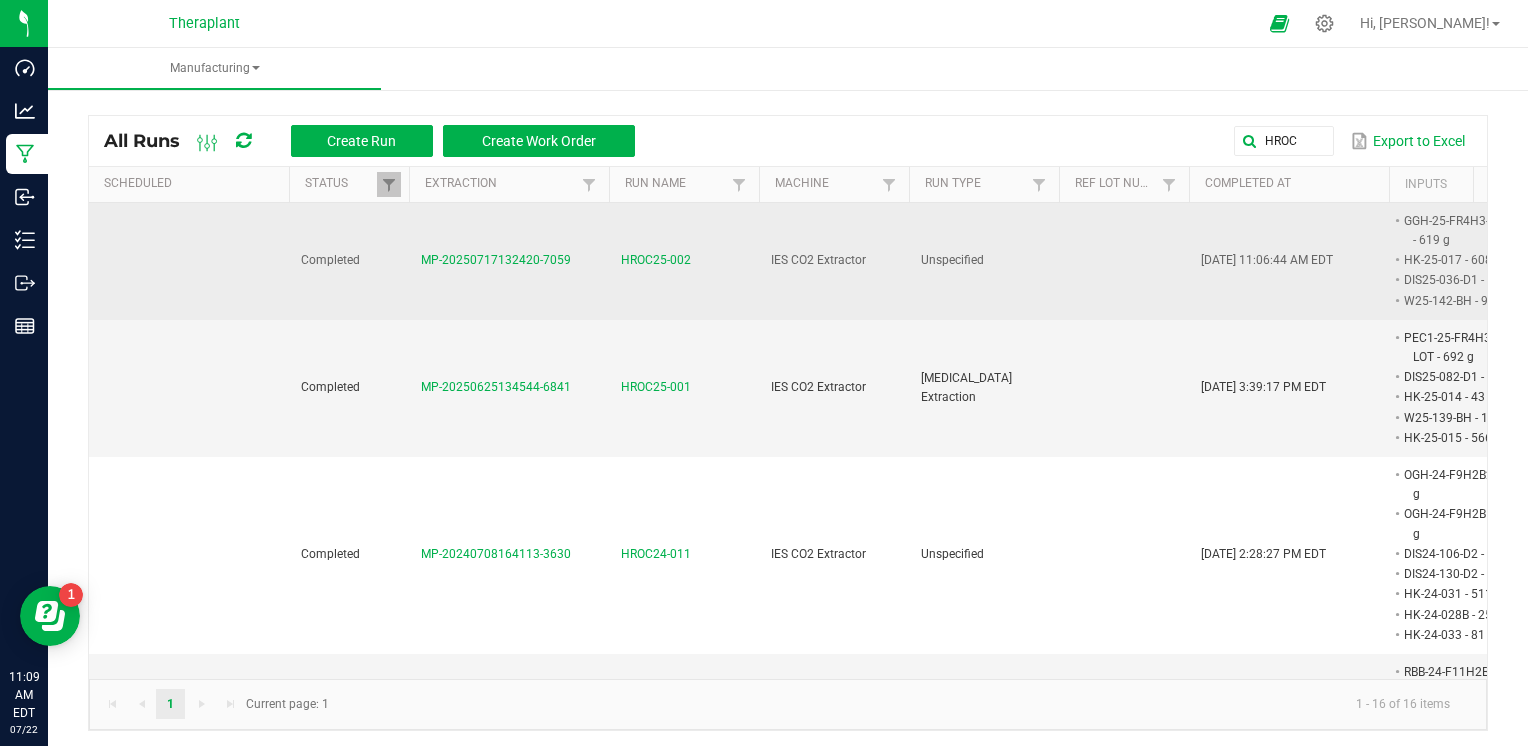 click on "HROC25-002" at bounding box center [656, 260] 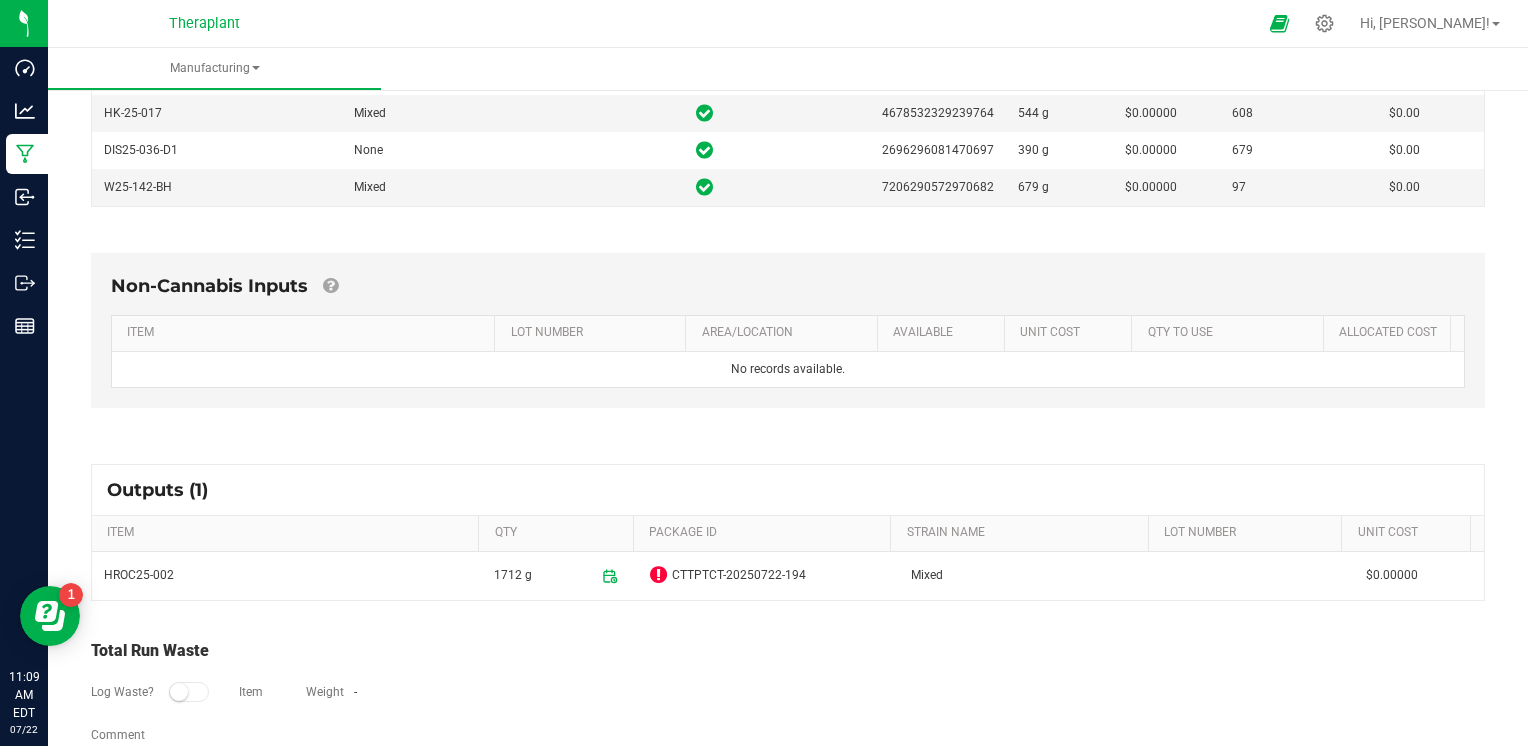 scroll, scrollTop: 475, scrollLeft: 0, axis: vertical 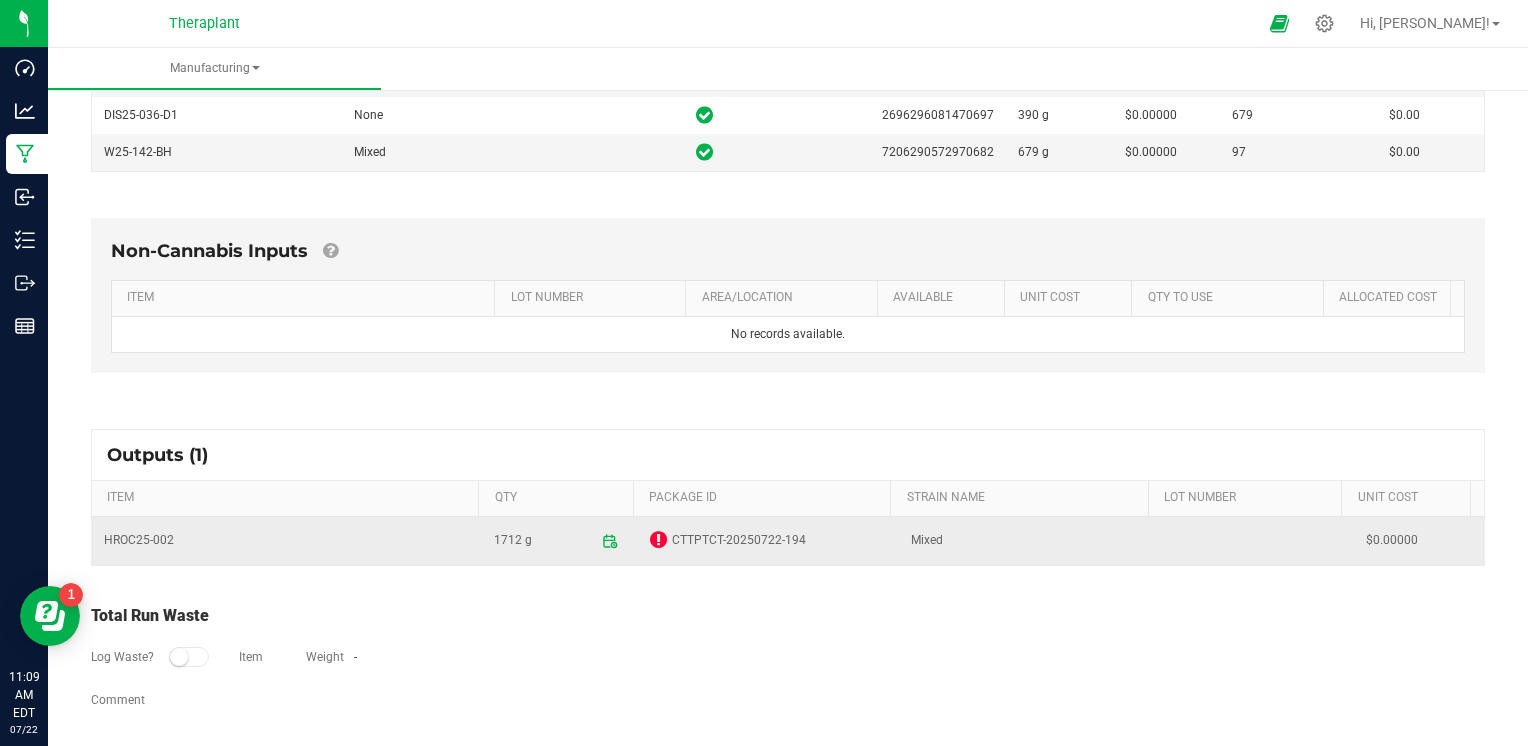click at bounding box center [658, 540] 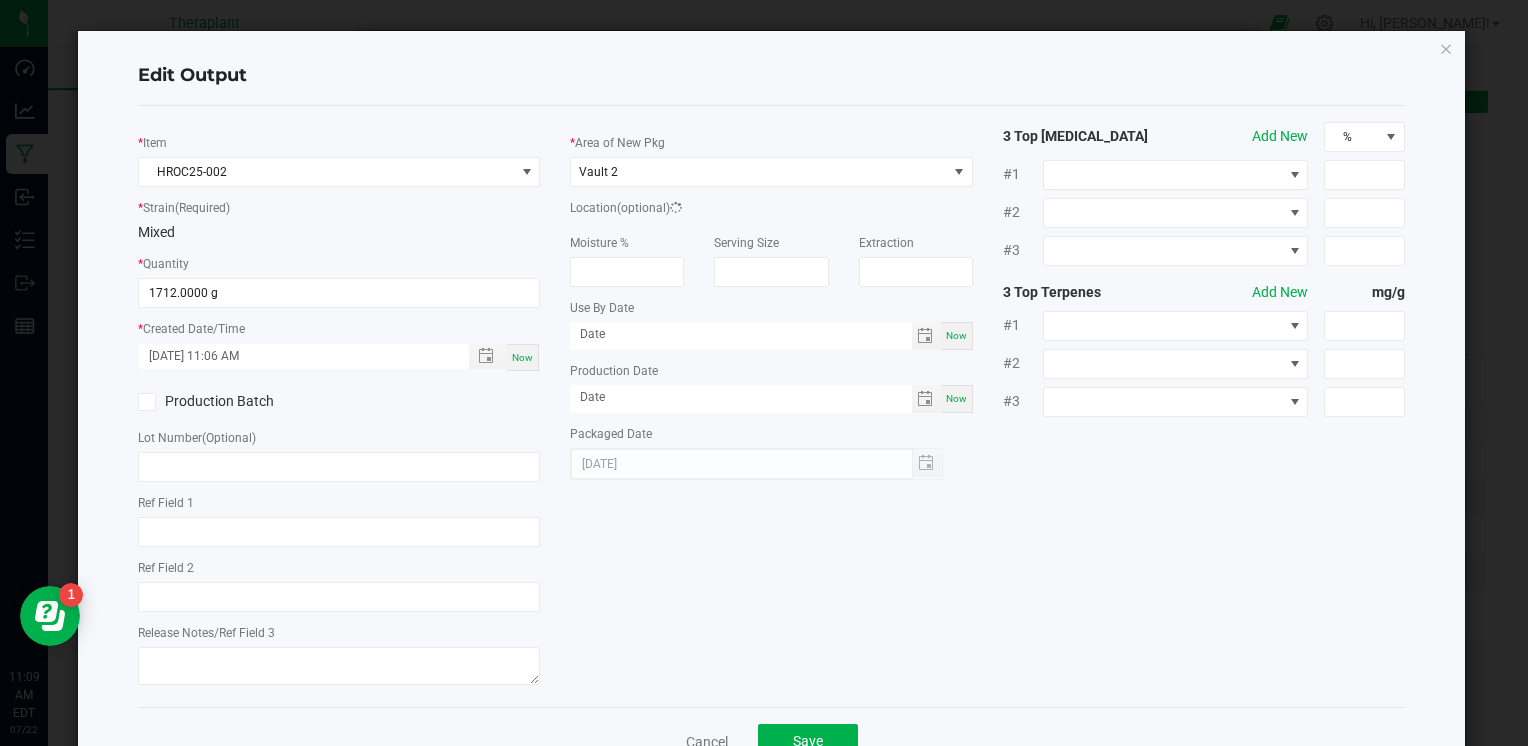 scroll, scrollTop: 475, scrollLeft: 0, axis: vertical 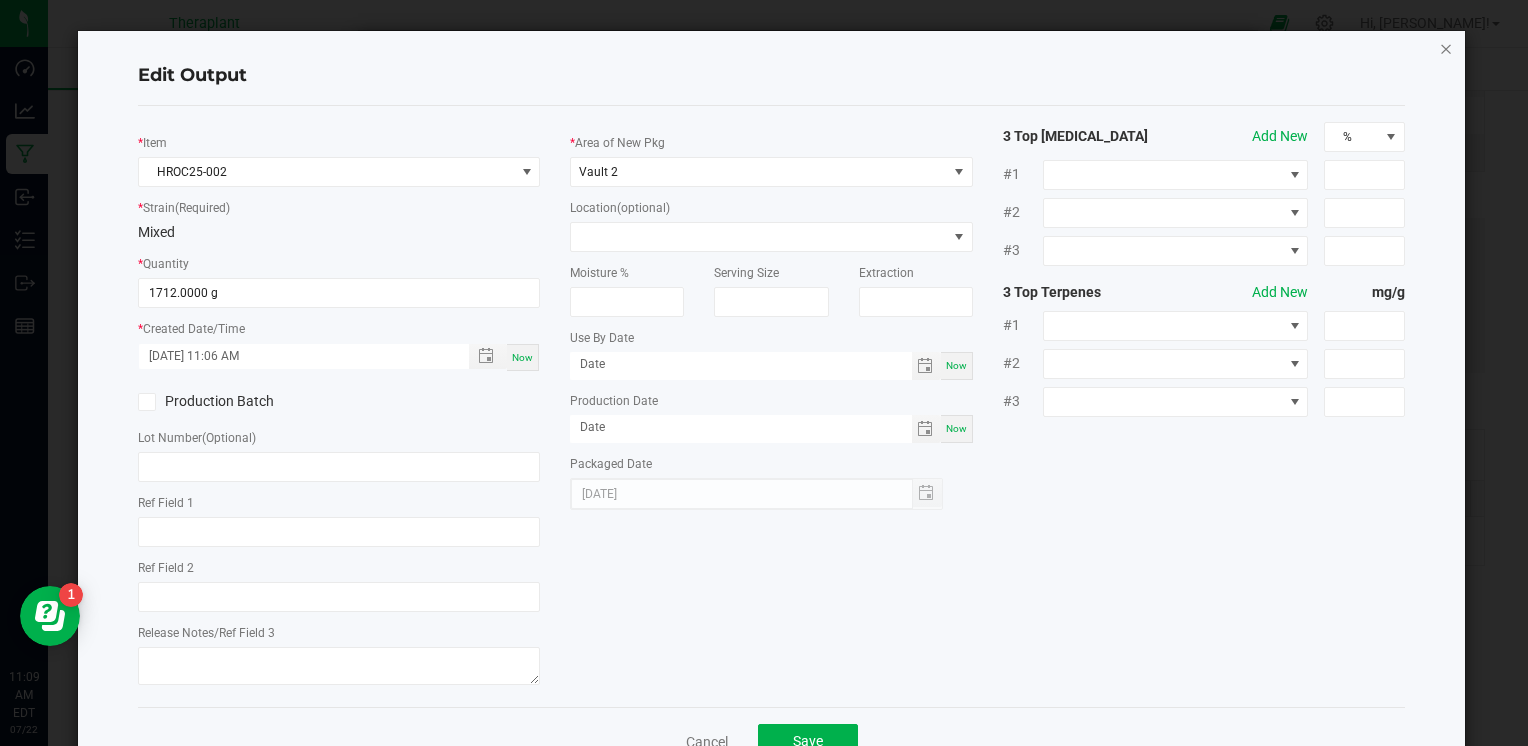 click 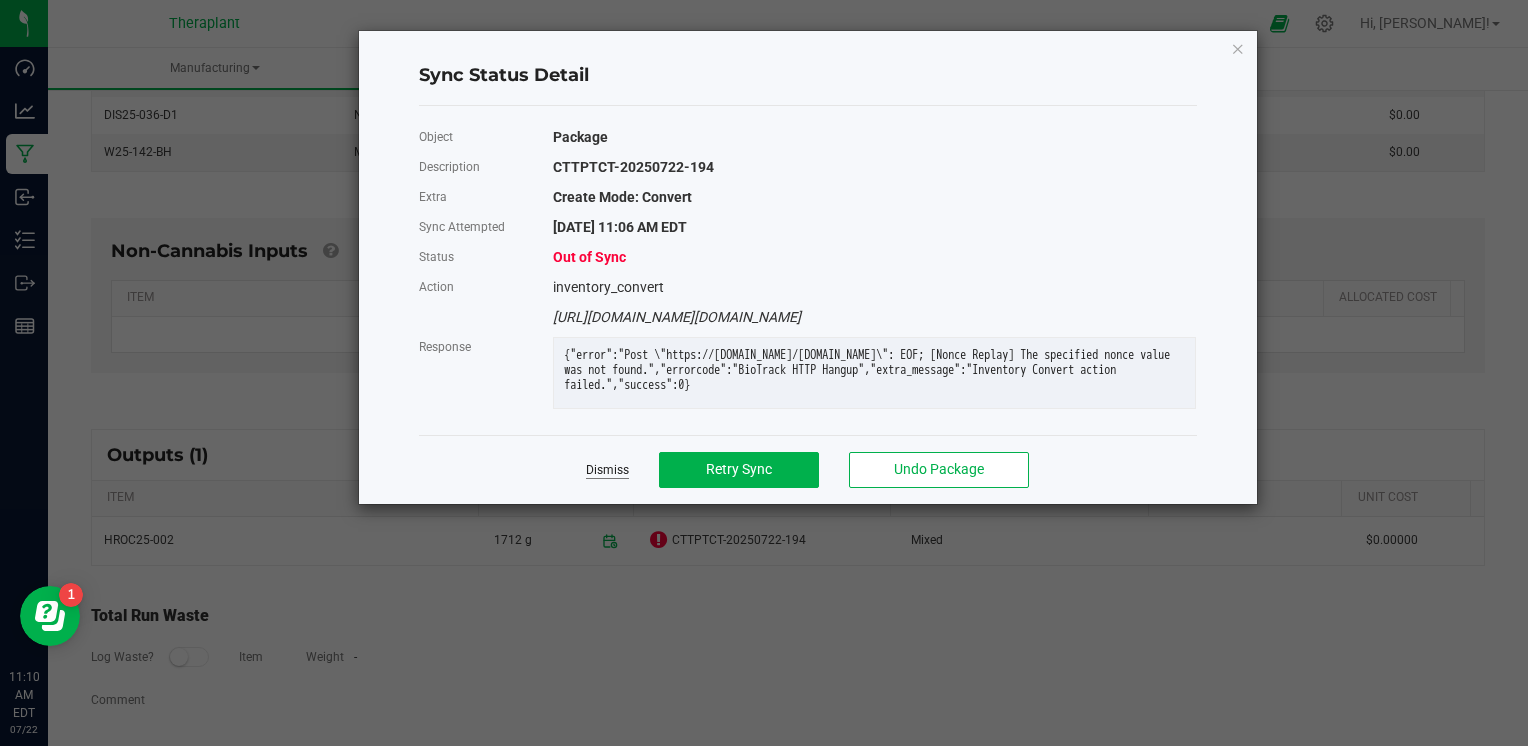 click on "Dismiss" 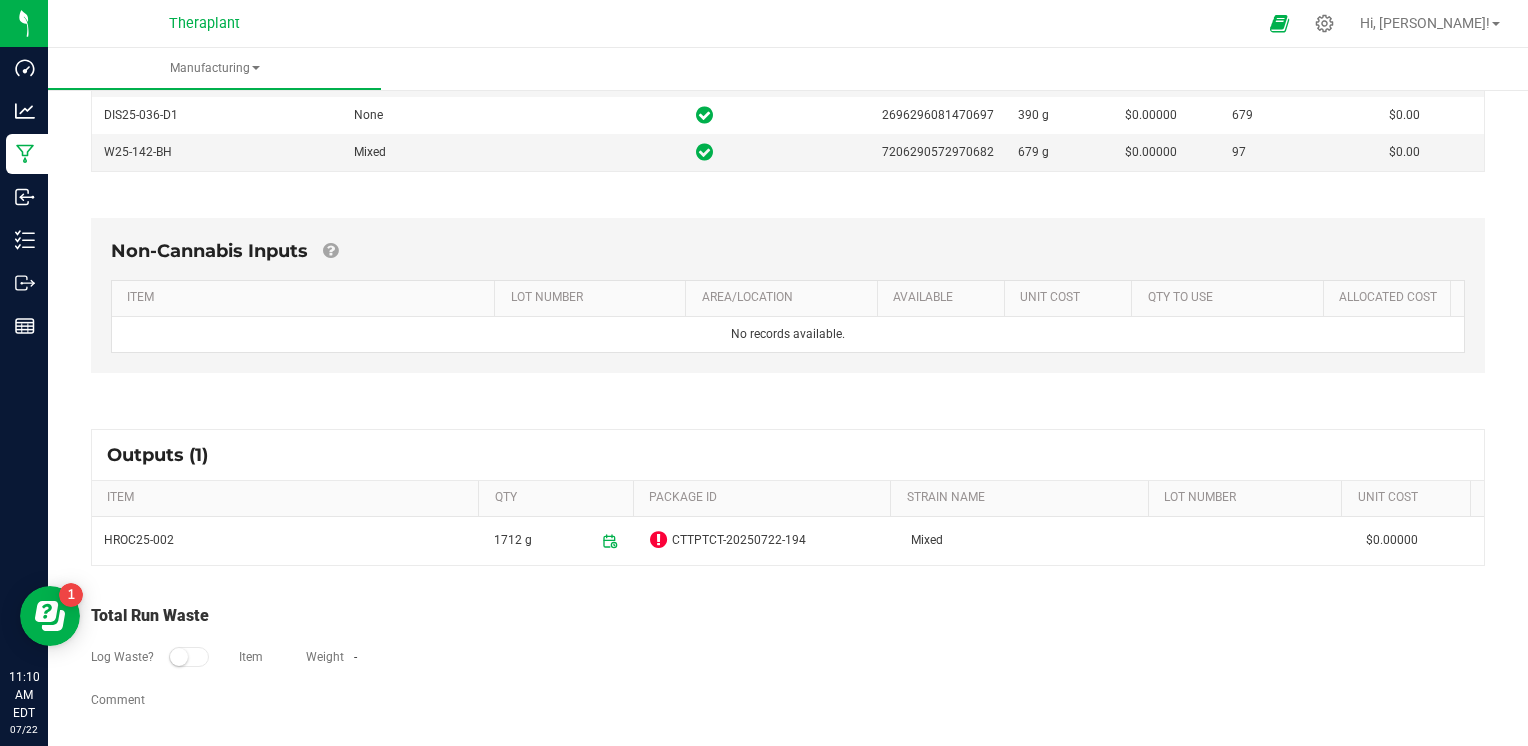 scroll, scrollTop: 0, scrollLeft: 0, axis: both 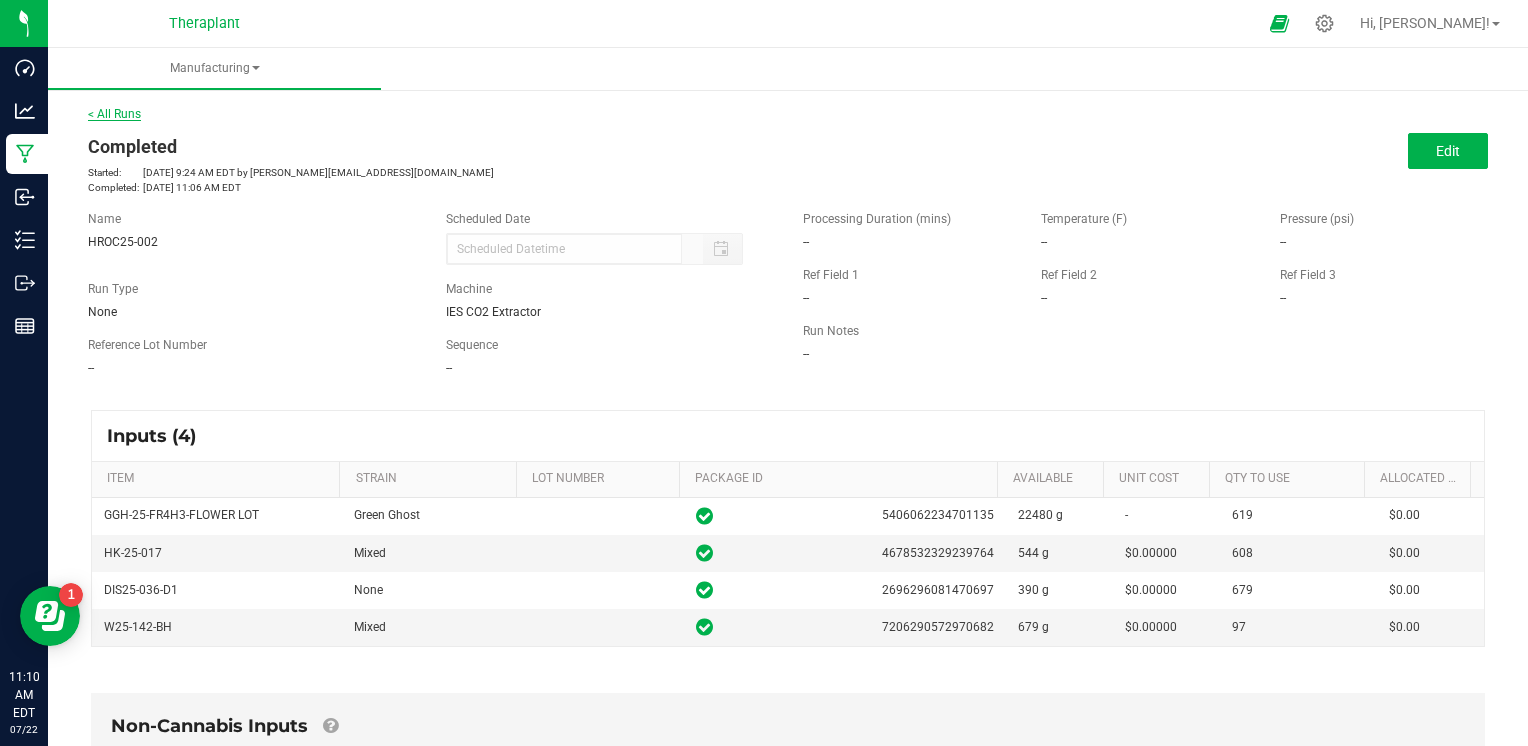 click on "< All Runs" at bounding box center (114, 114) 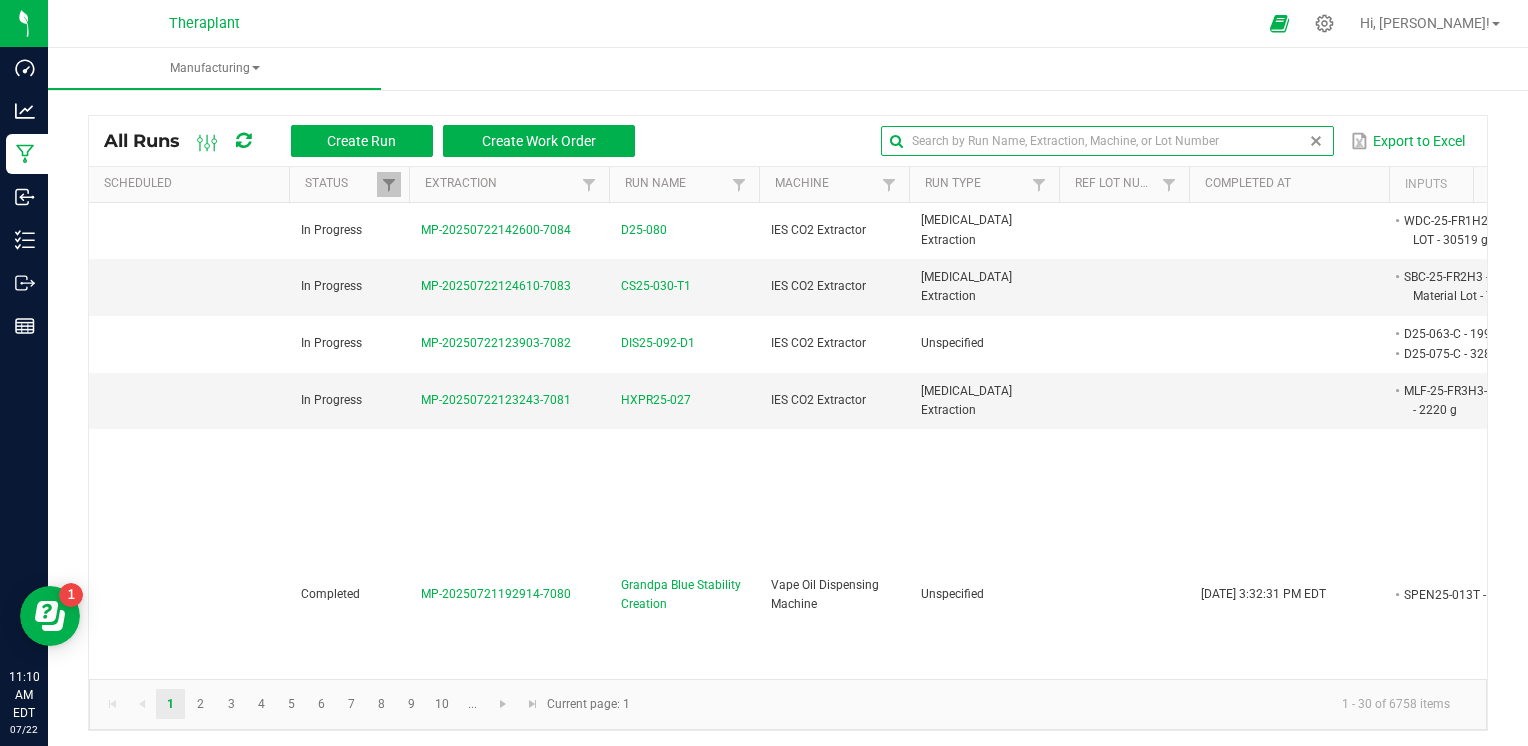 click at bounding box center [1107, 141] 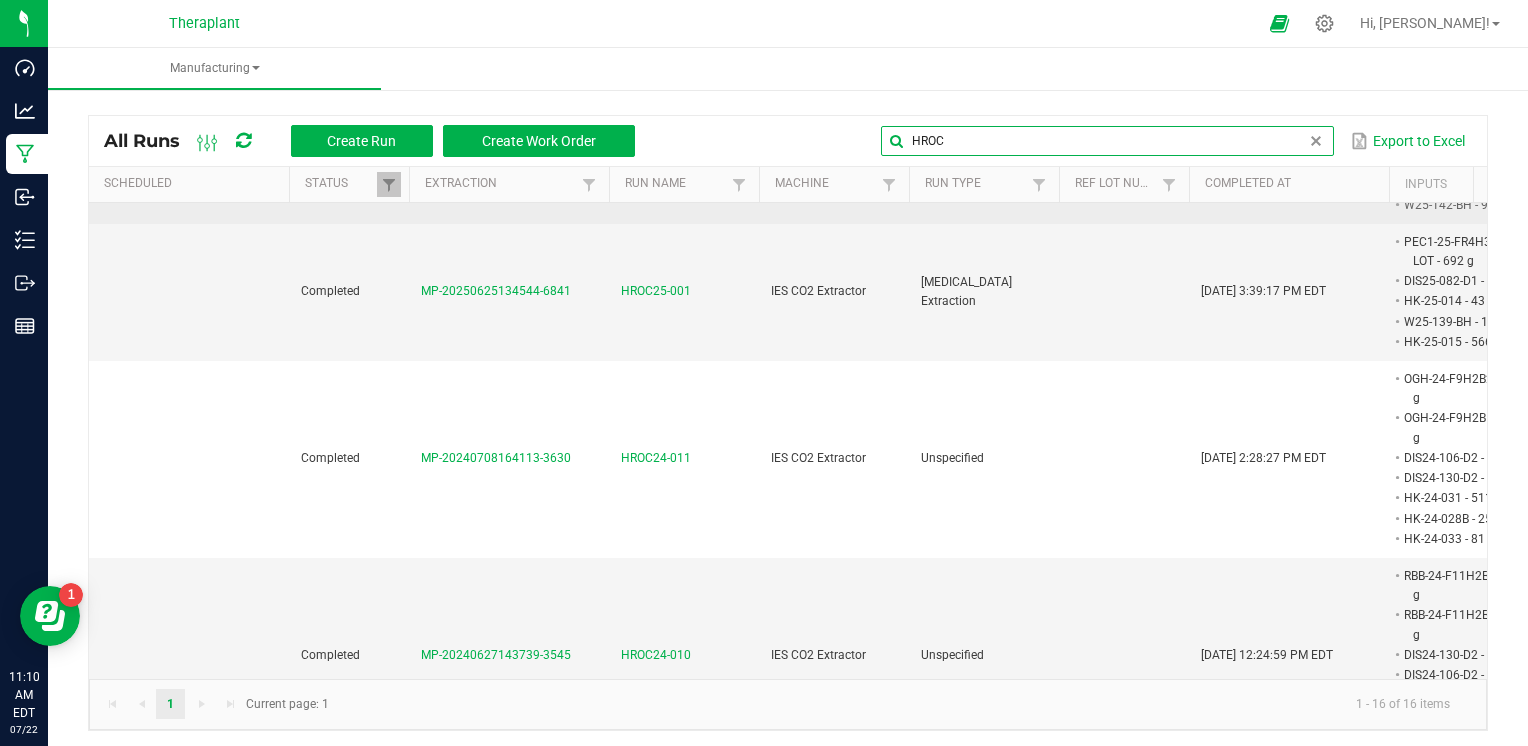 scroll, scrollTop: 0, scrollLeft: 0, axis: both 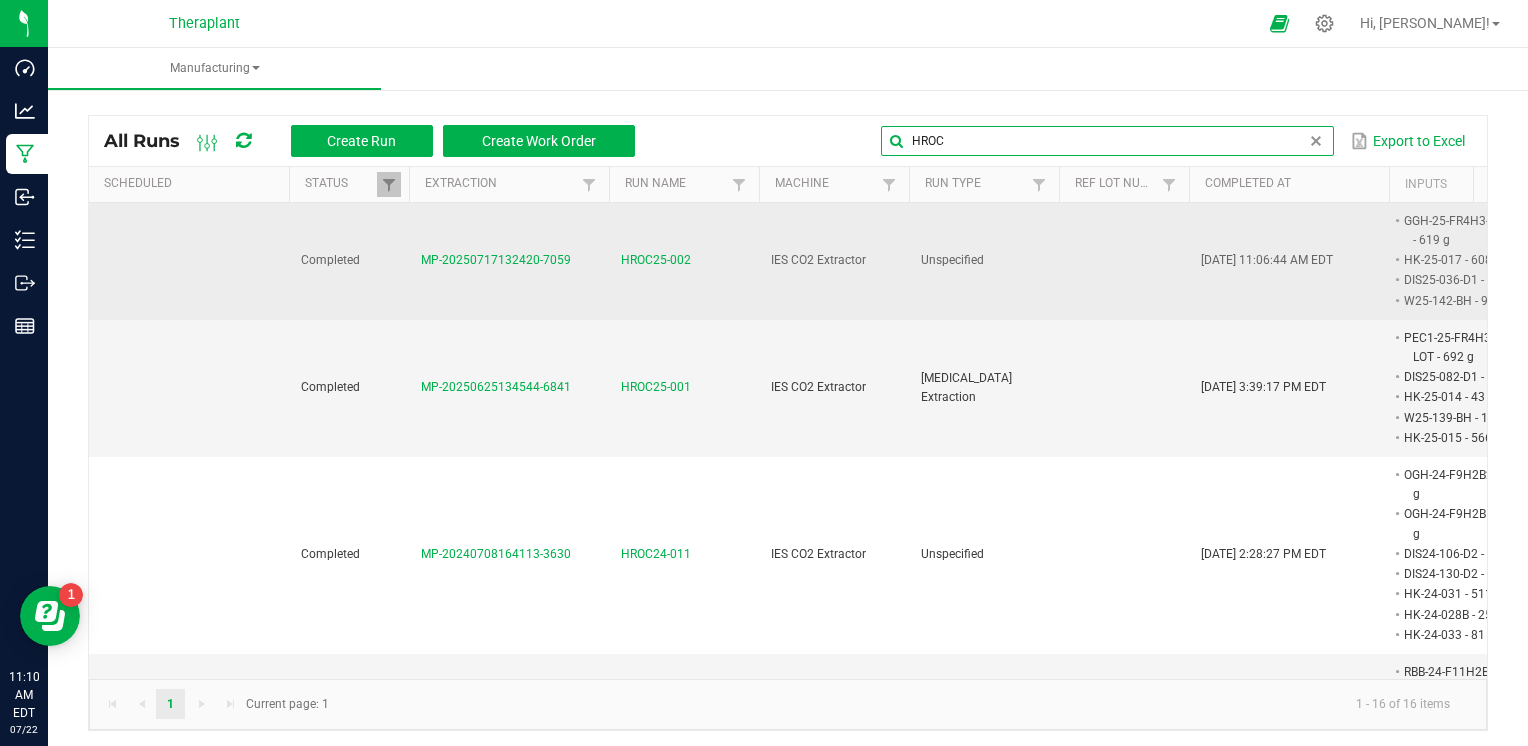 type on "HROC" 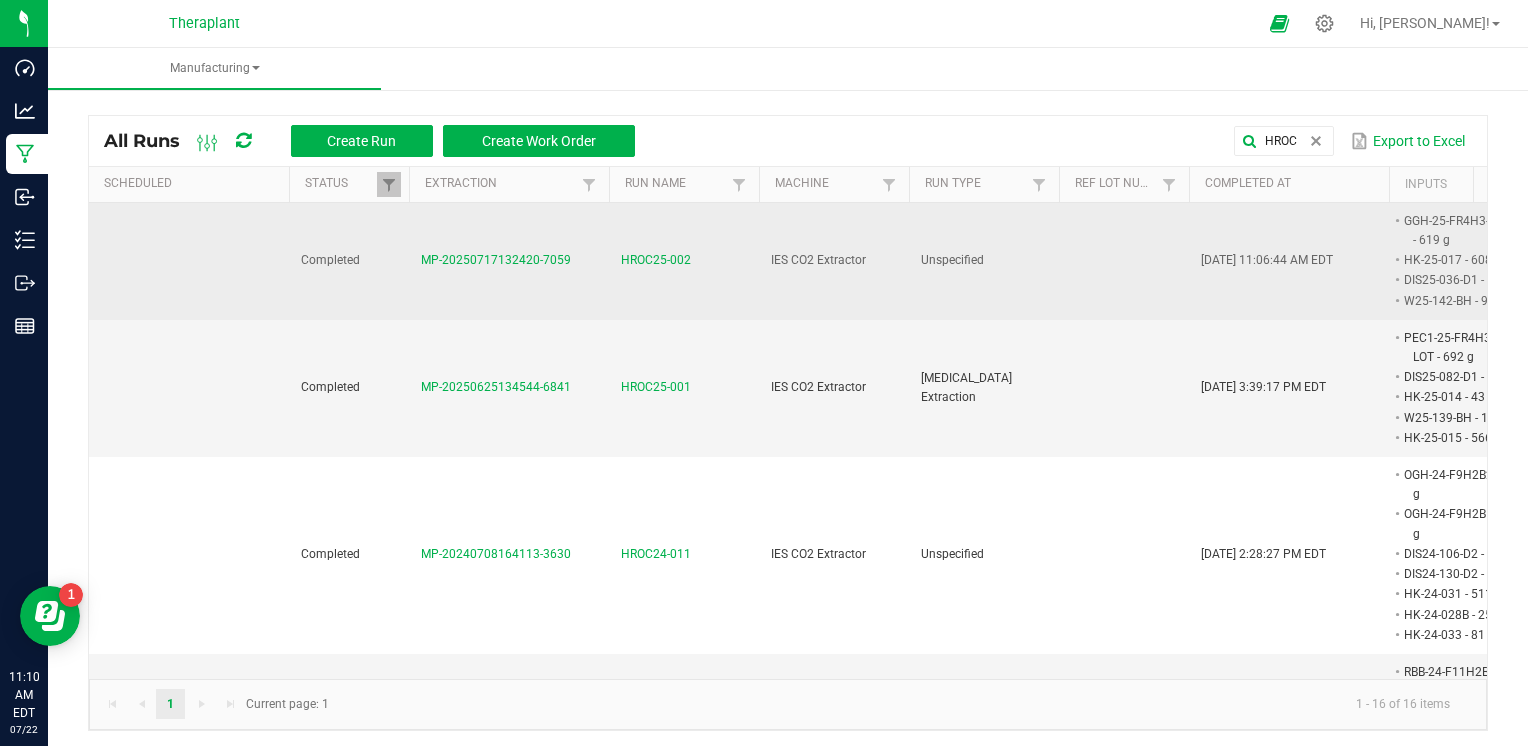 click on "HROC25-002" at bounding box center [684, 261] 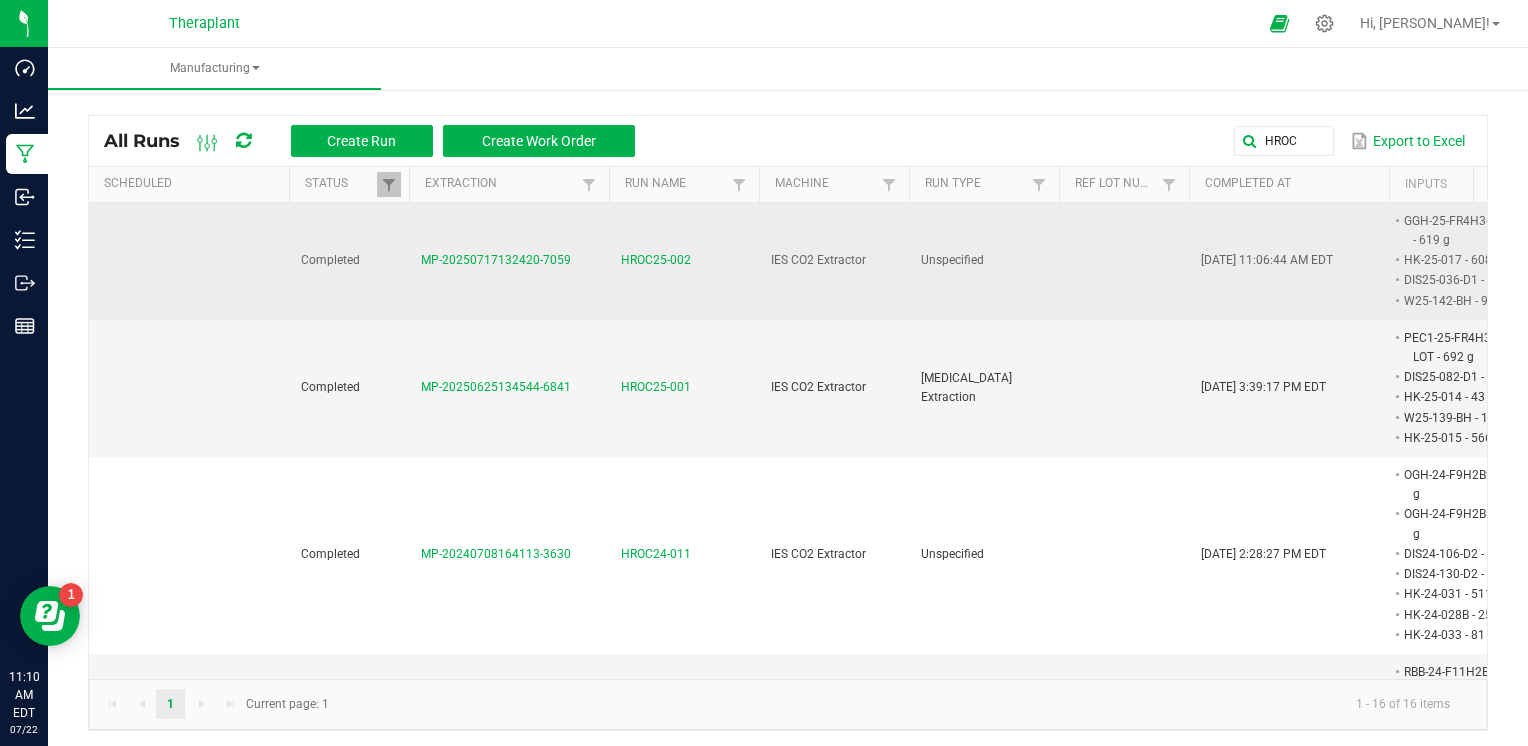 click on "HROC25-002" at bounding box center [656, 260] 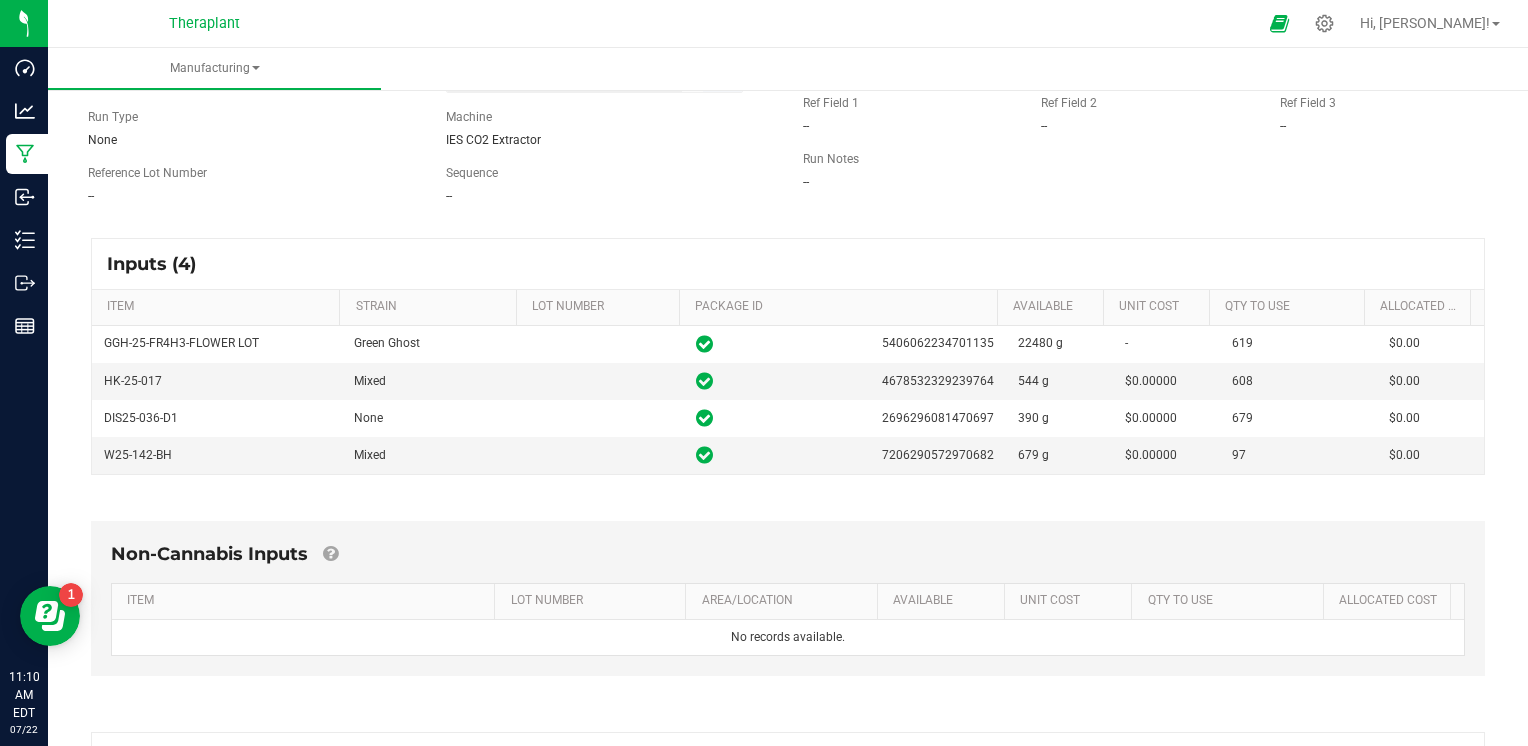 scroll, scrollTop: 0, scrollLeft: 0, axis: both 